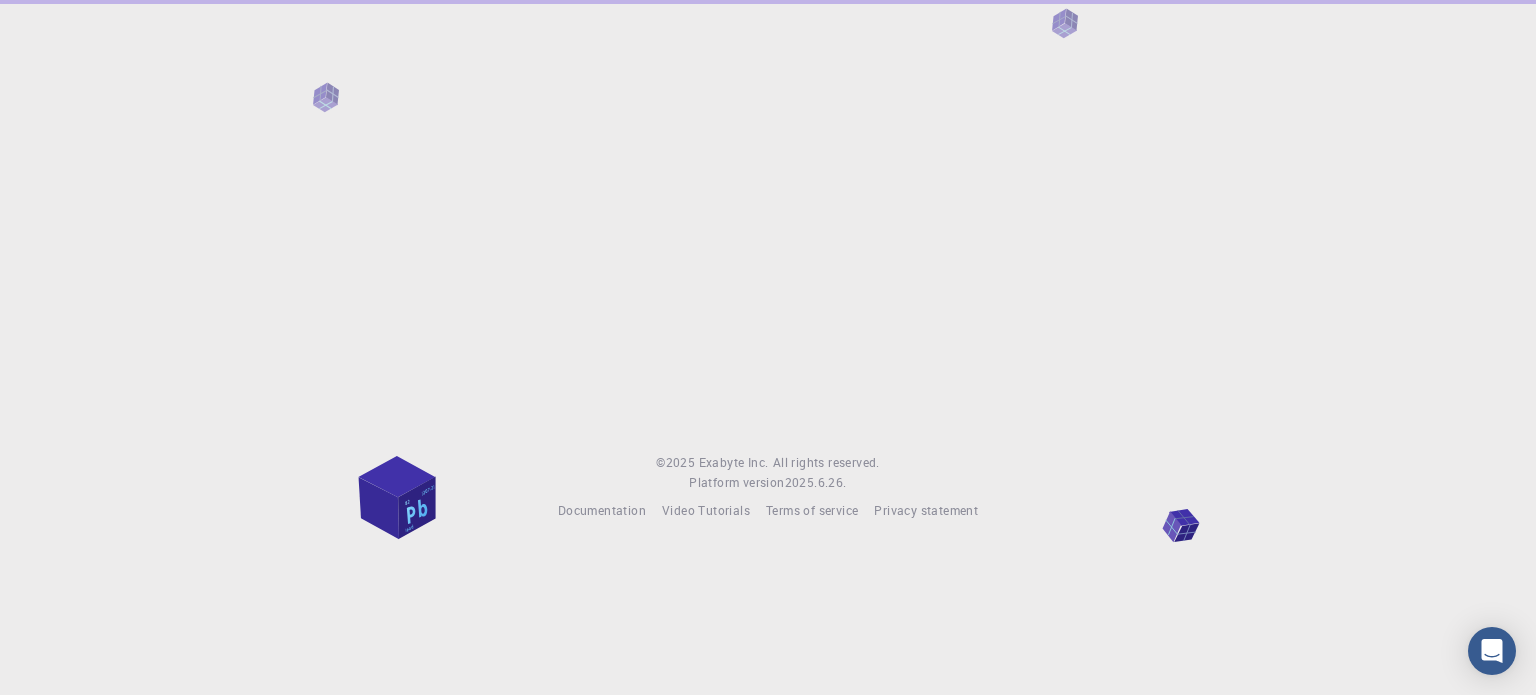 scroll, scrollTop: 0, scrollLeft: 0, axis: both 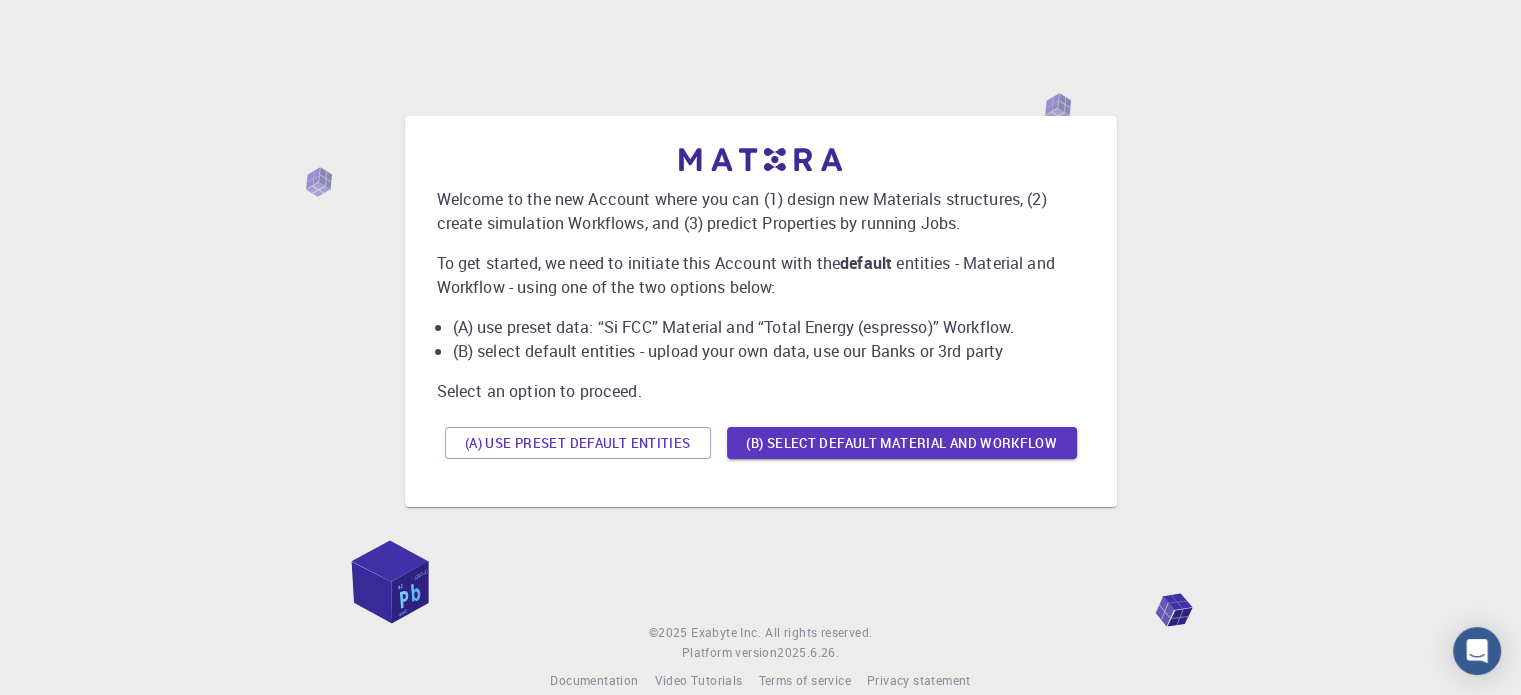 click on "Welcome to the new Account where you can (1) design new Materials structures, (2) create simulation Workflows, and (3) predict Properties by running Jobs. To get started, we need to initiate this Account with the  default   entities - Material and Workflow - using one of the two options below: (A) use preset data: “Si FCC” Material and “Total Energy (espresso)” Workflow. (B) select default entities - upload your own data, use our Banks or 3rd party Select an option to proceed. (A) Use preset default entities (B) Select default material and workflow" at bounding box center [760, 311] 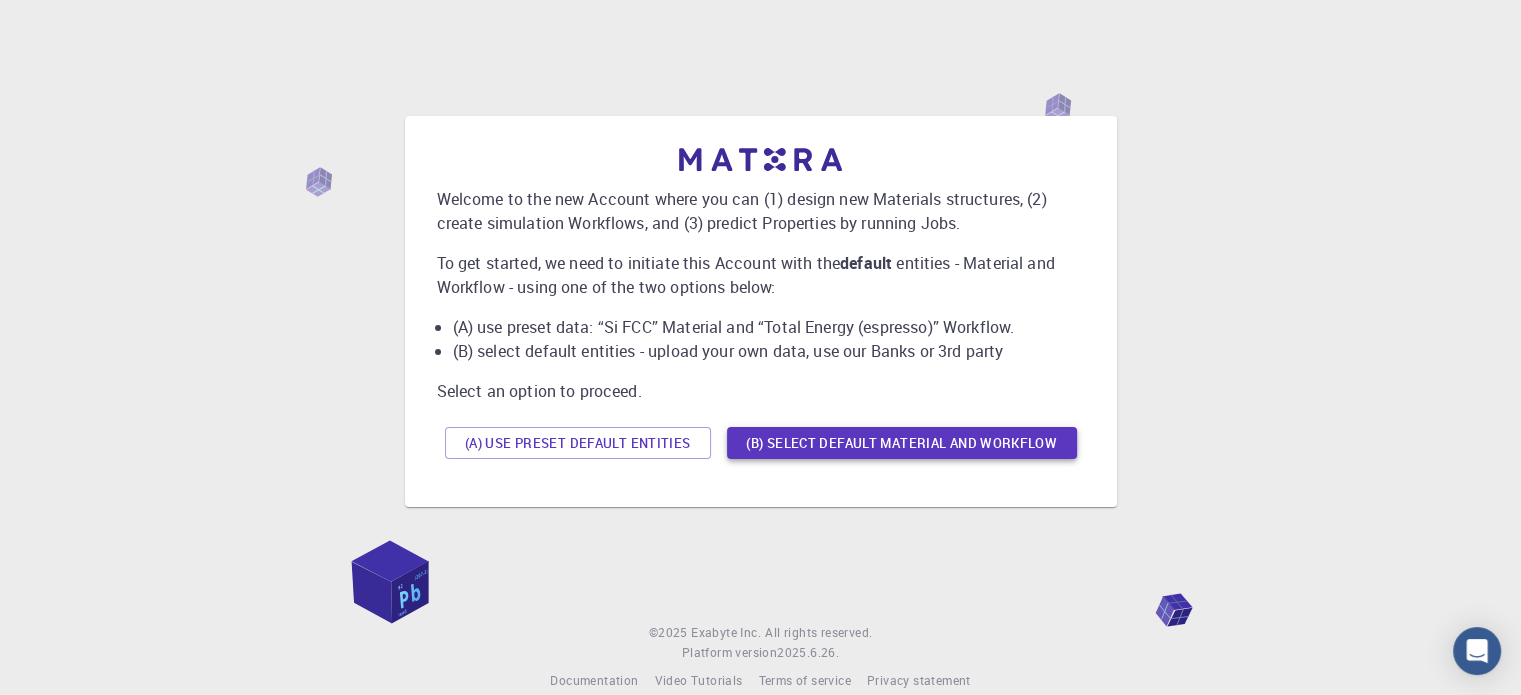 click on "(B) Select default material and workflow" at bounding box center (902, 443) 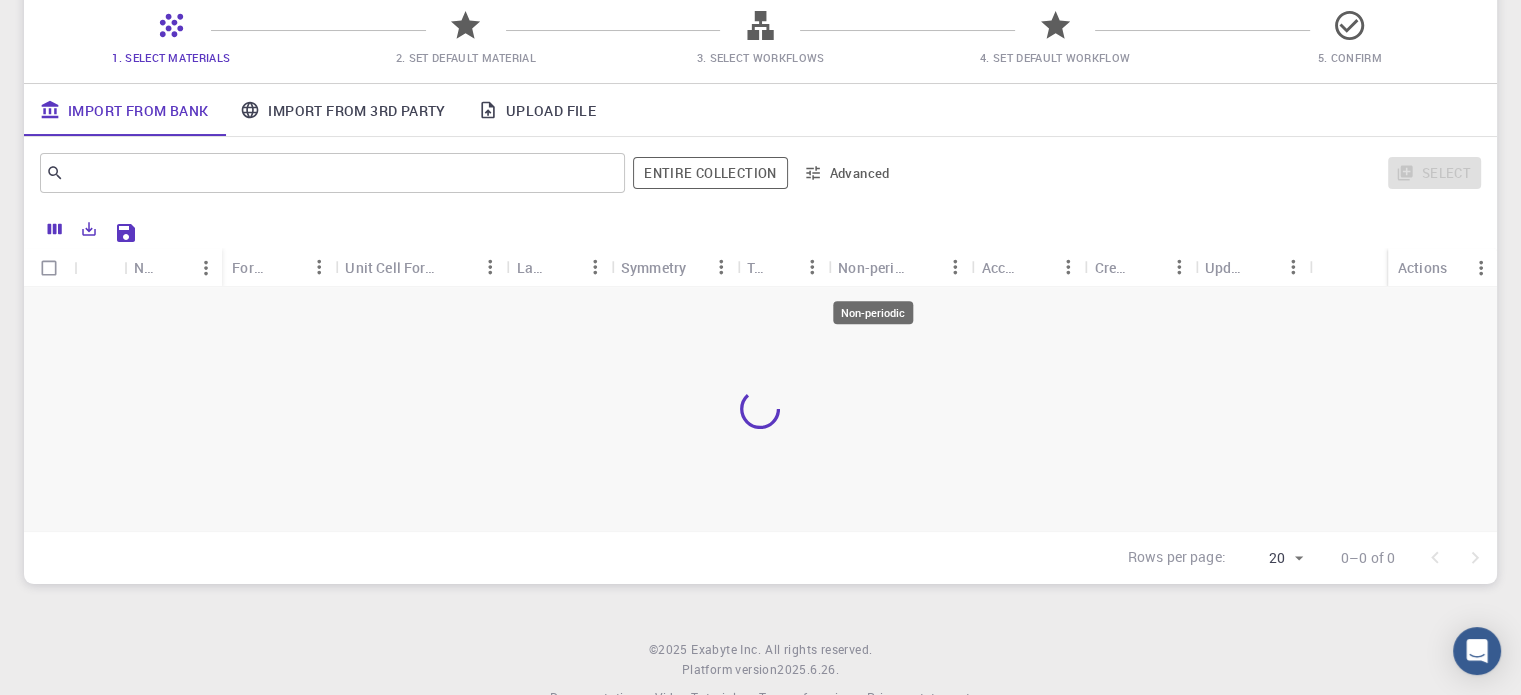 scroll, scrollTop: 212, scrollLeft: 0, axis: vertical 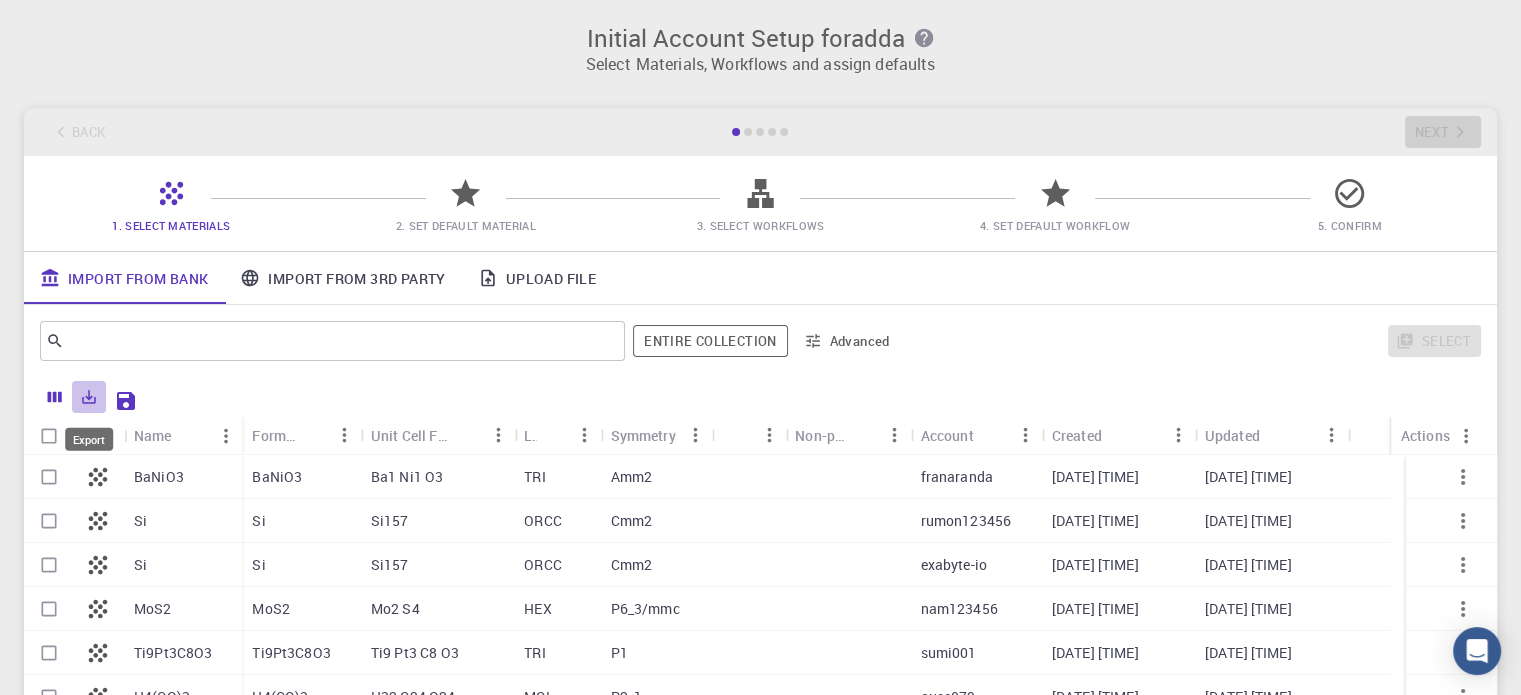 click 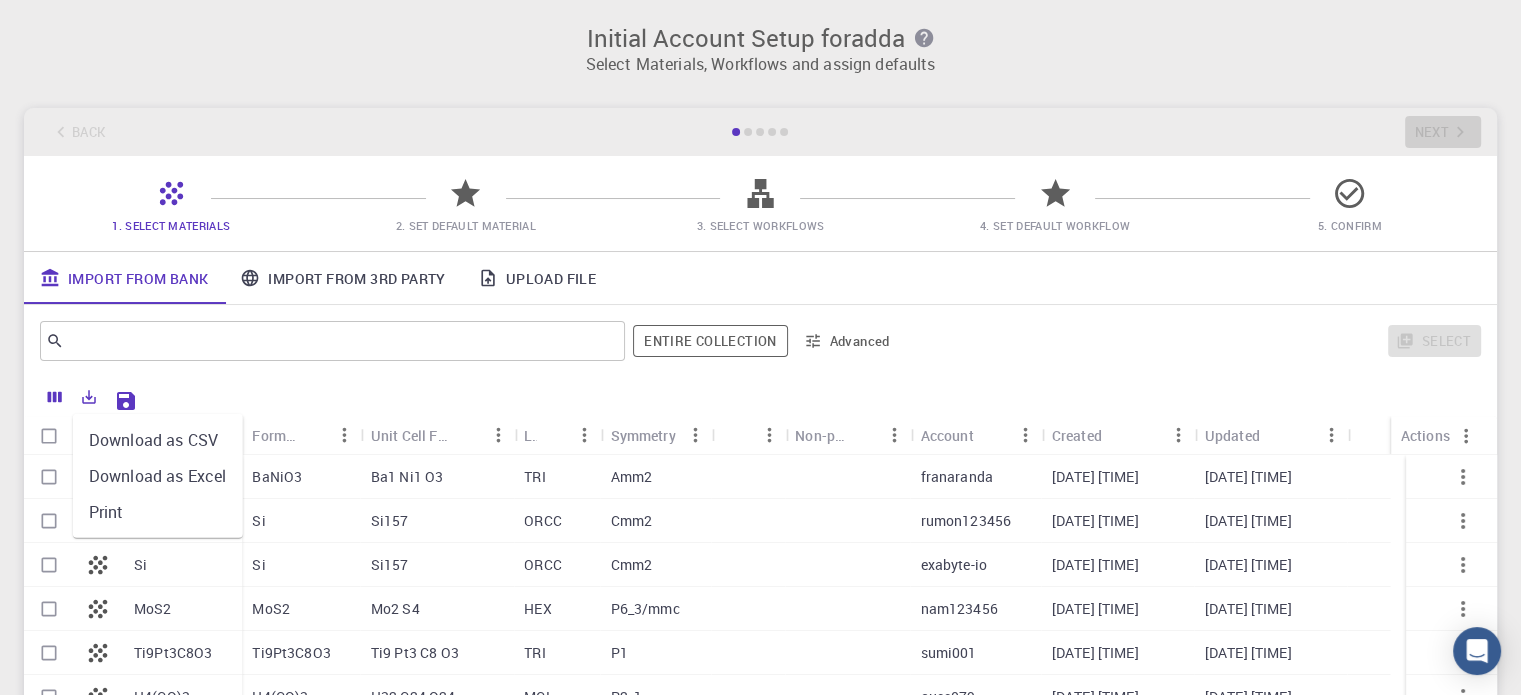click at bounding box center (814, 398) 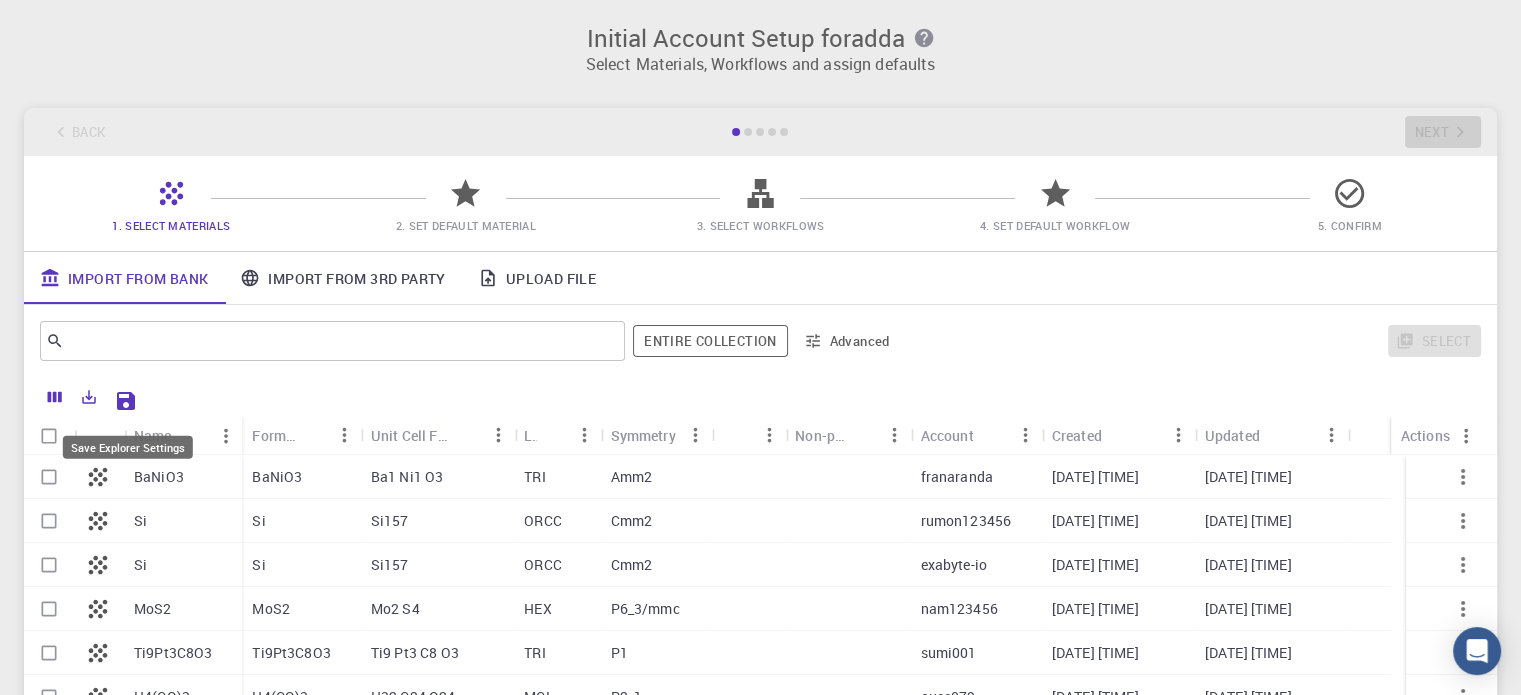 click 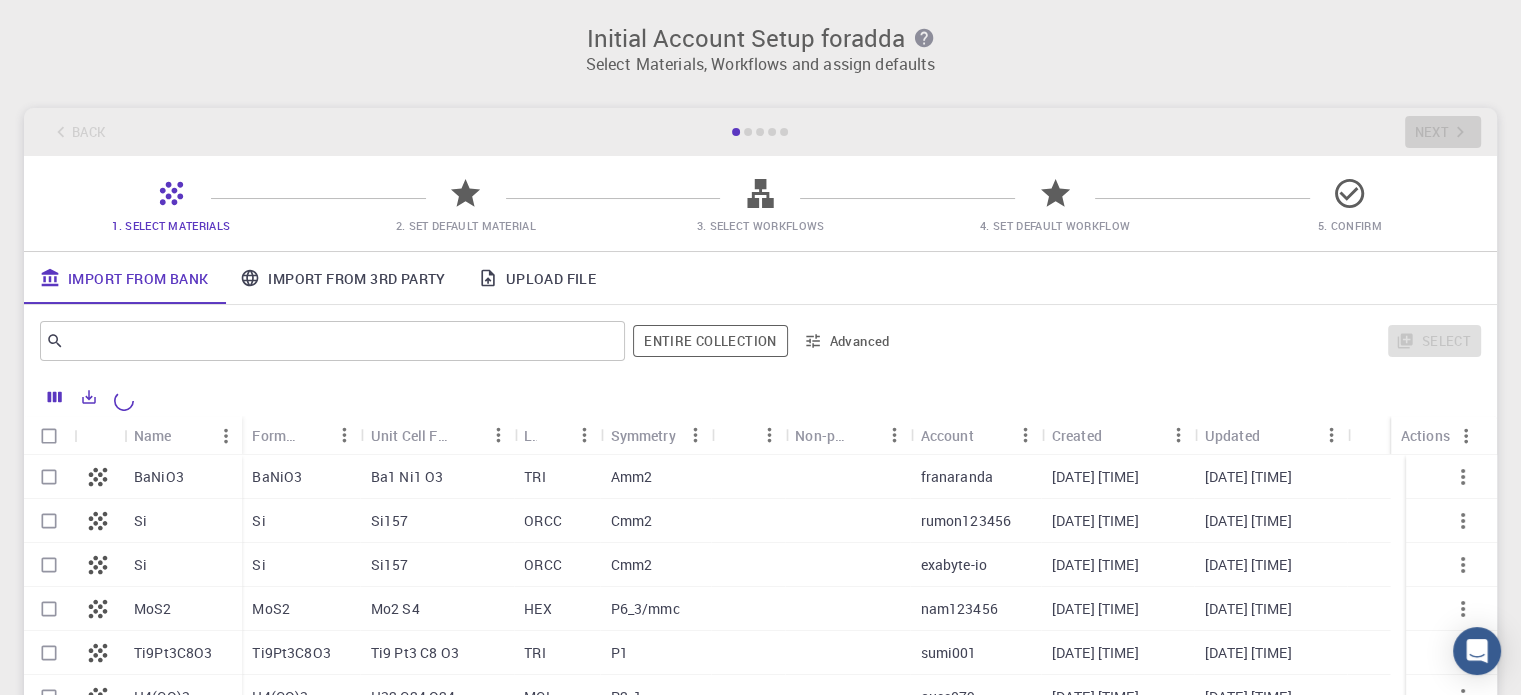 click on "Import From 3rd Party" at bounding box center (342, 278) 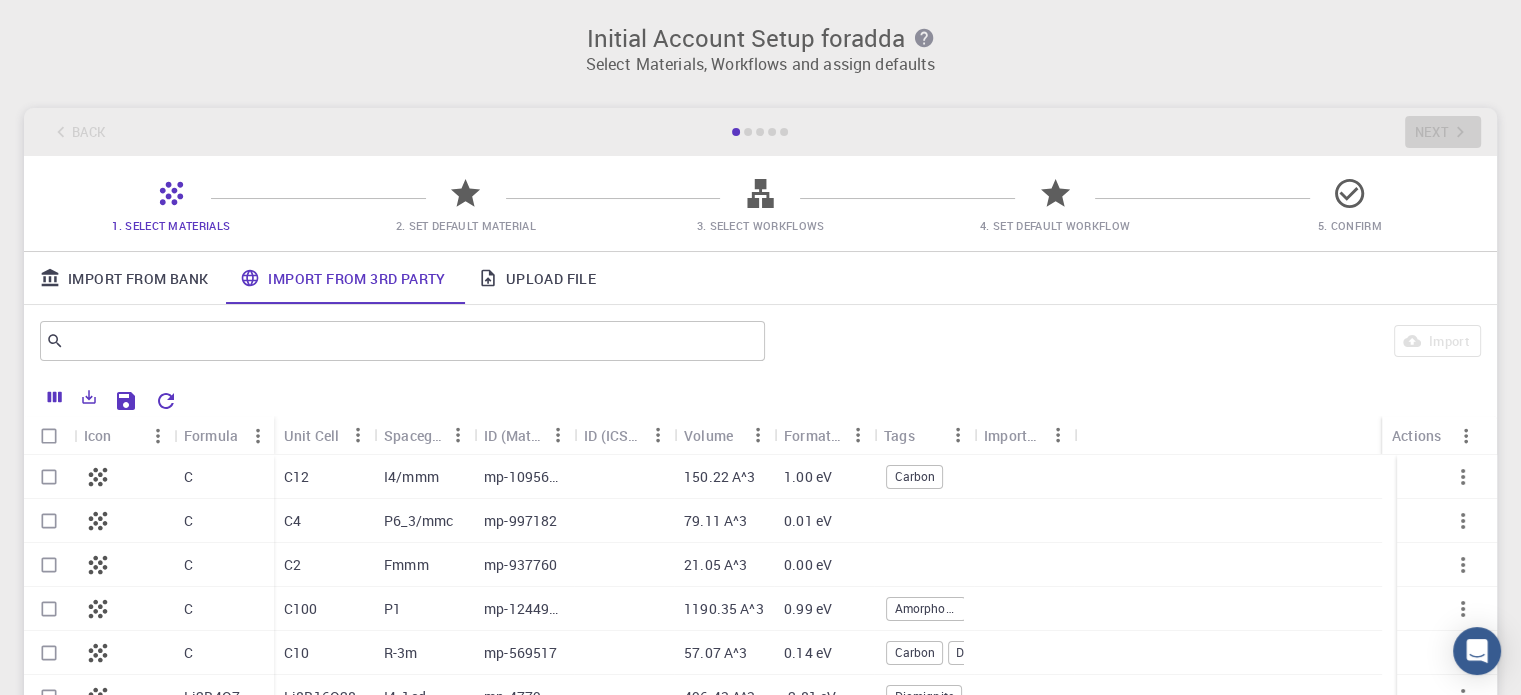 click on "Upload File" at bounding box center [537, 278] 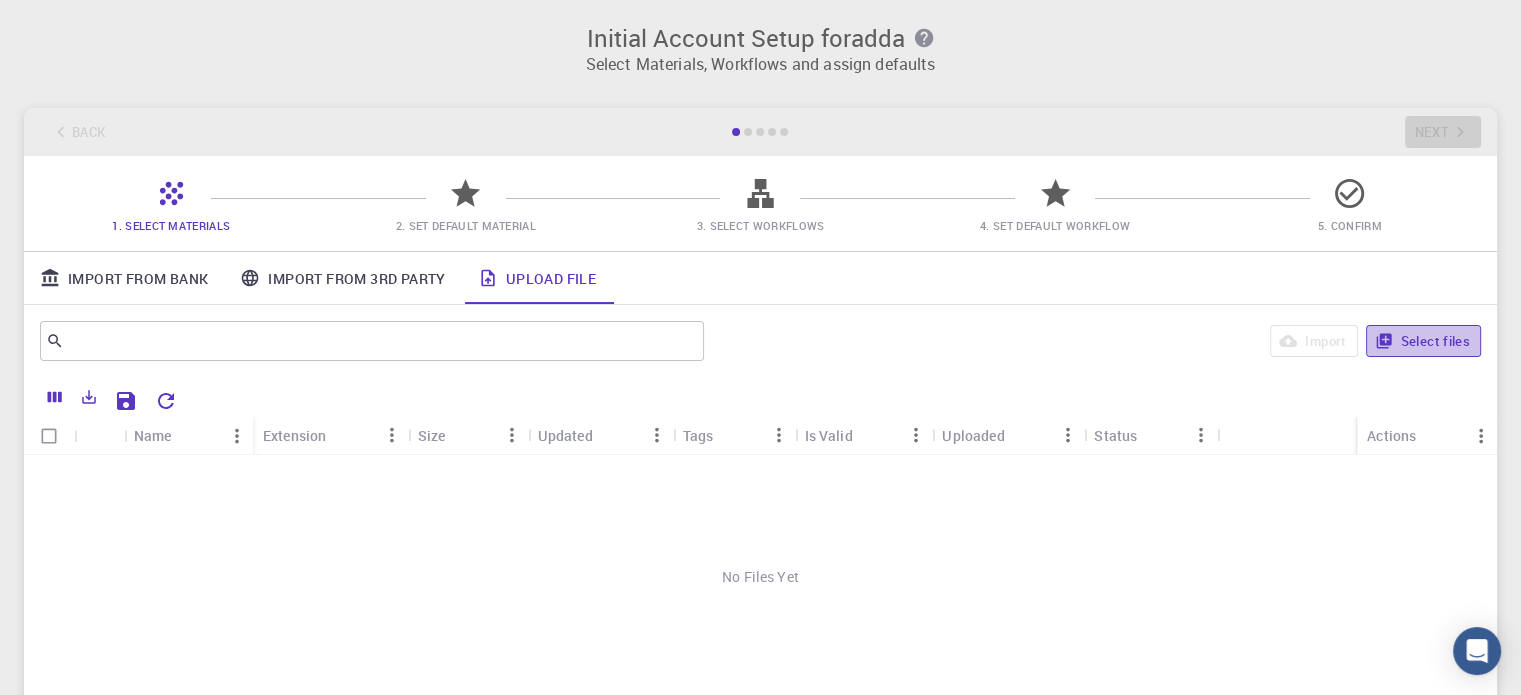 click on "Select files" at bounding box center (1423, 341) 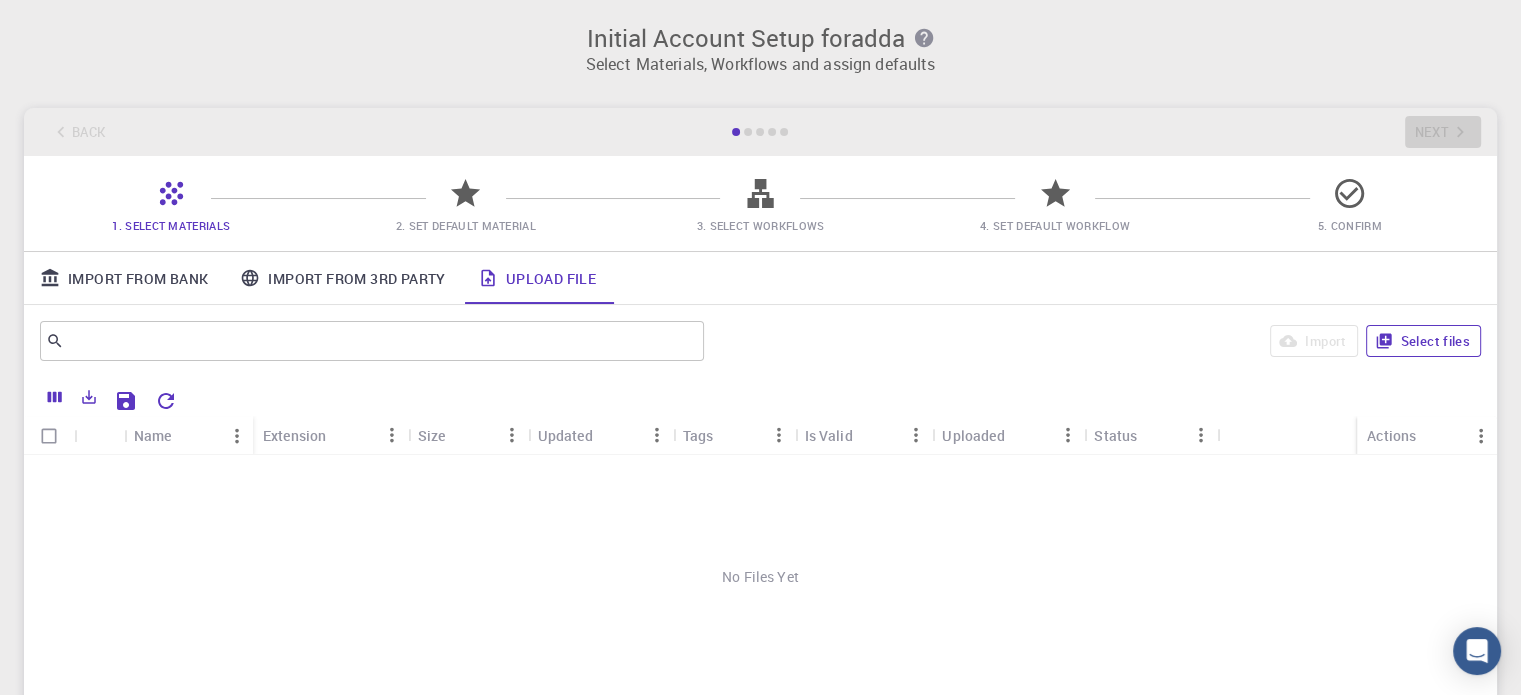 click on "Select files" at bounding box center [1423, 341] 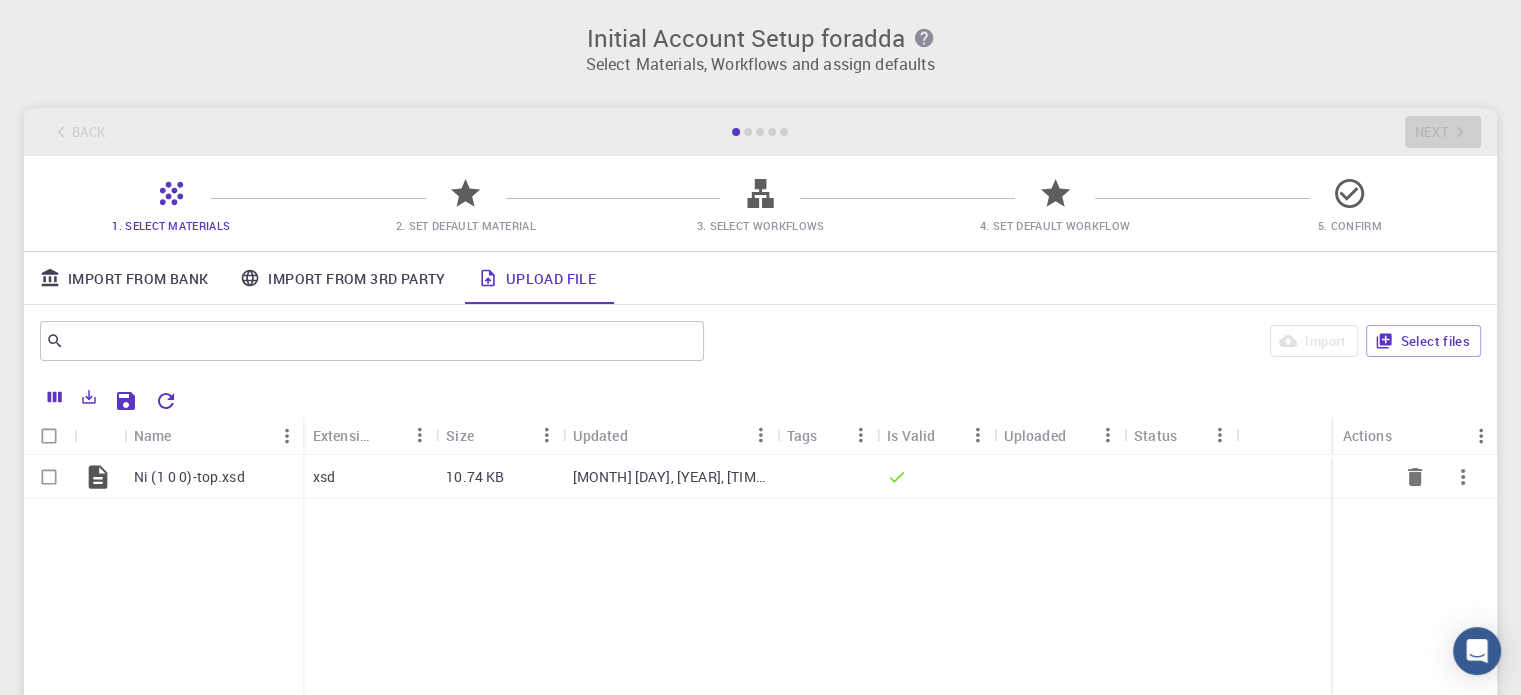 click on "[MONTH] [DAY], [YEAR], [TIME] [AM/PM]" at bounding box center (670, 477) 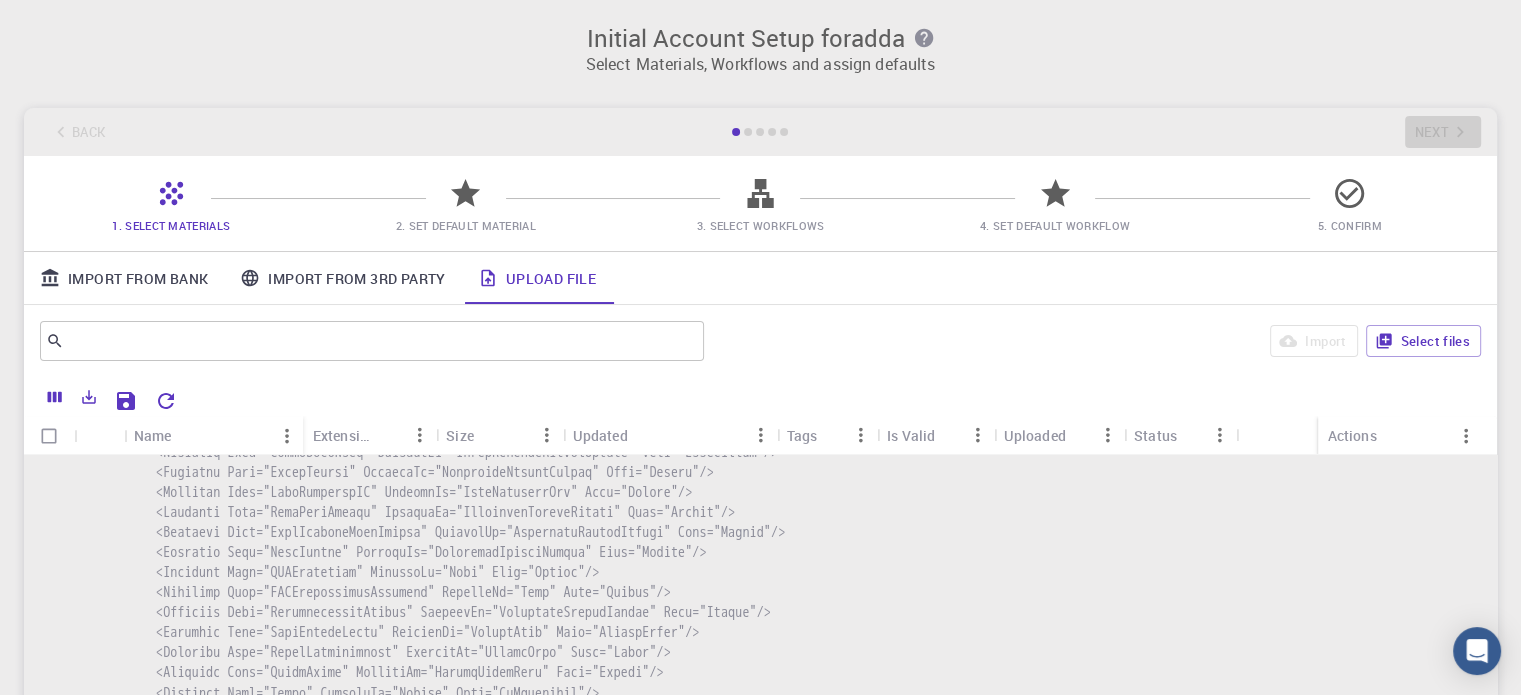 scroll, scrollTop: 0, scrollLeft: 0, axis: both 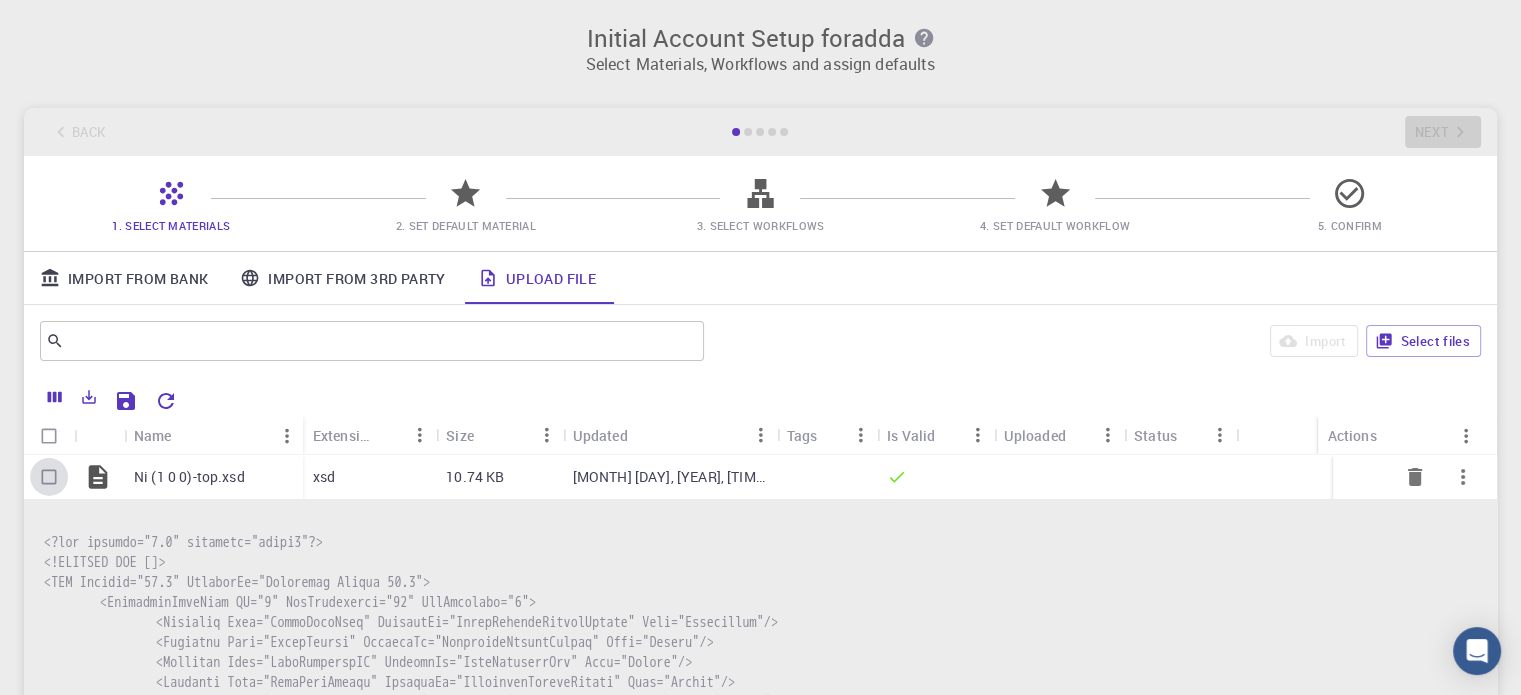 click at bounding box center (49, 477) 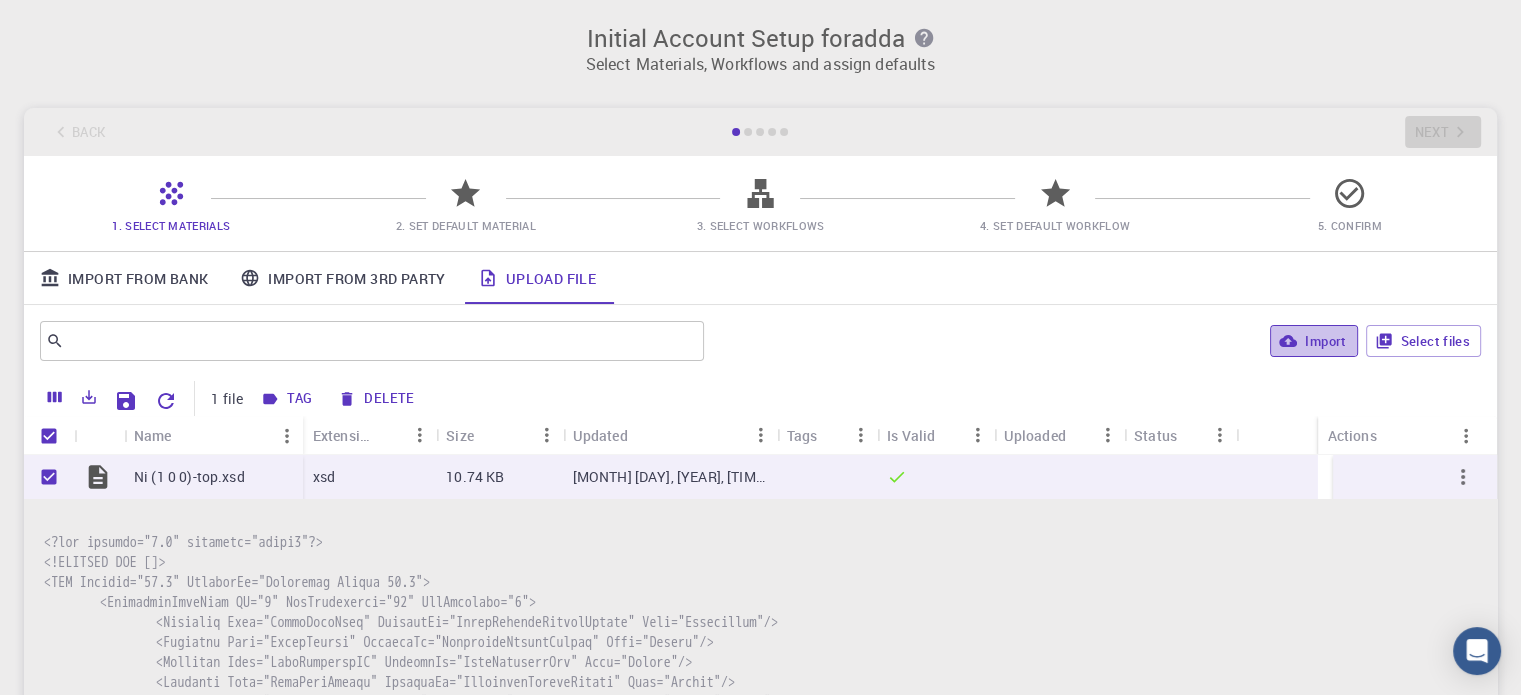 click 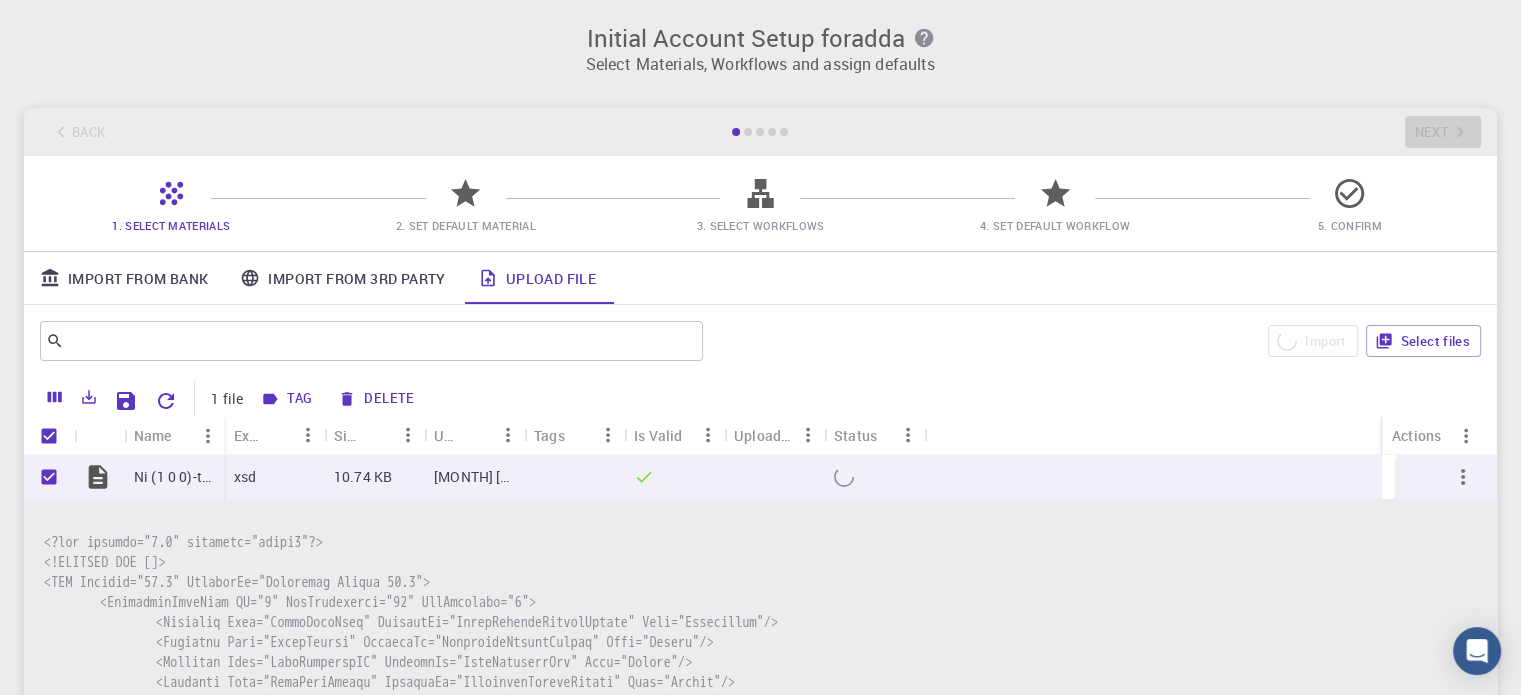 checkbox on "false" 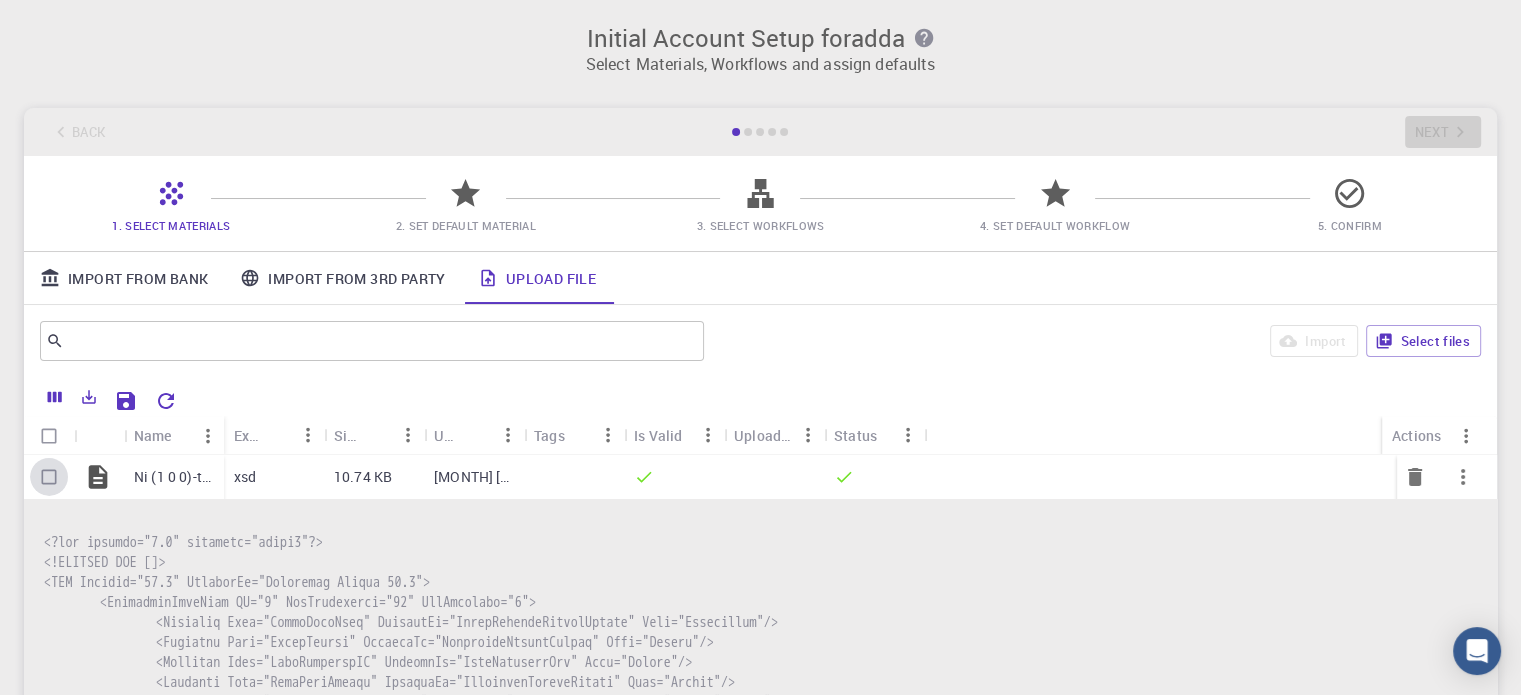click at bounding box center [49, 477] 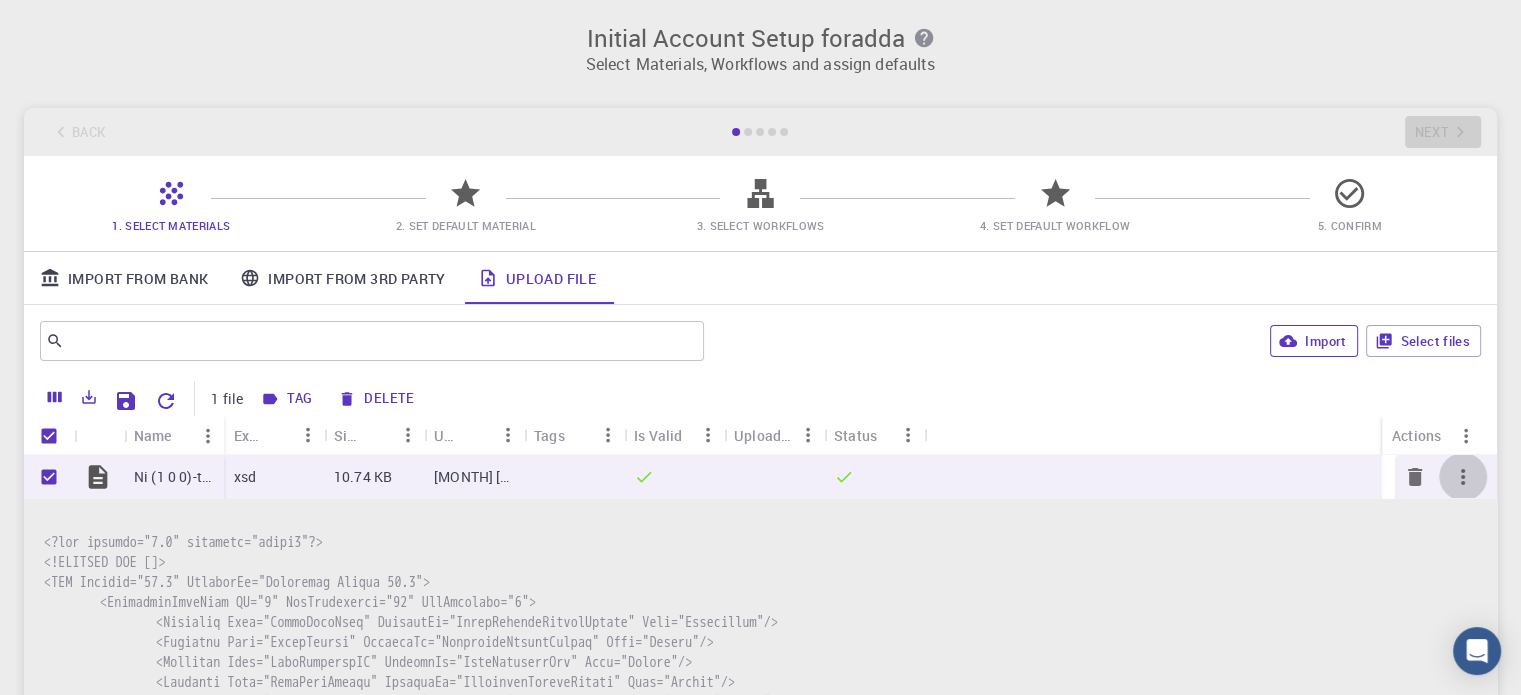 click 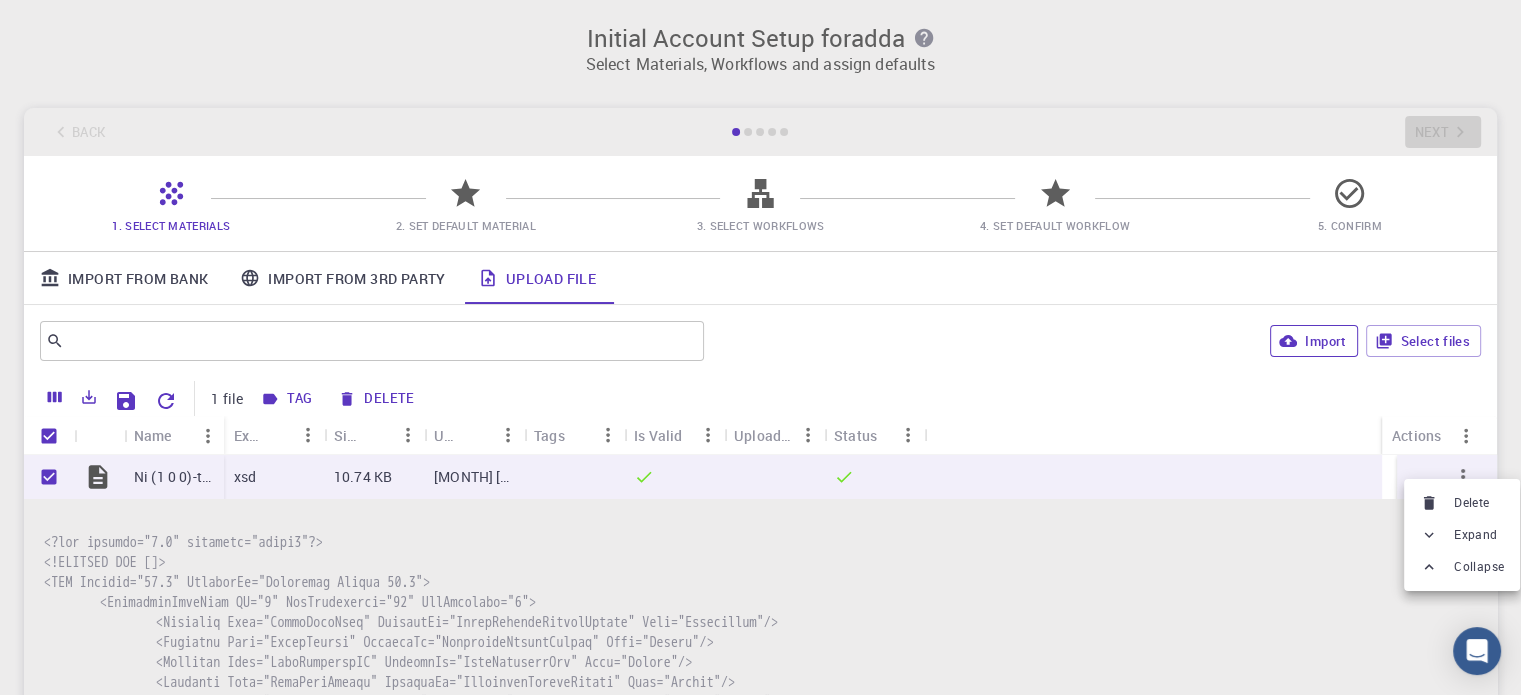 click at bounding box center [760, 347] 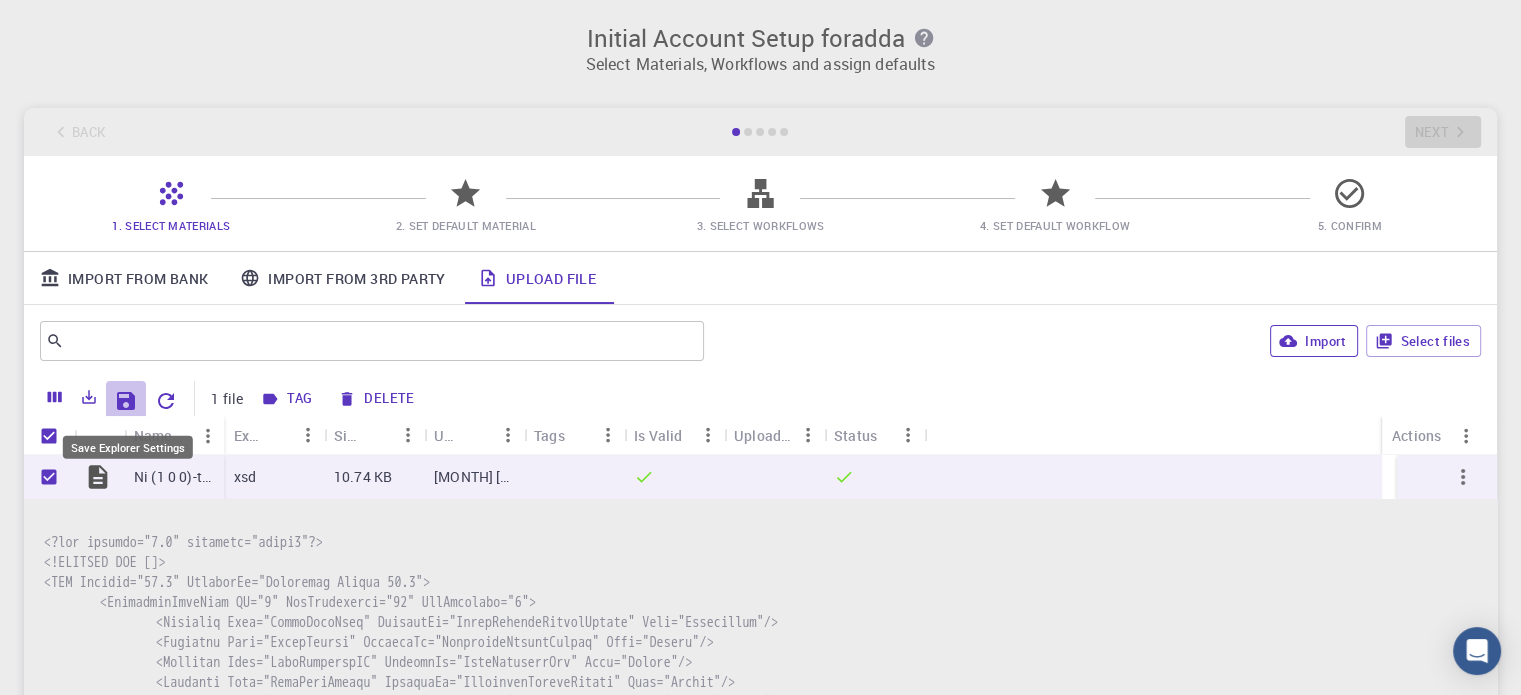 click 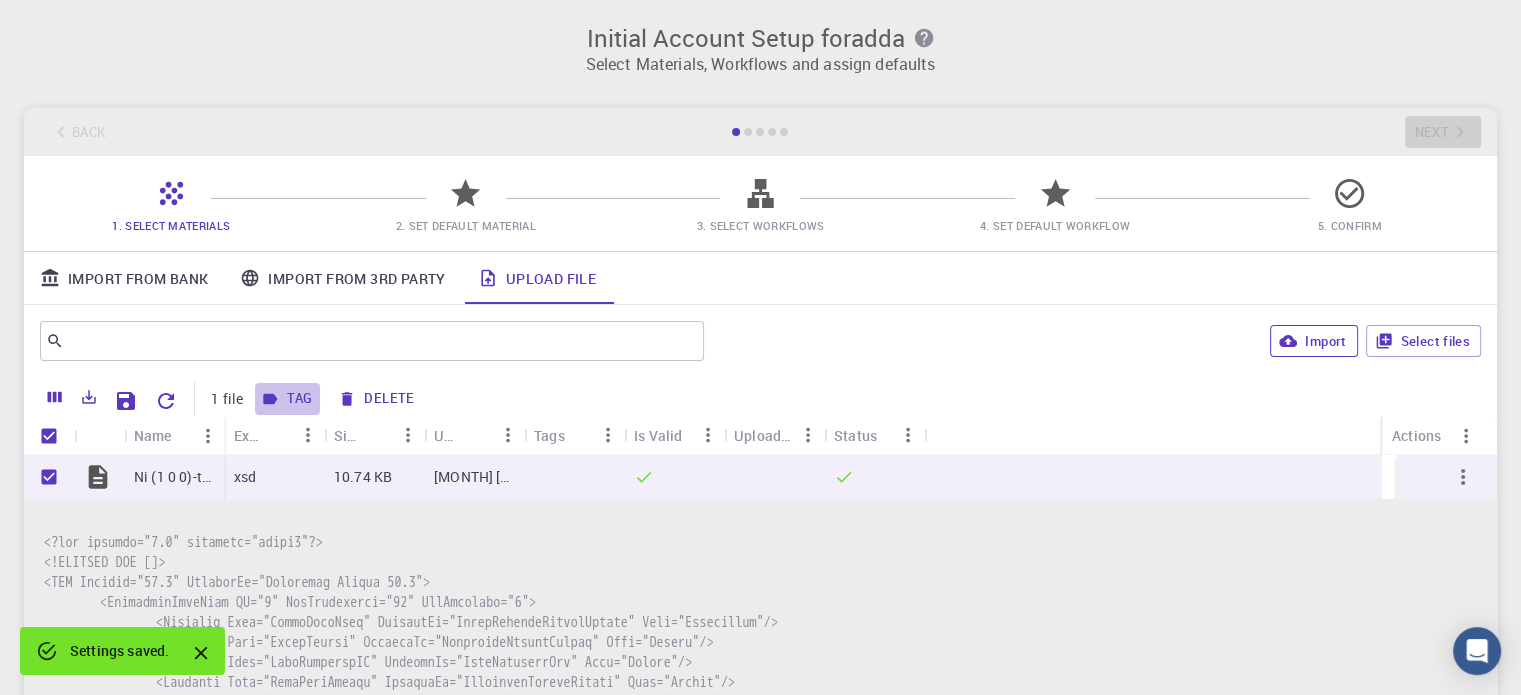 click on "Tag" at bounding box center (287, 399) 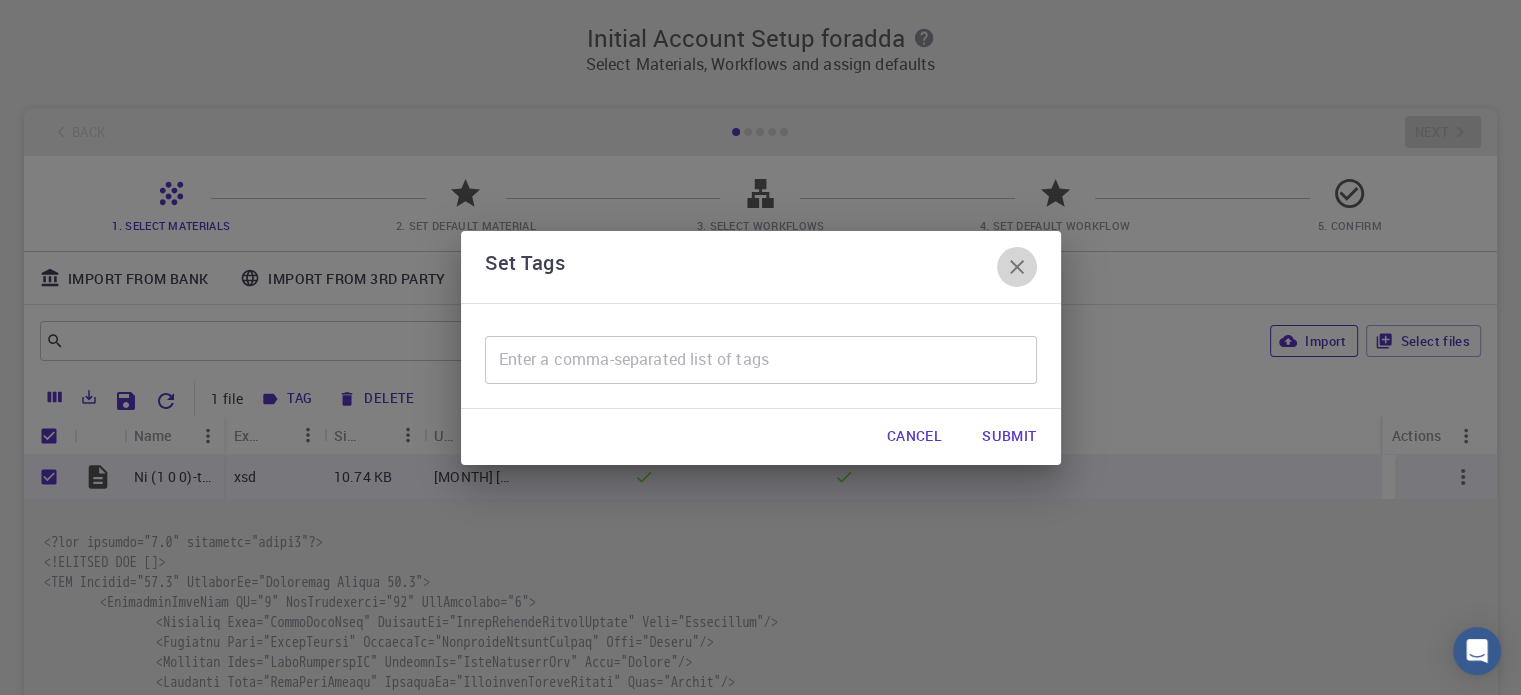 click 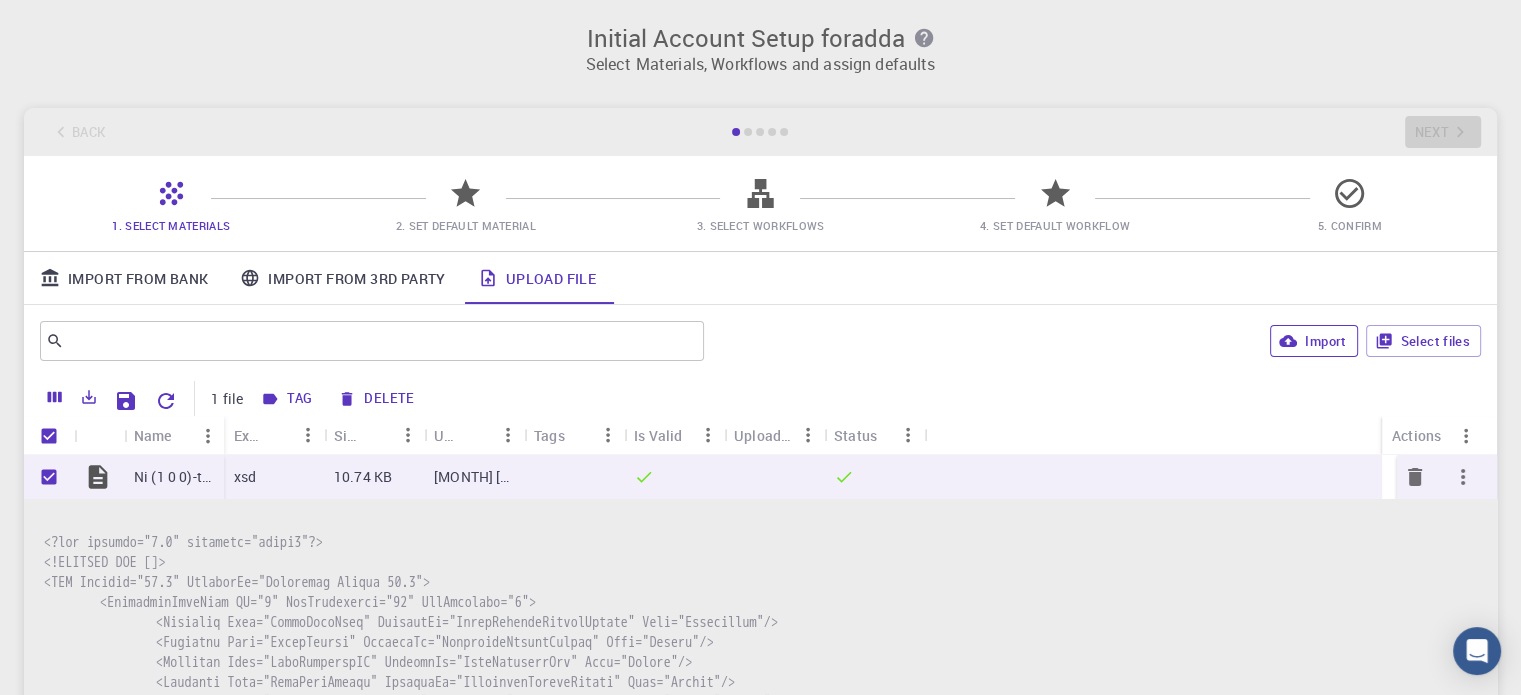 click at bounding box center [99, 477] 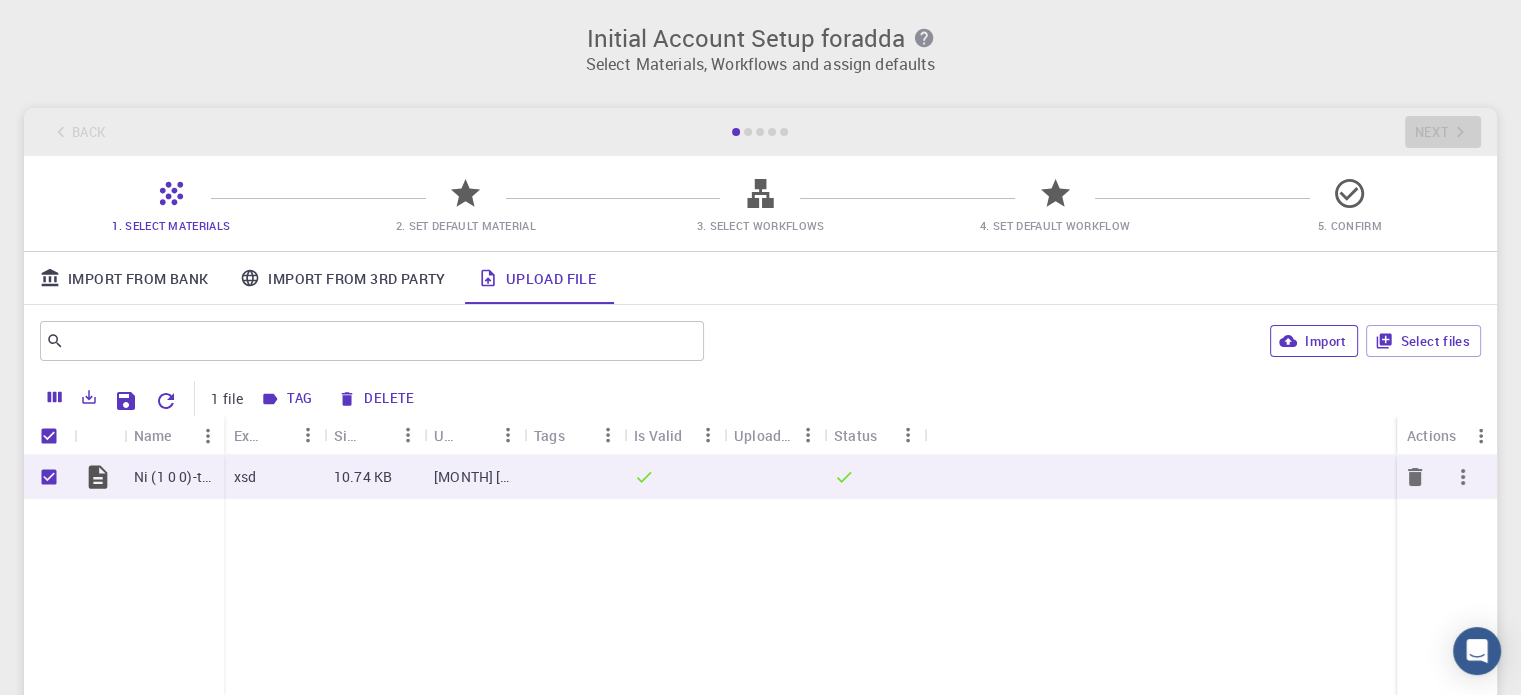 click at bounding box center [99, 477] 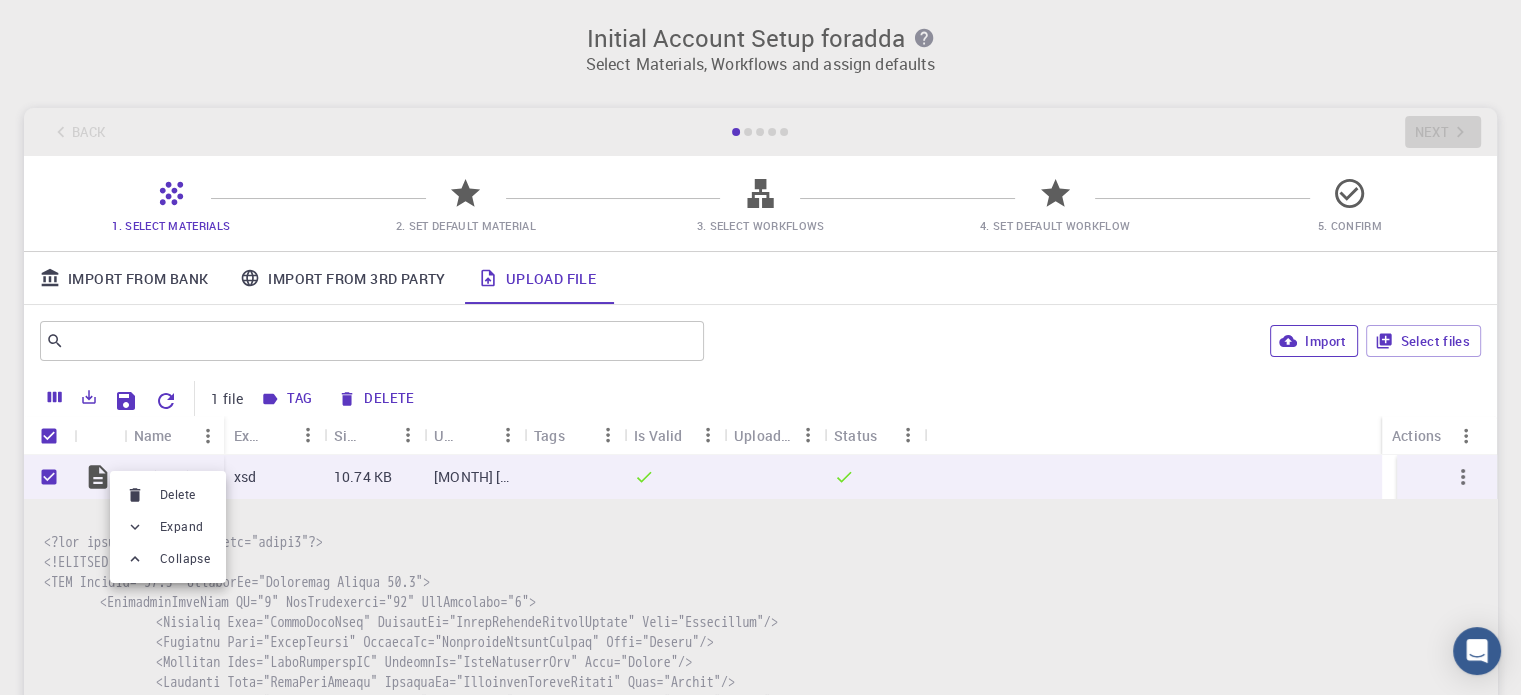 click at bounding box center [760, 347] 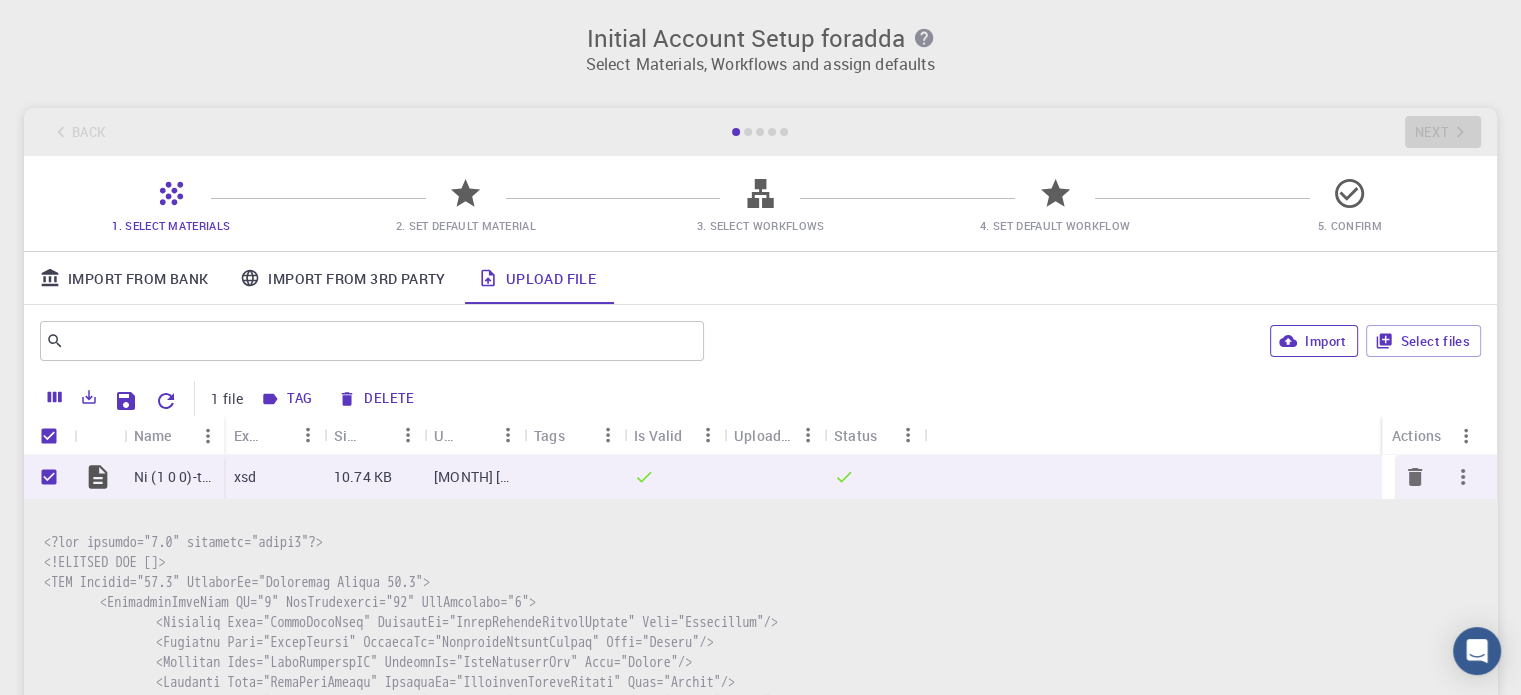 click on "Ni (1 0 0)-top.xsd" at bounding box center (174, 477) 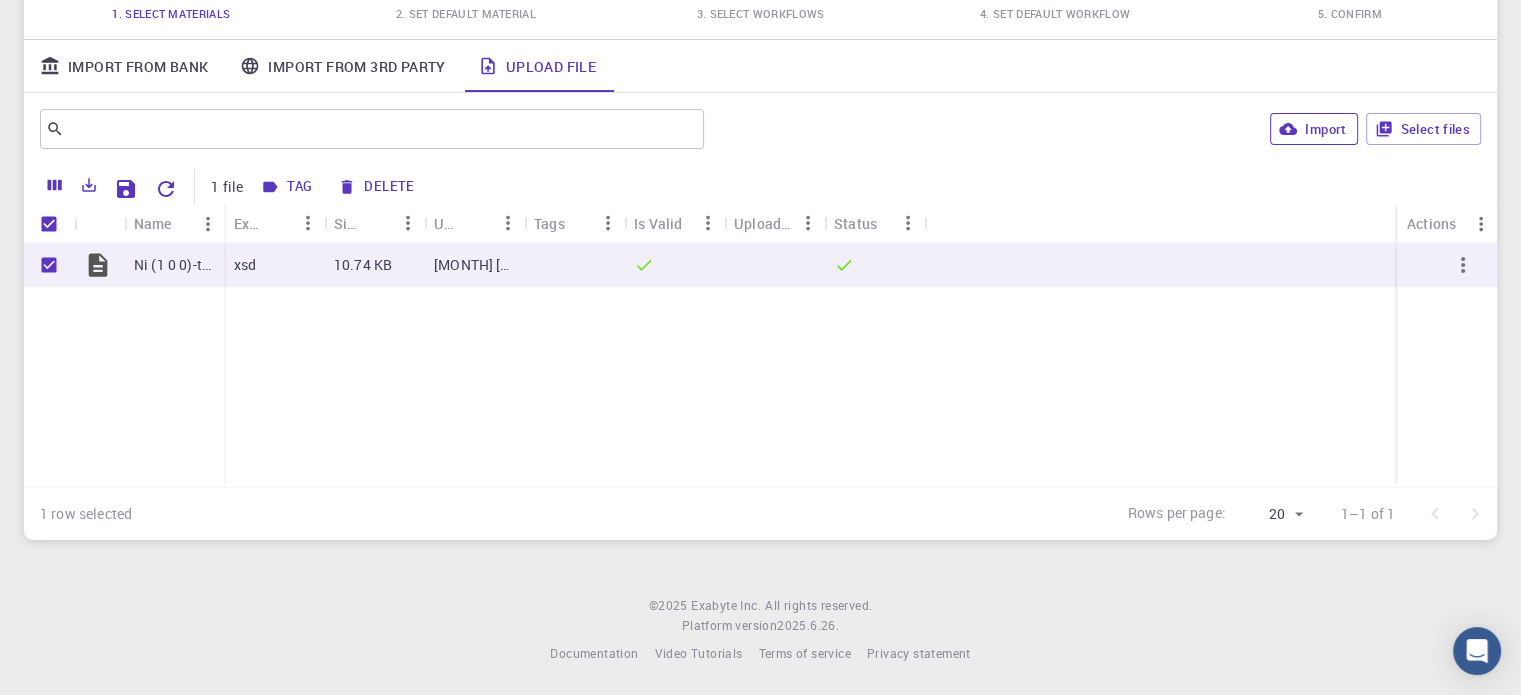 scroll, scrollTop: 0, scrollLeft: 0, axis: both 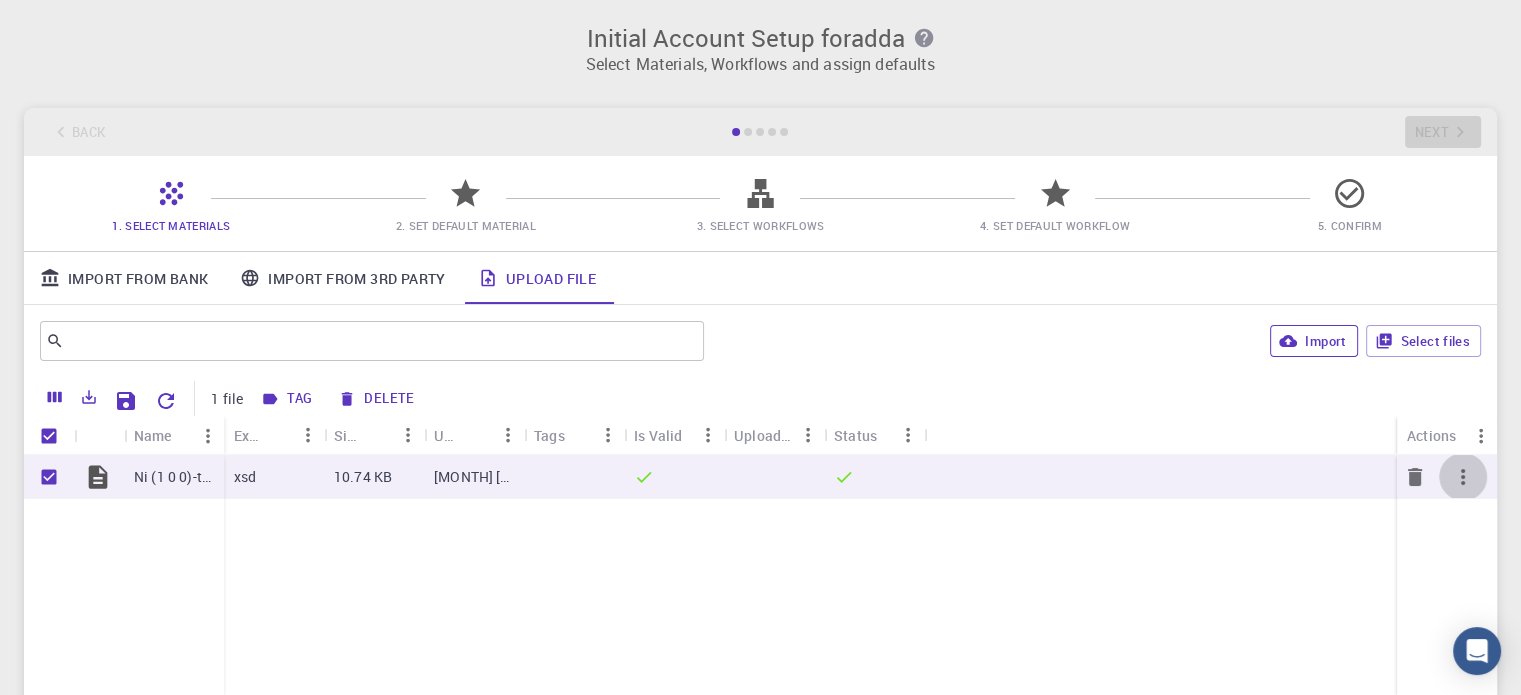 click 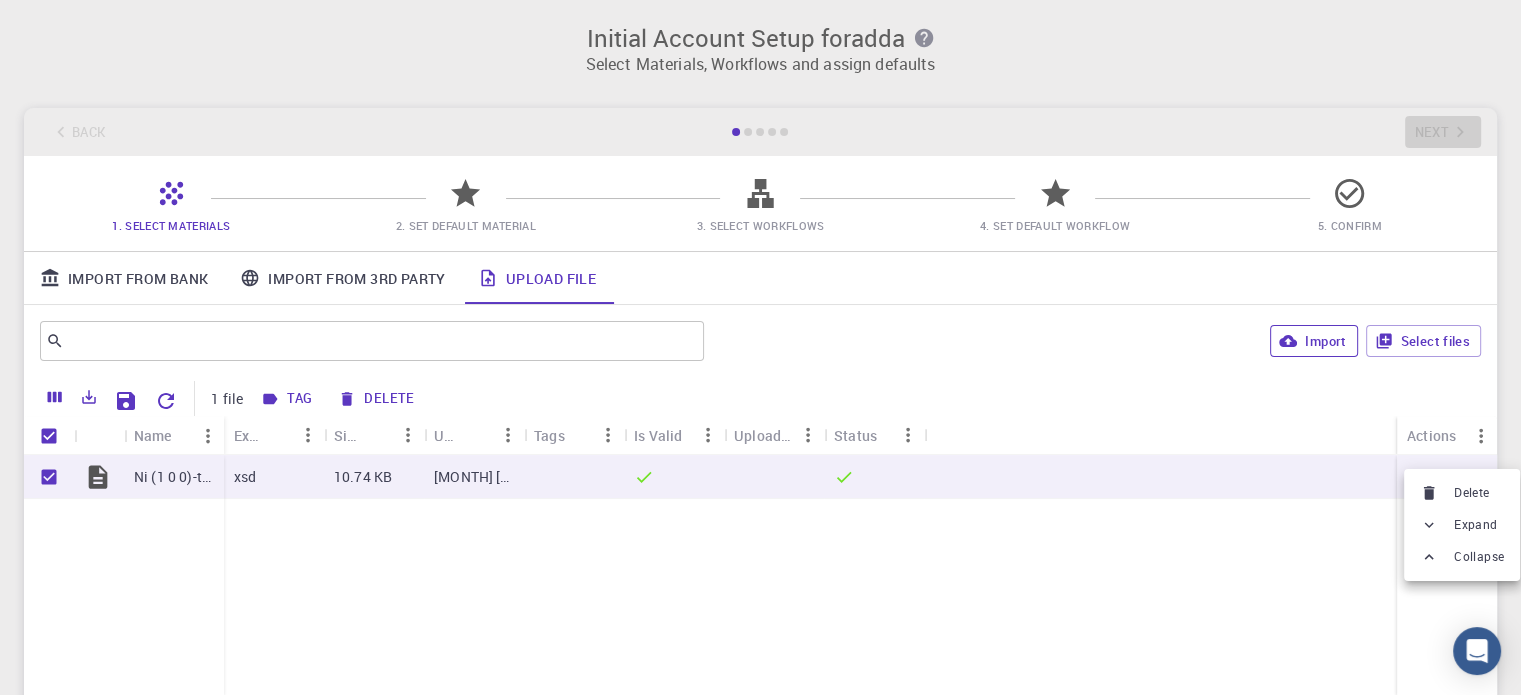 click at bounding box center [760, 347] 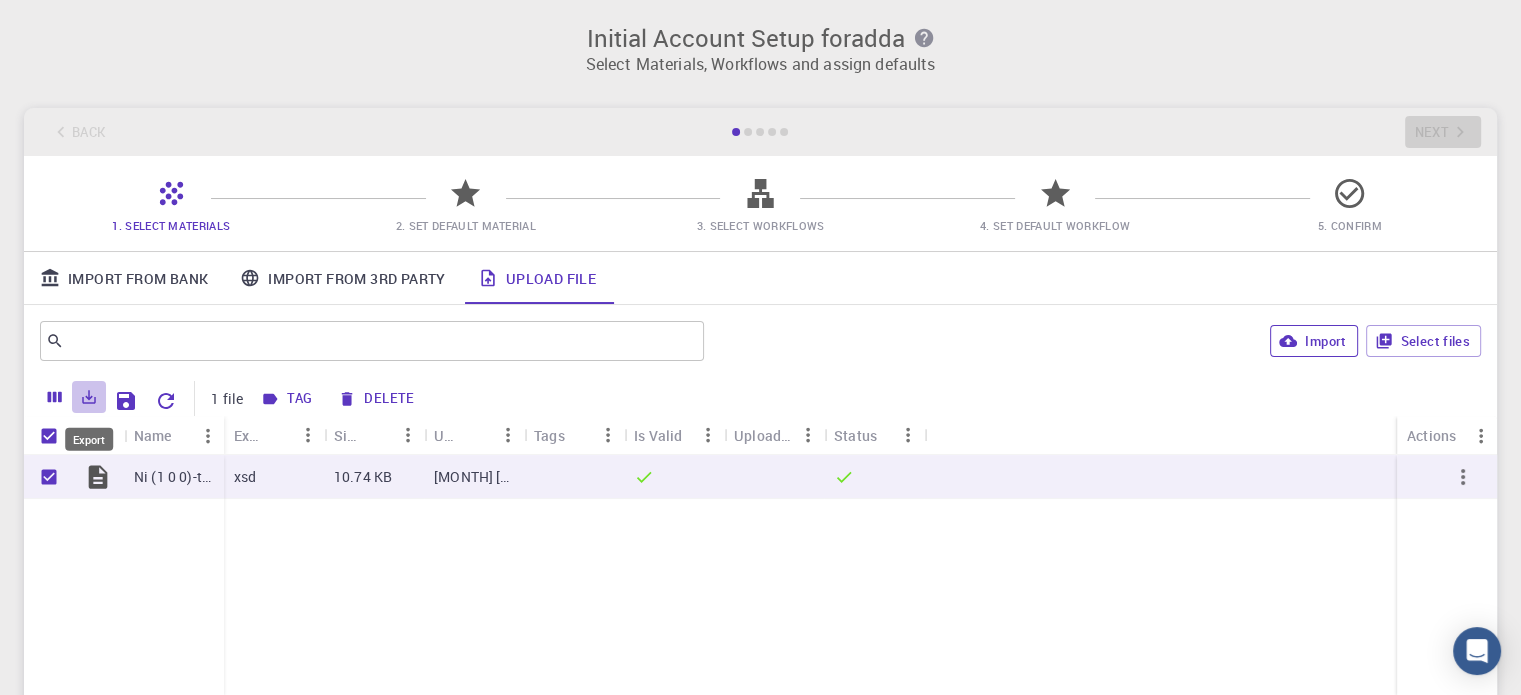 click 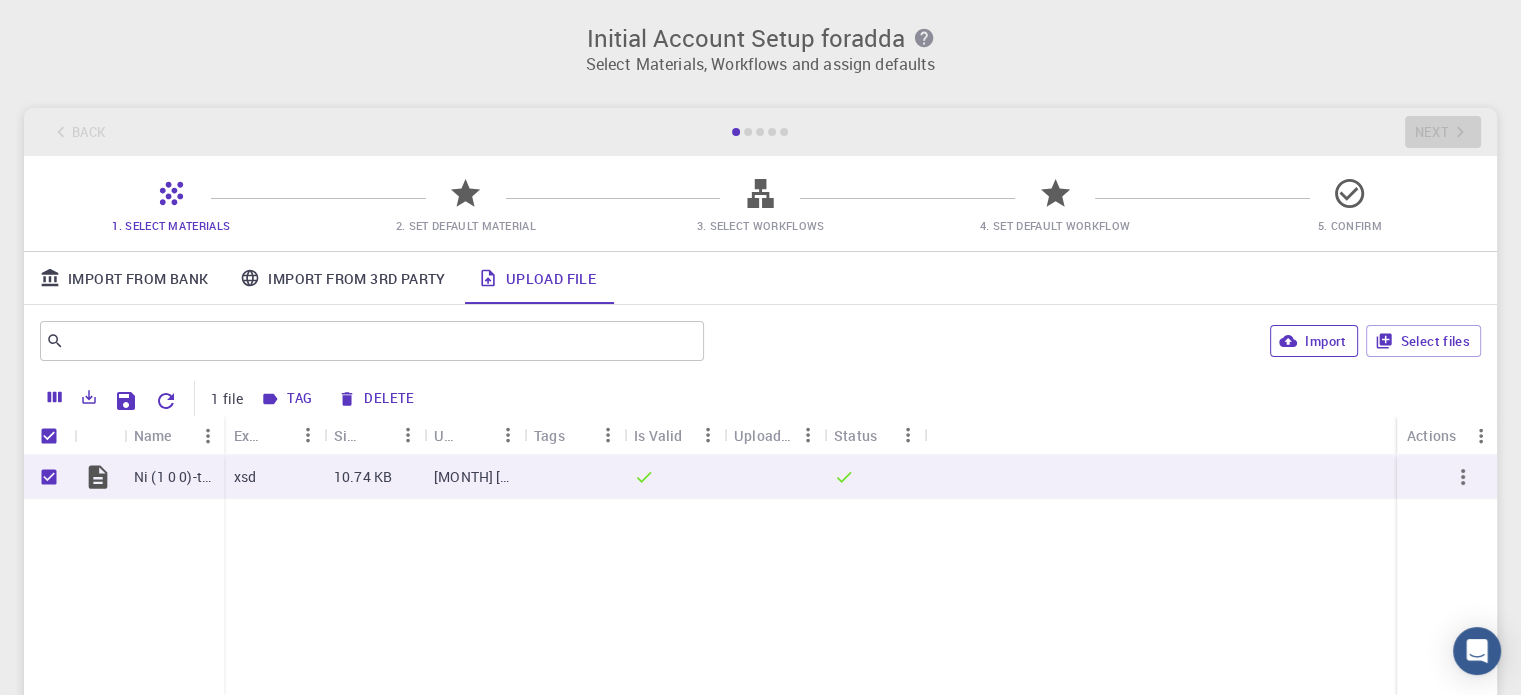 click on "Import Select files" at bounding box center (1096, 341) 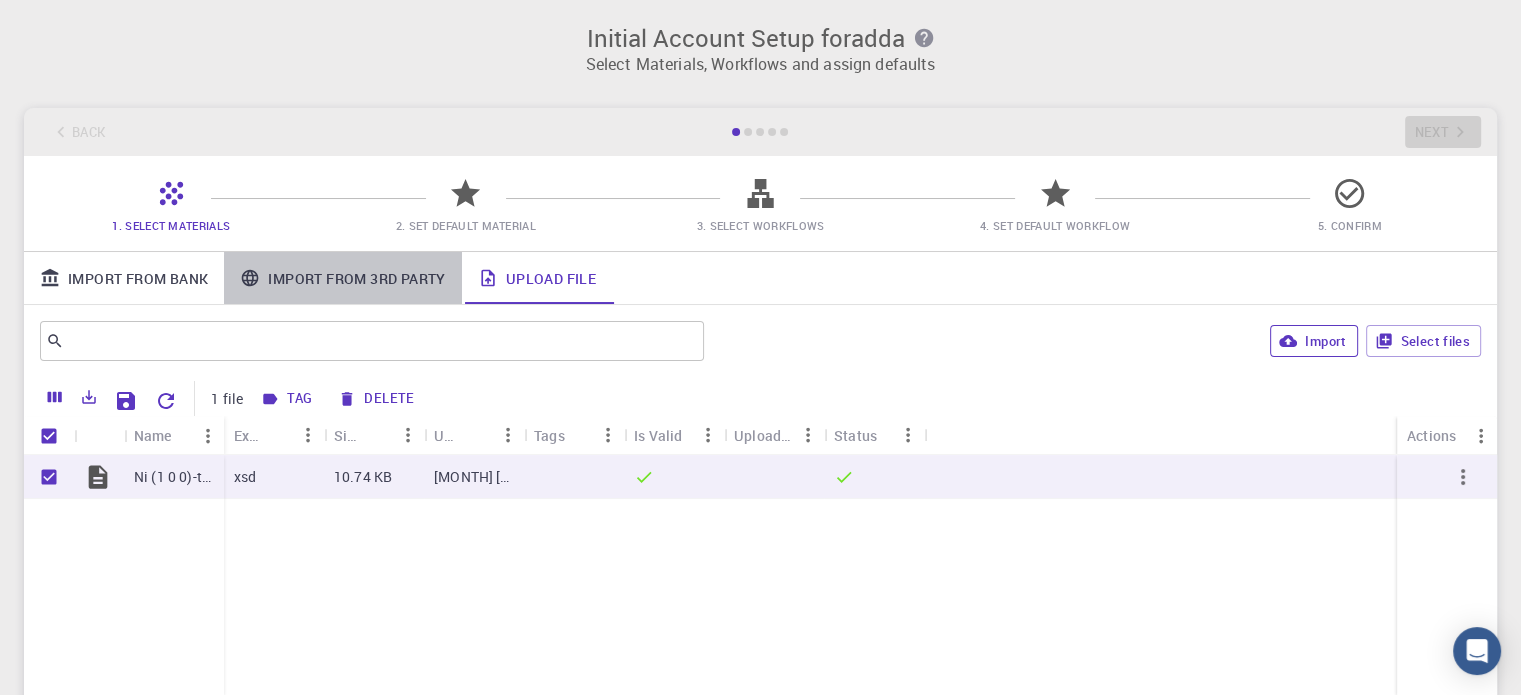 click on "Import From 3rd Party" at bounding box center [342, 278] 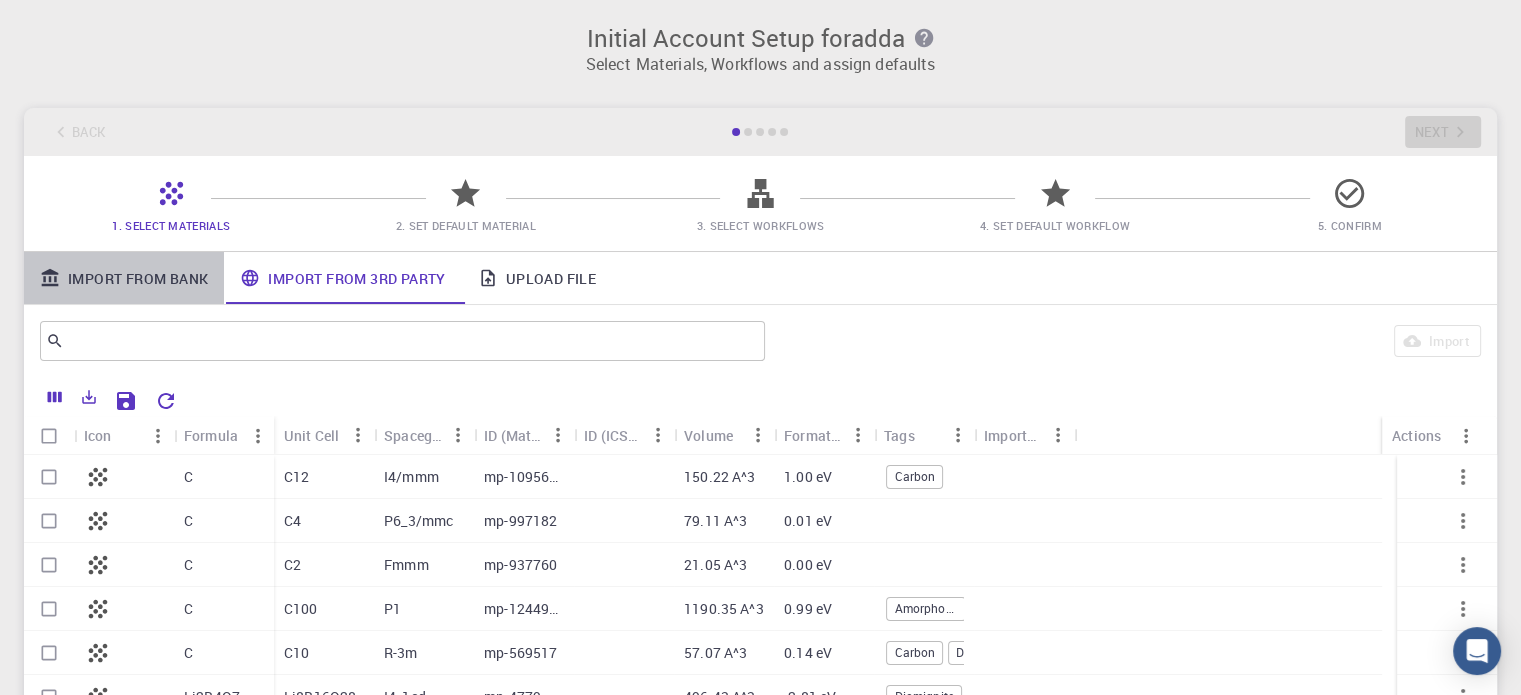 click on "Import From Bank" at bounding box center [124, 278] 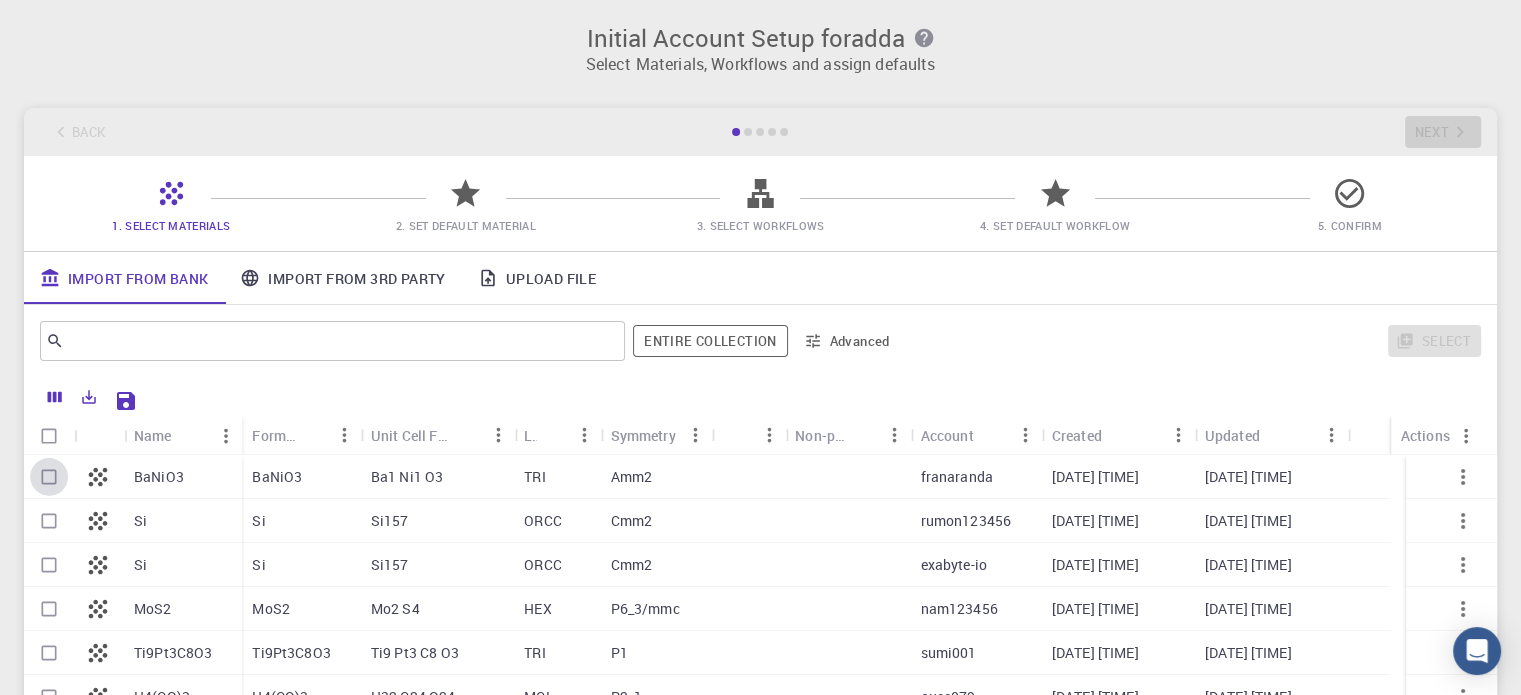 click at bounding box center [49, 477] 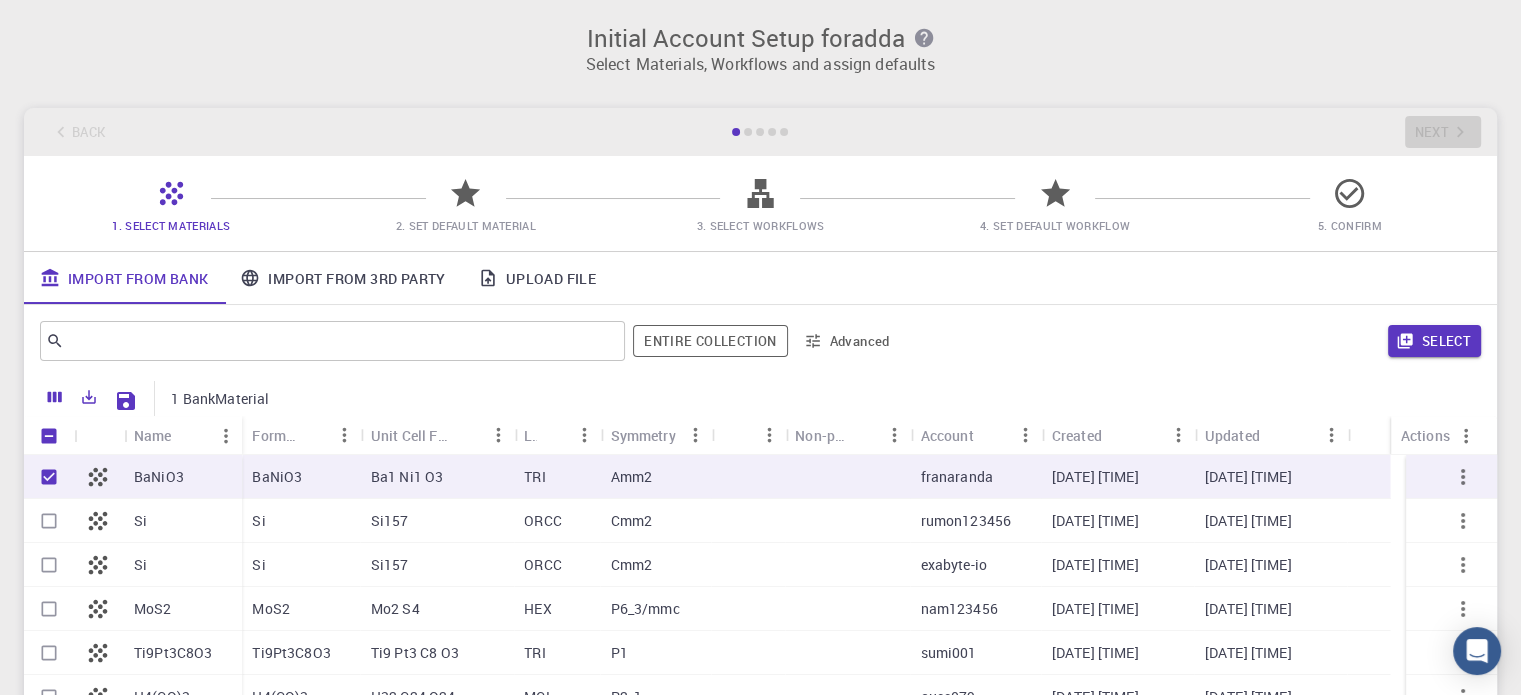 click on "BaNiO3" at bounding box center (277, 477) 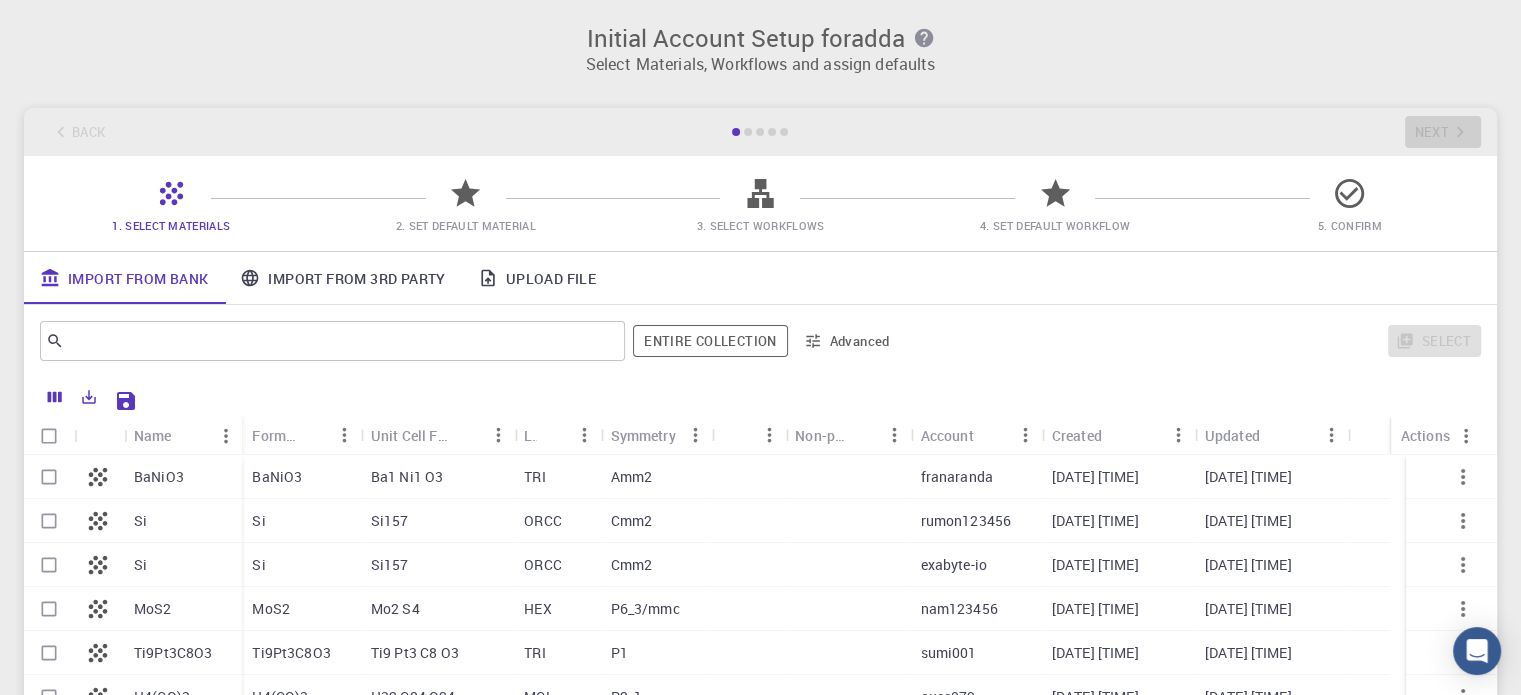 click on "BaNiO3" at bounding box center (277, 477) 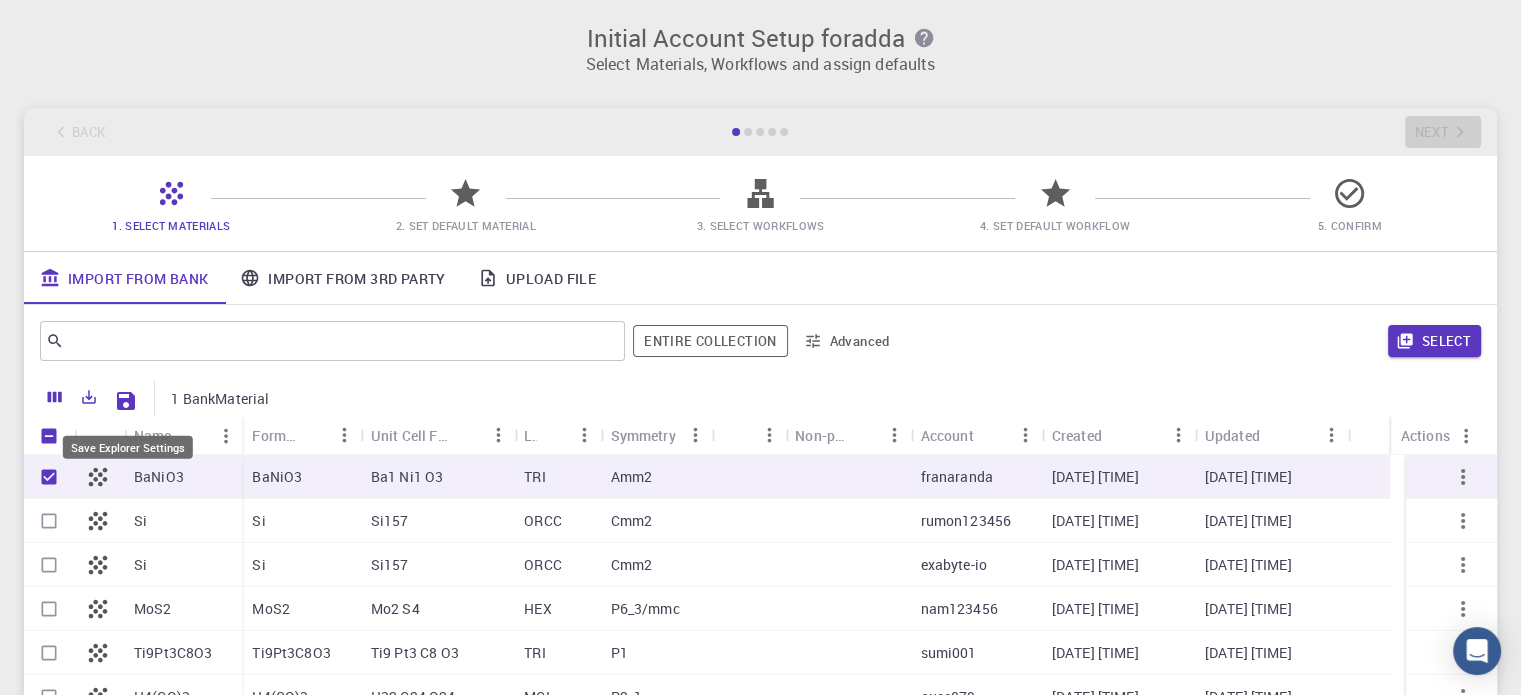 click 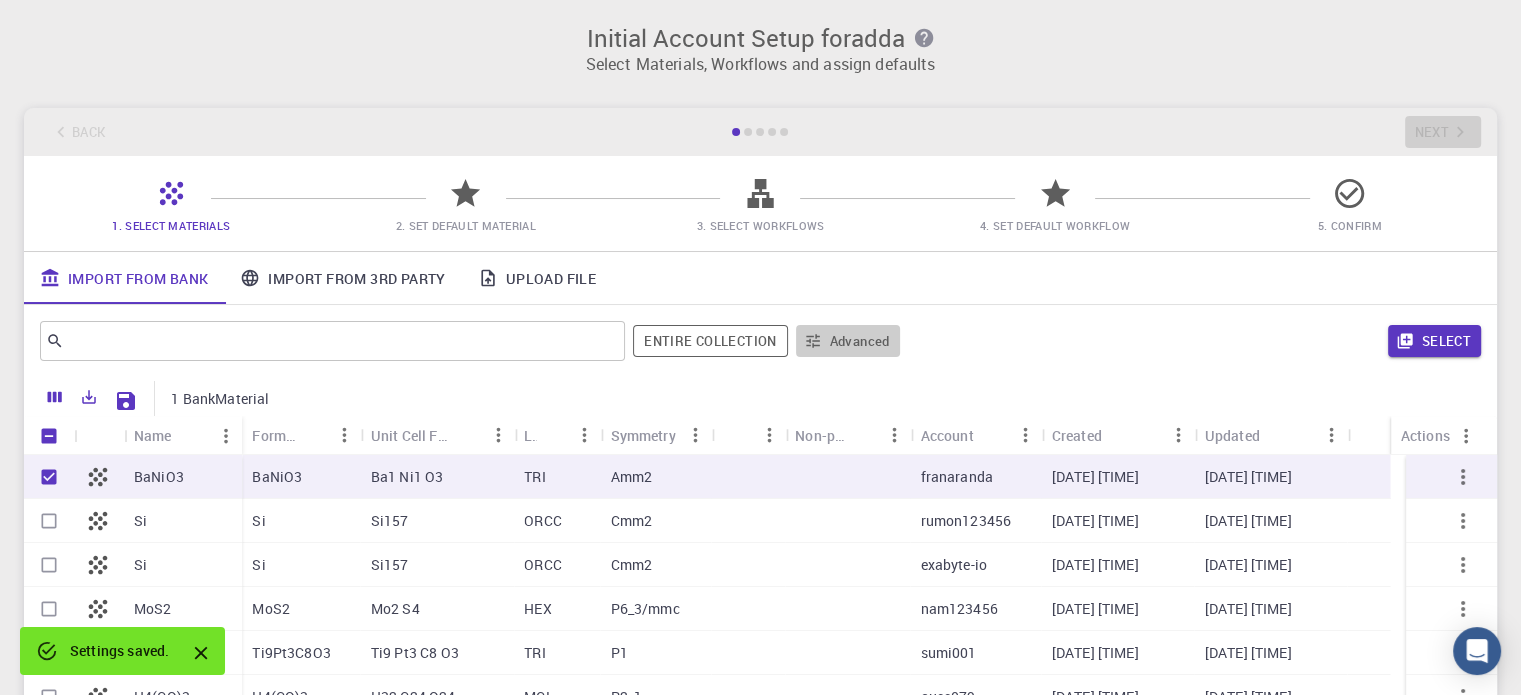 click on "Advanced" at bounding box center [848, 341] 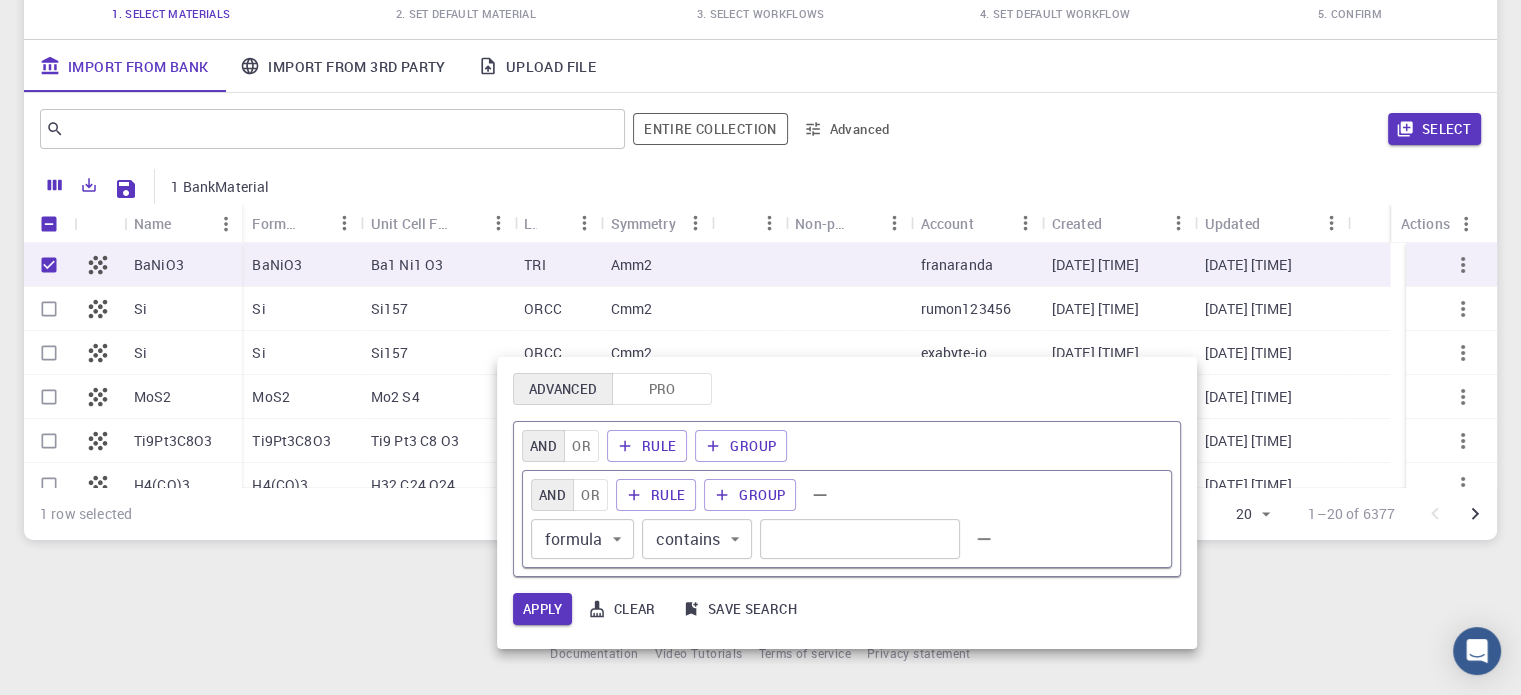 scroll, scrollTop: 0, scrollLeft: 0, axis: both 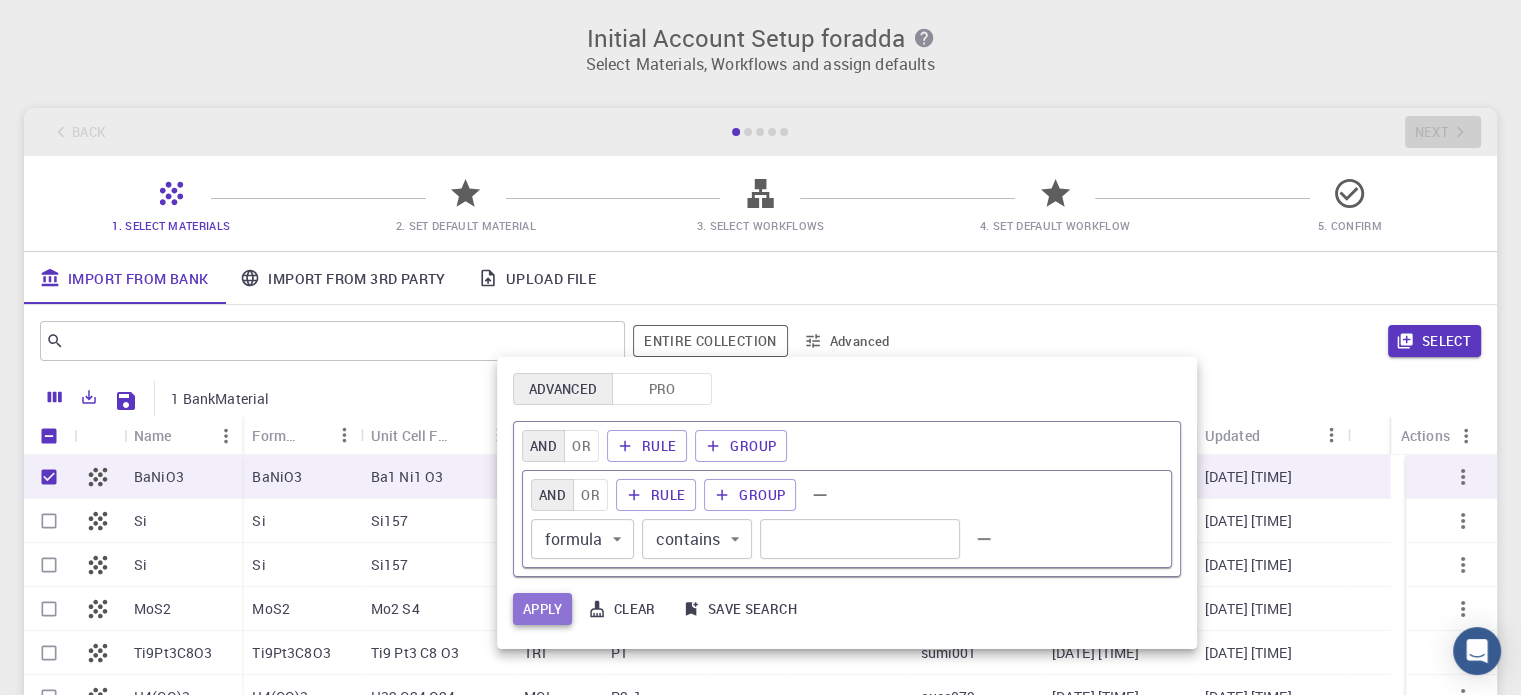 click on "Apply" at bounding box center [542, 609] 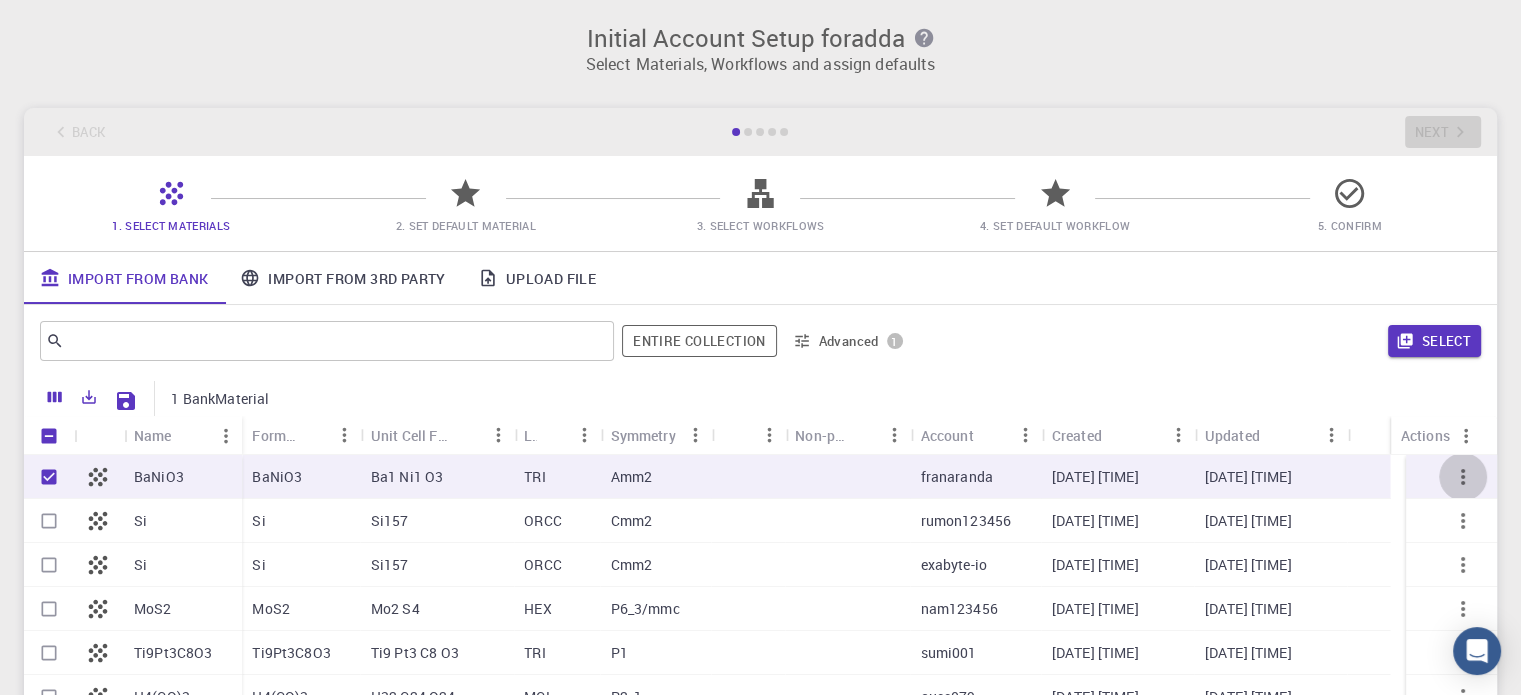 click 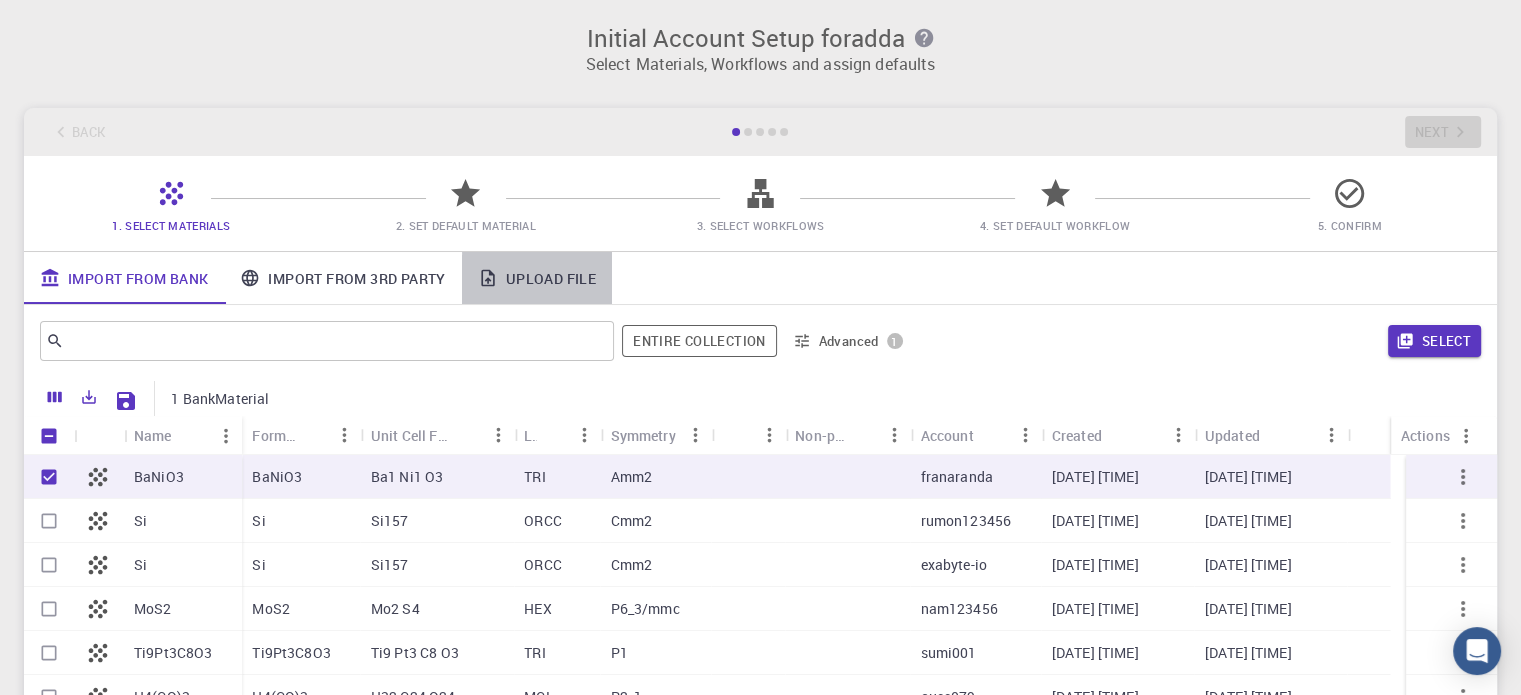 click on "Upload File" at bounding box center (537, 278) 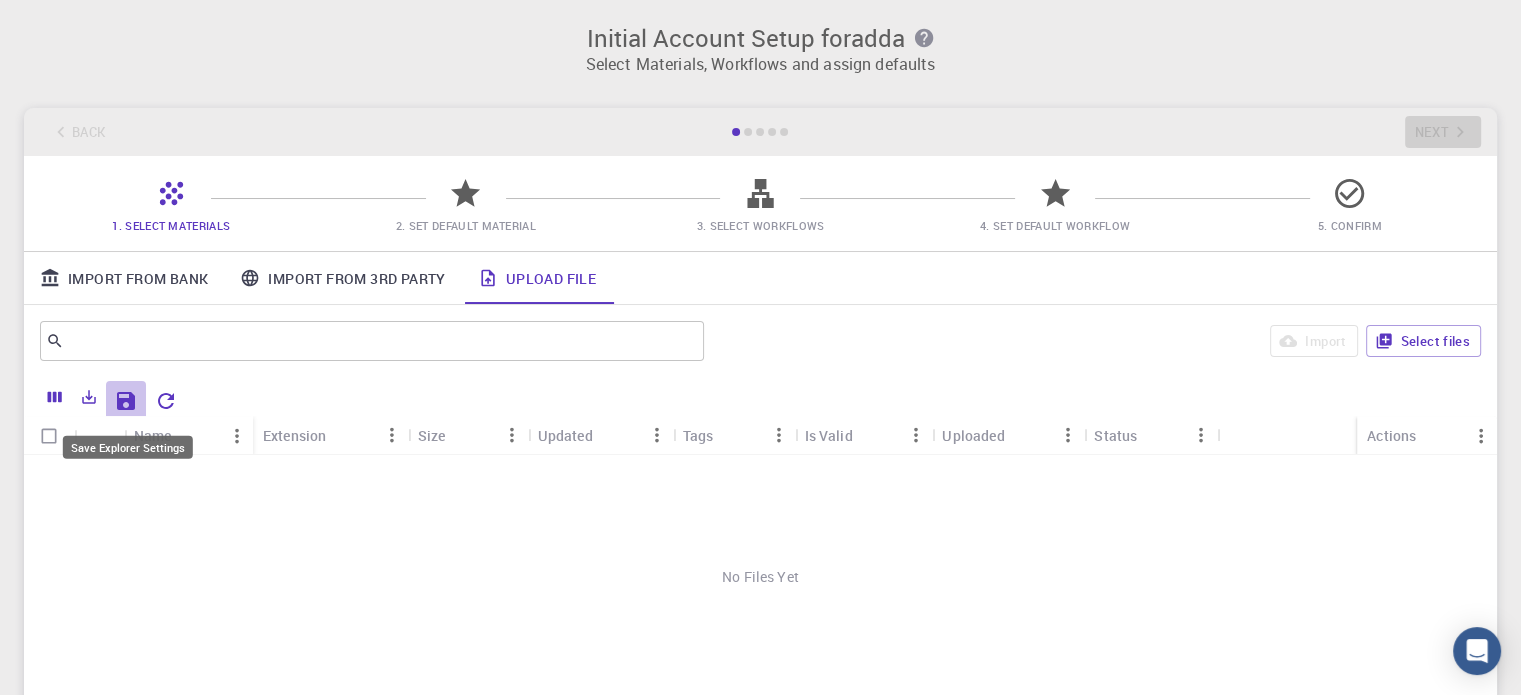 click at bounding box center (126, 401) 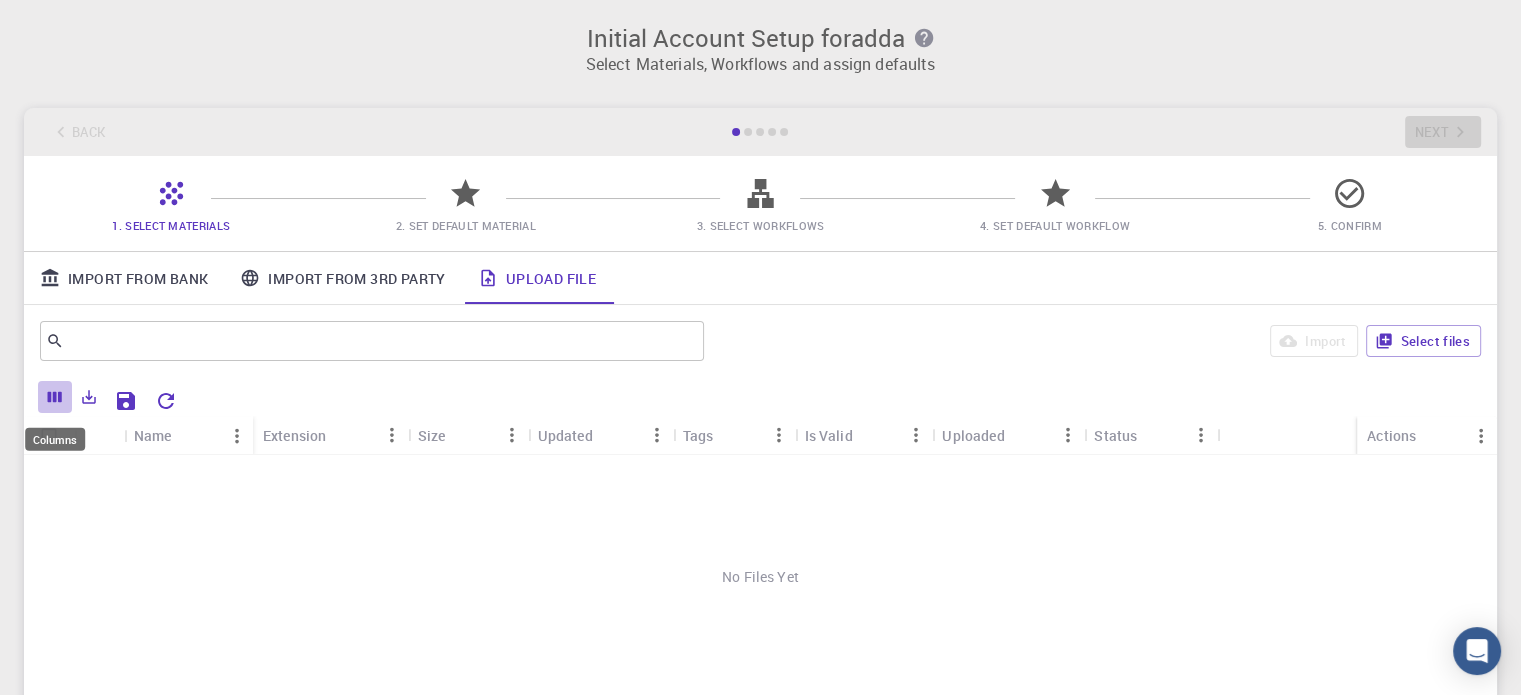 click 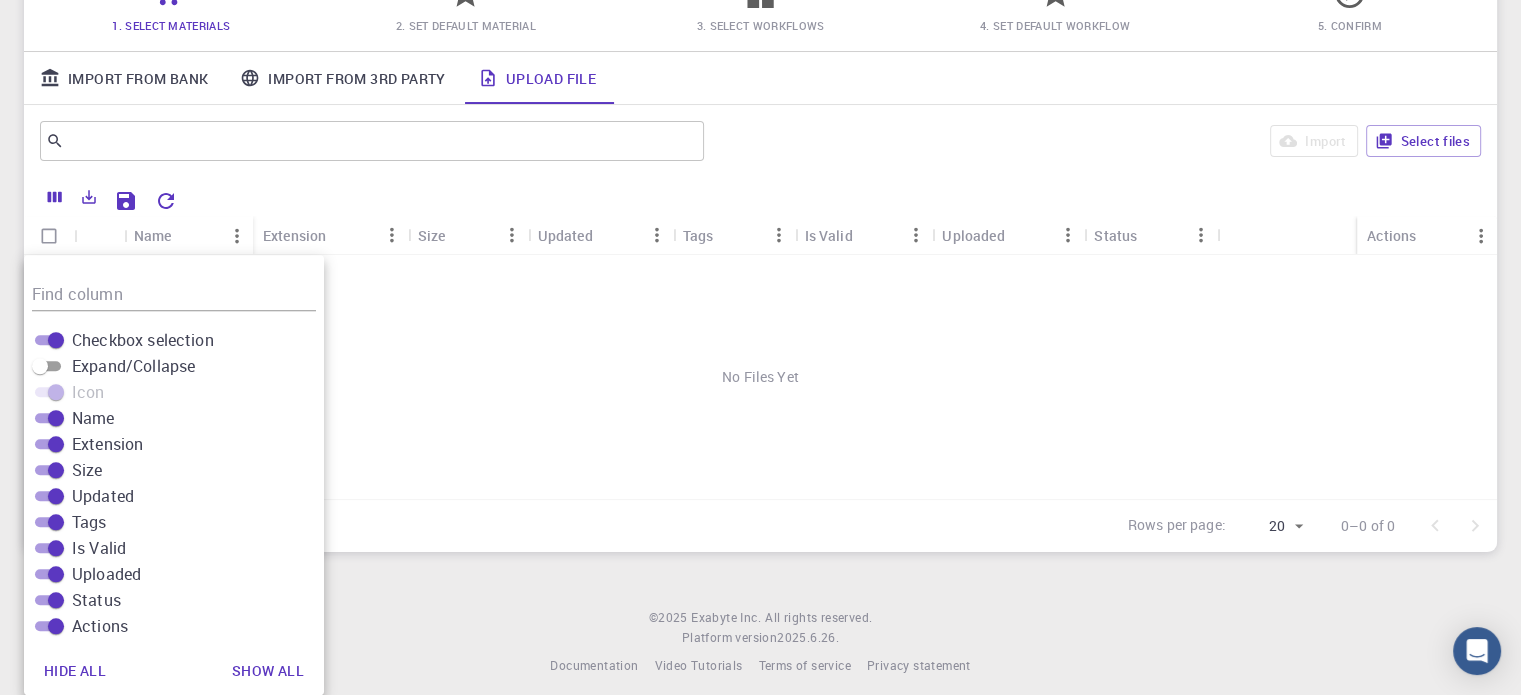 click on "​ Import Select files" at bounding box center (760, 141) 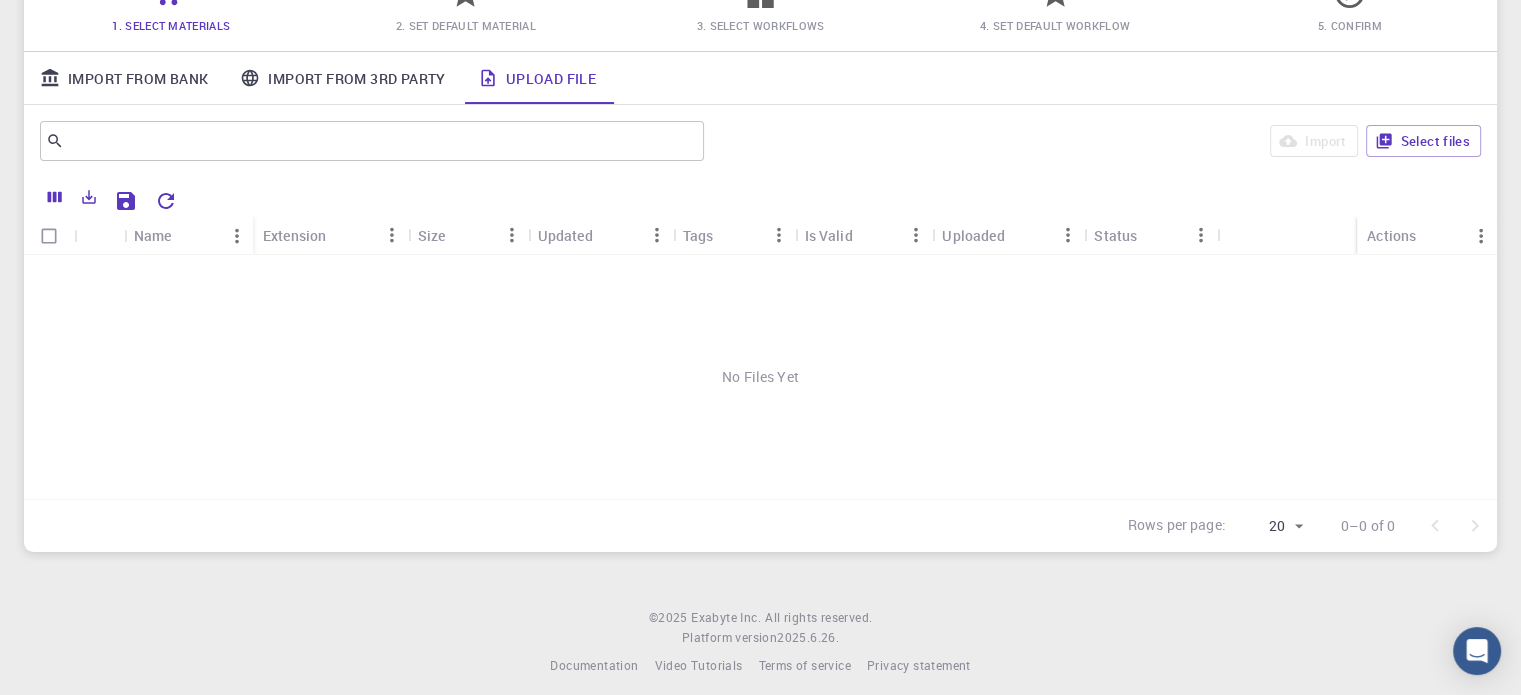 scroll, scrollTop: 0, scrollLeft: 0, axis: both 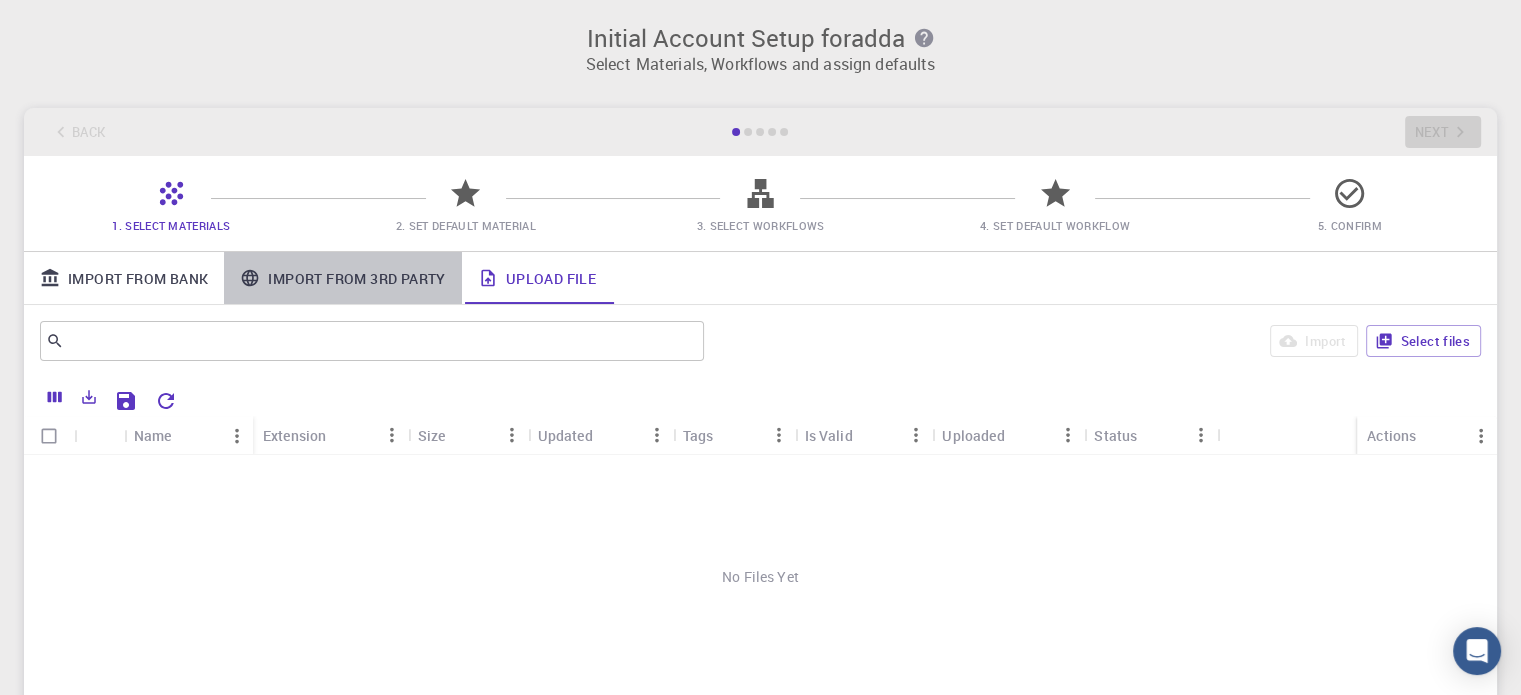 click on "Import From 3rd Party" at bounding box center [342, 278] 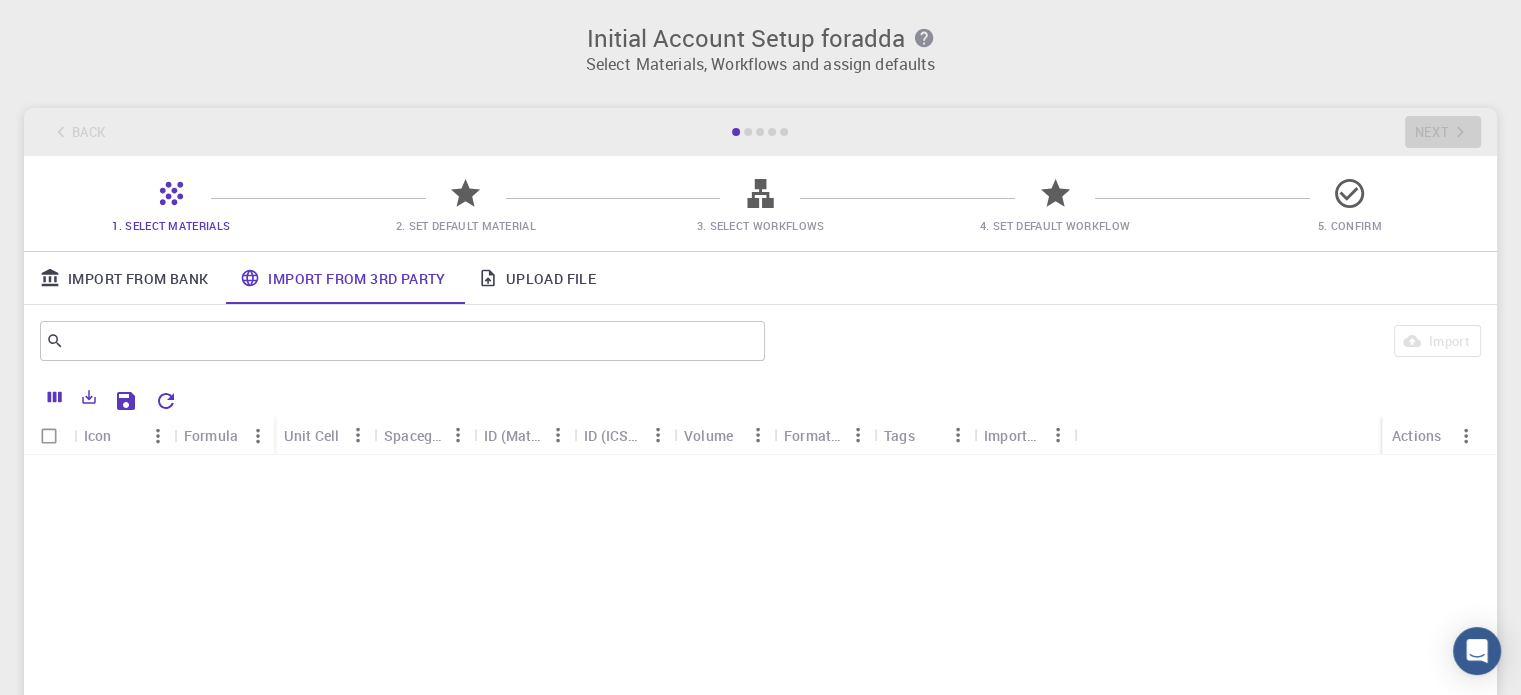 scroll, scrollTop: 635, scrollLeft: 0, axis: vertical 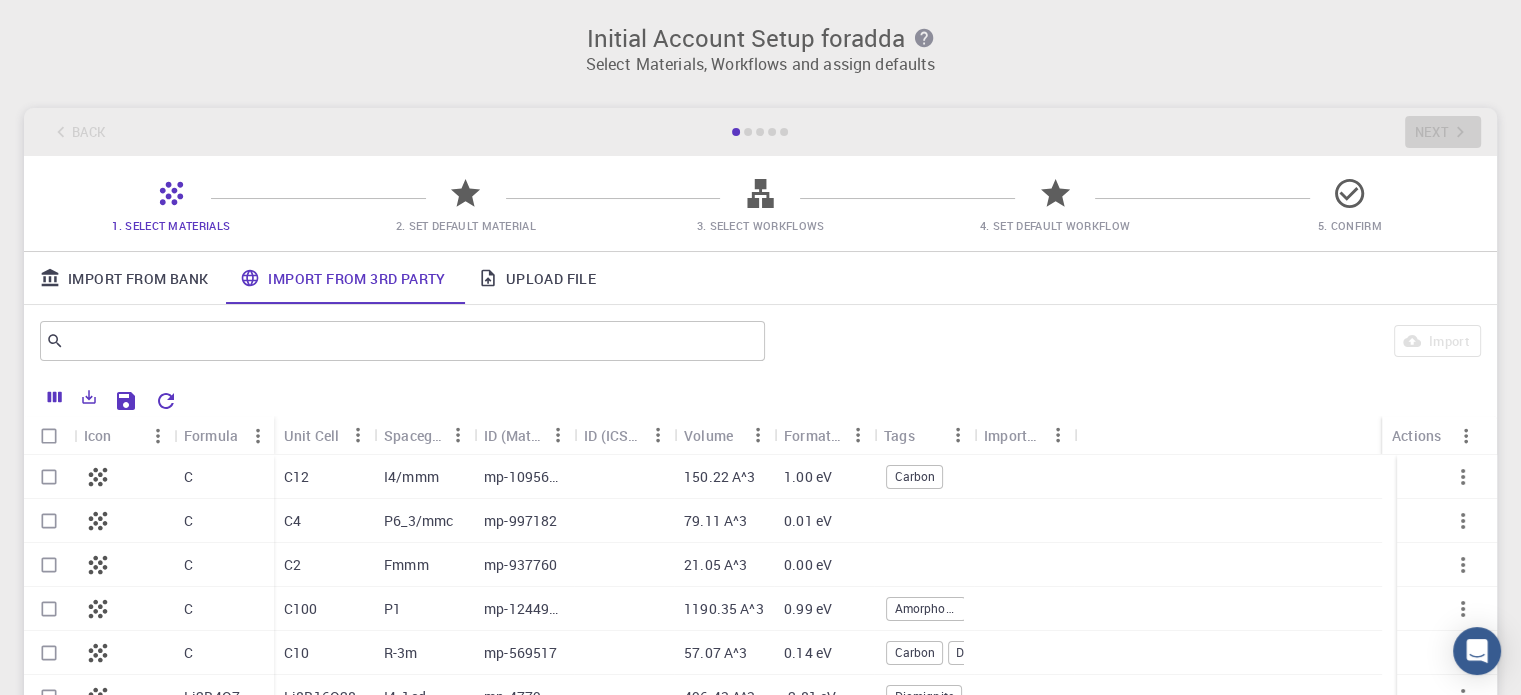 click on "Upload File" at bounding box center [537, 278] 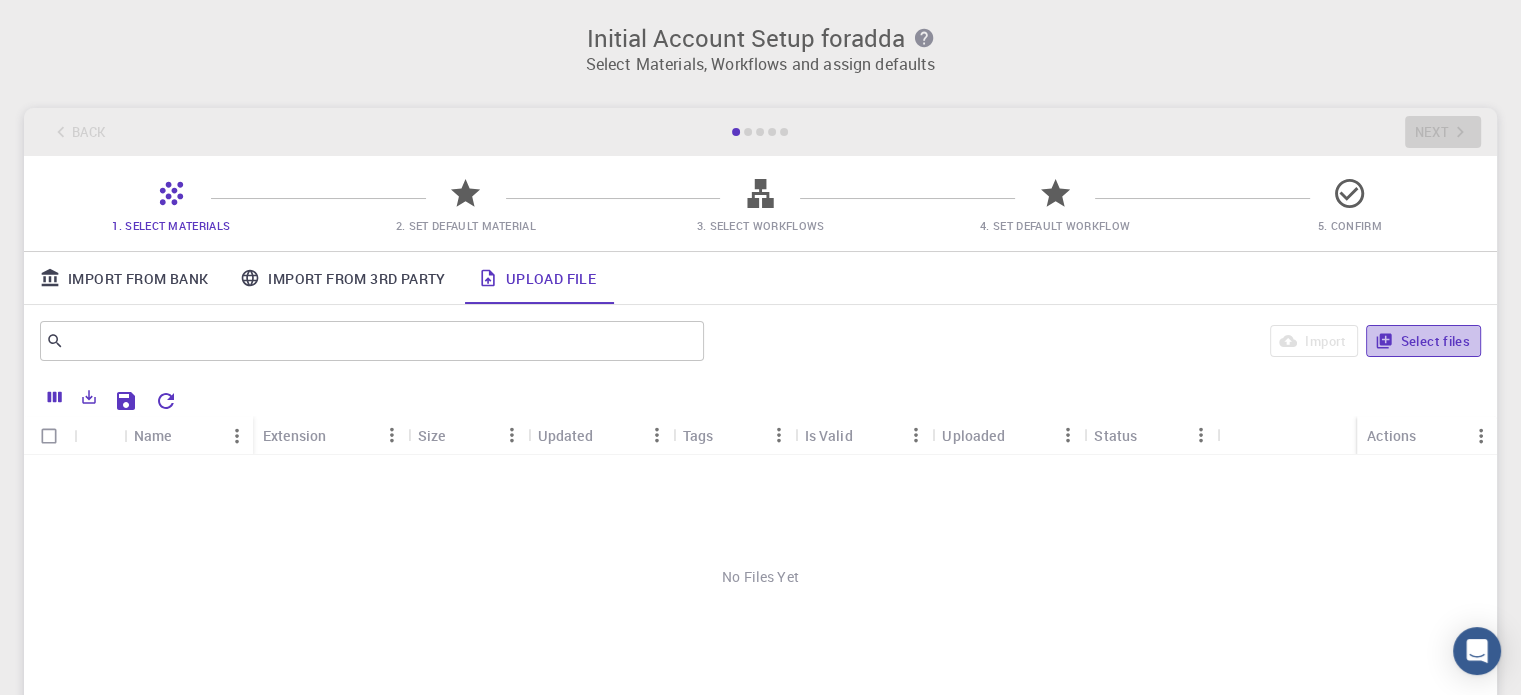 click on "Select files" at bounding box center (1423, 341) 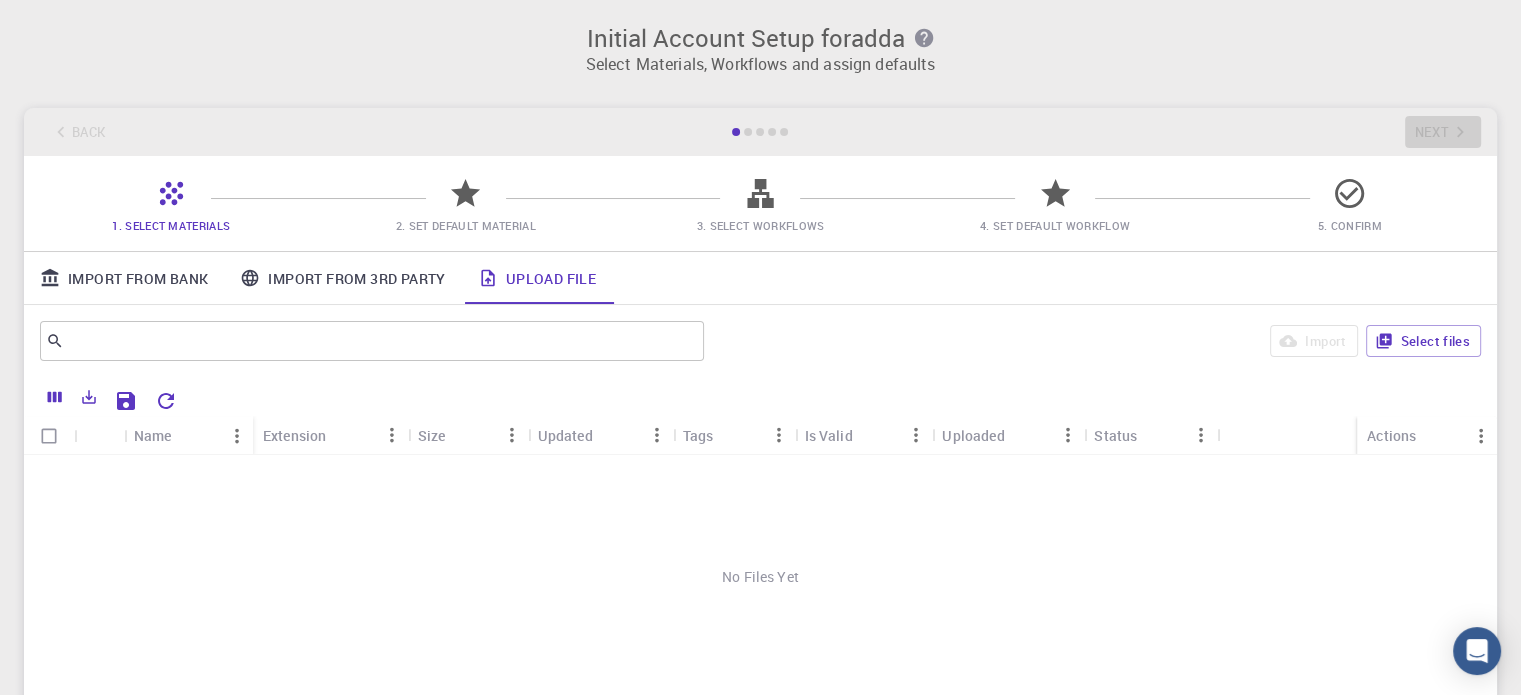 scroll, scrollTop: 0, scrollLeft: 0, axis: both 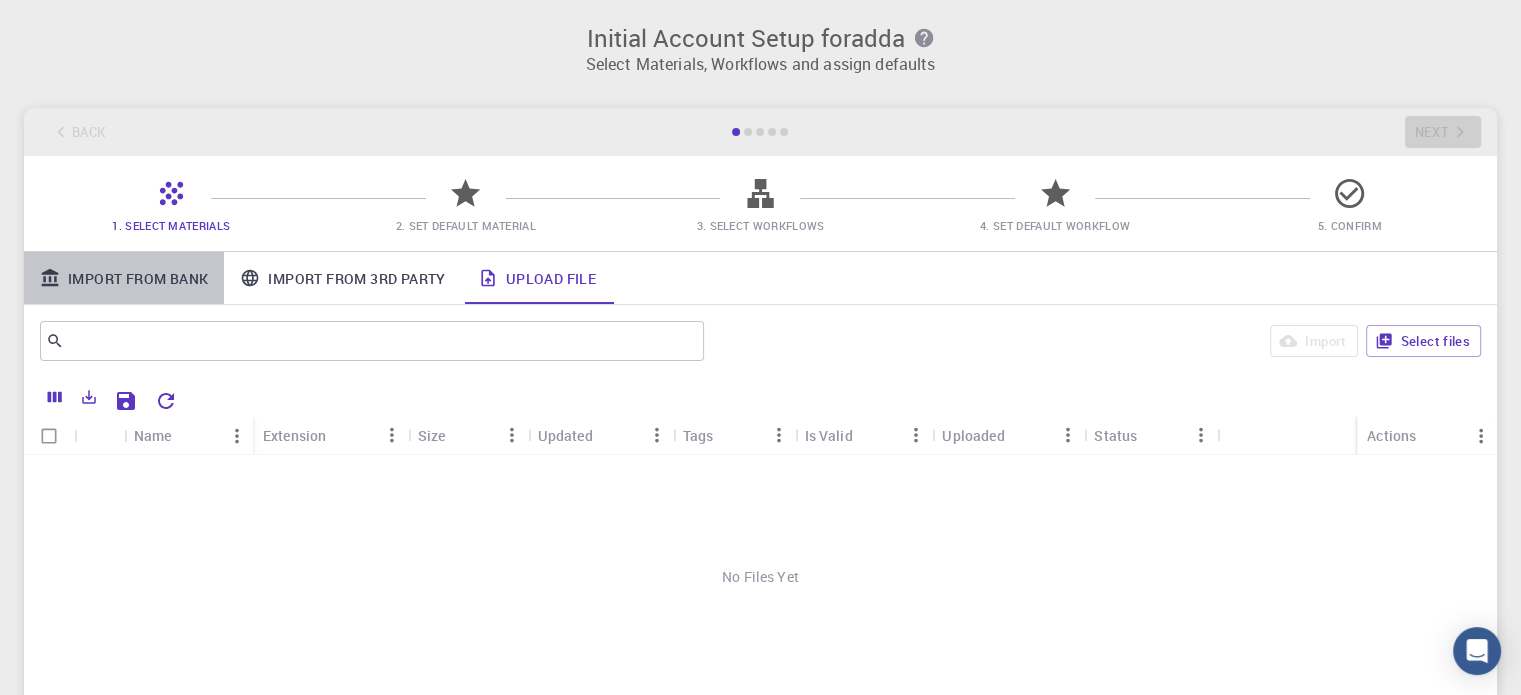 click on "Import From Bank" at bounding box center (124, 278) 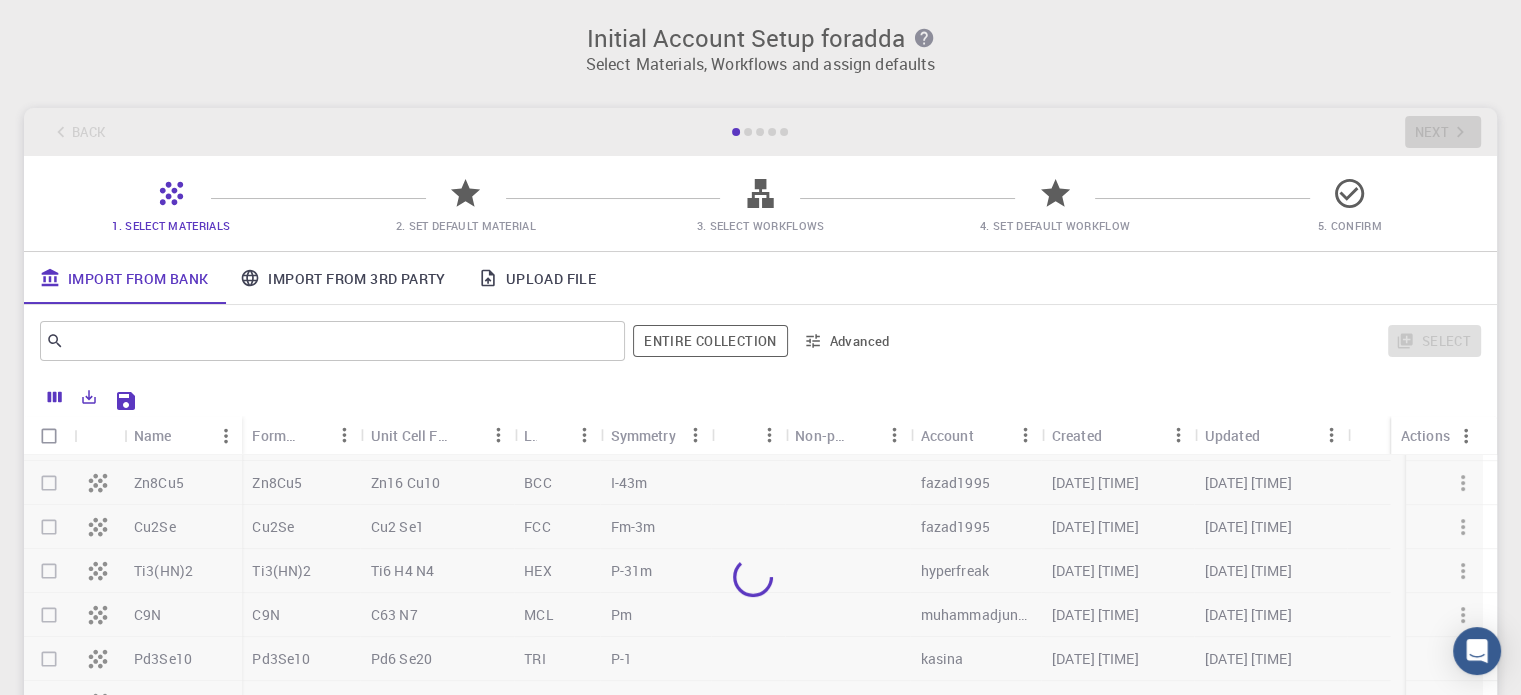 scroll, scrollTop: 635, scrollLeft: 0, axis: vertical 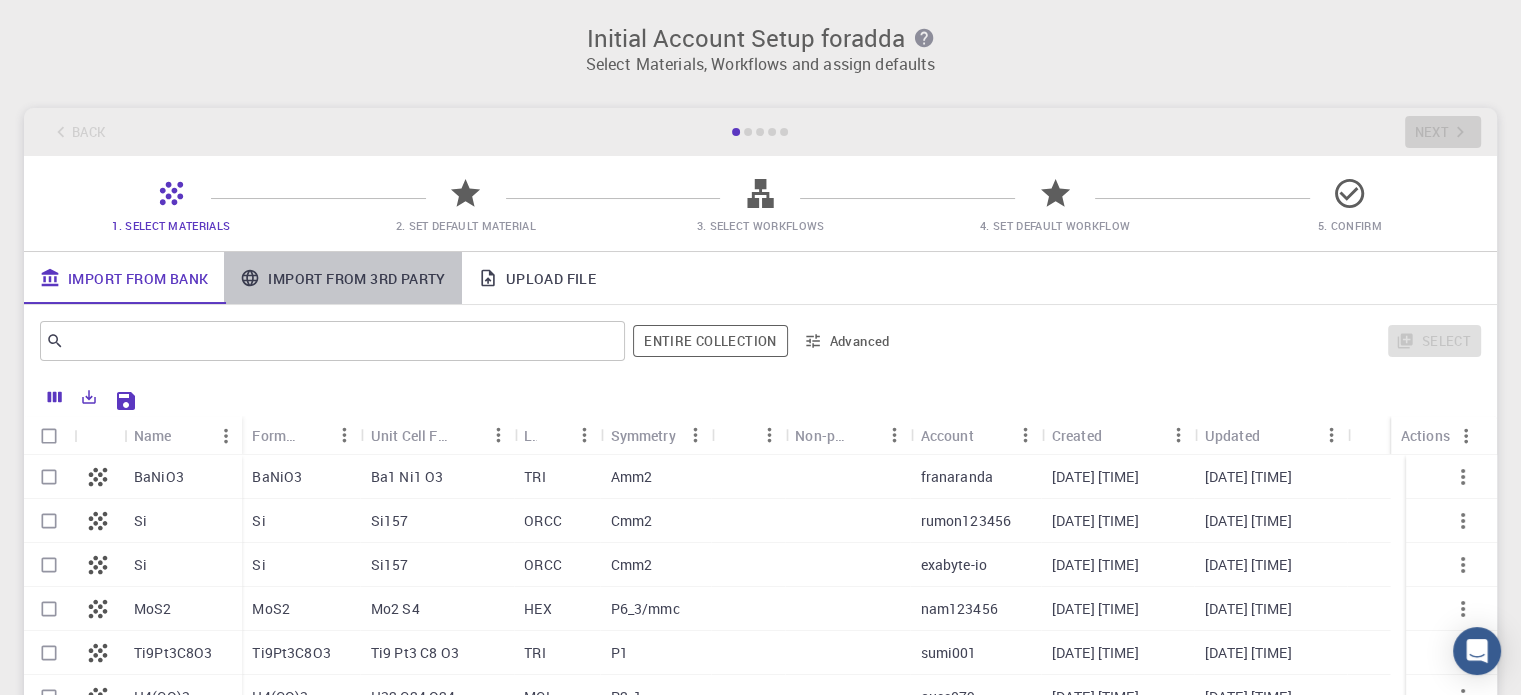 click on "Import From 3rd Party" at bounding box center [342, 278] 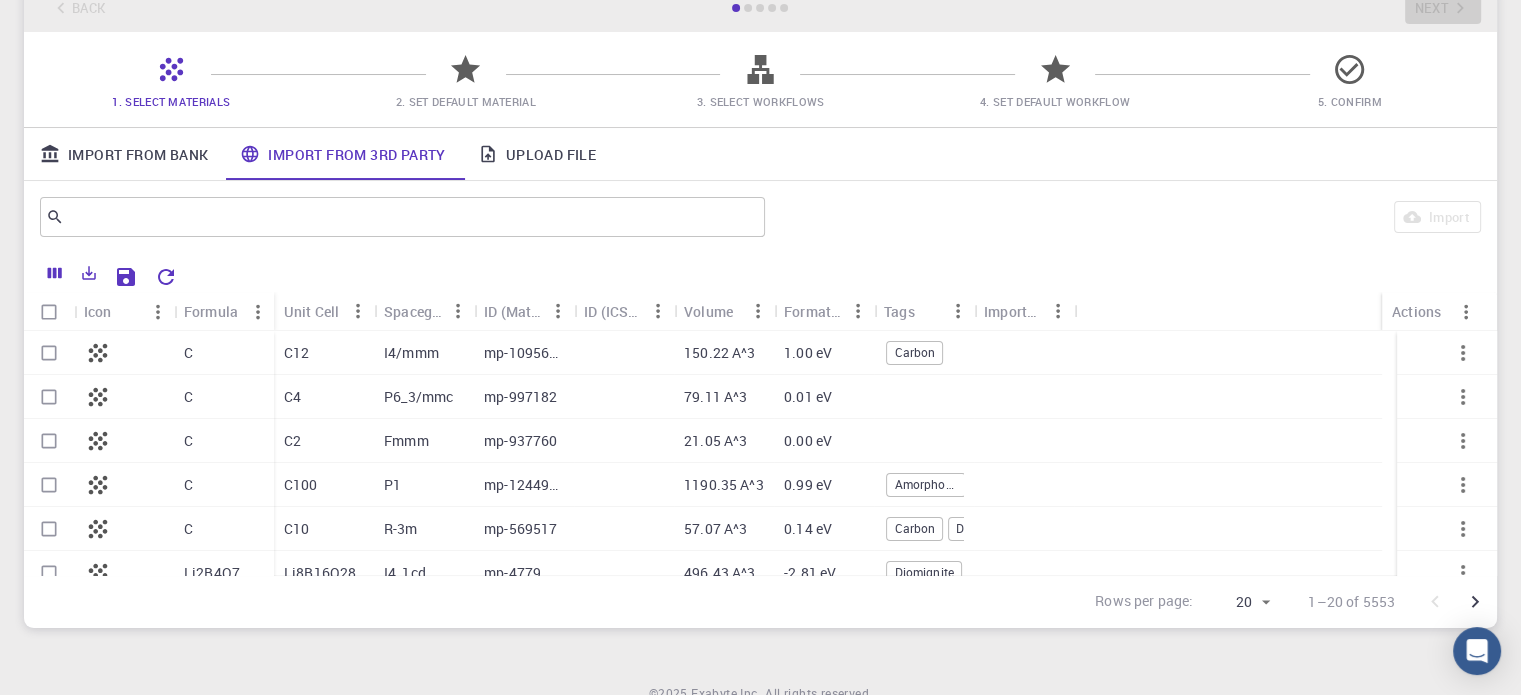 scroll, scrollTop: 124, scrollLeft: 0, axis: vertical 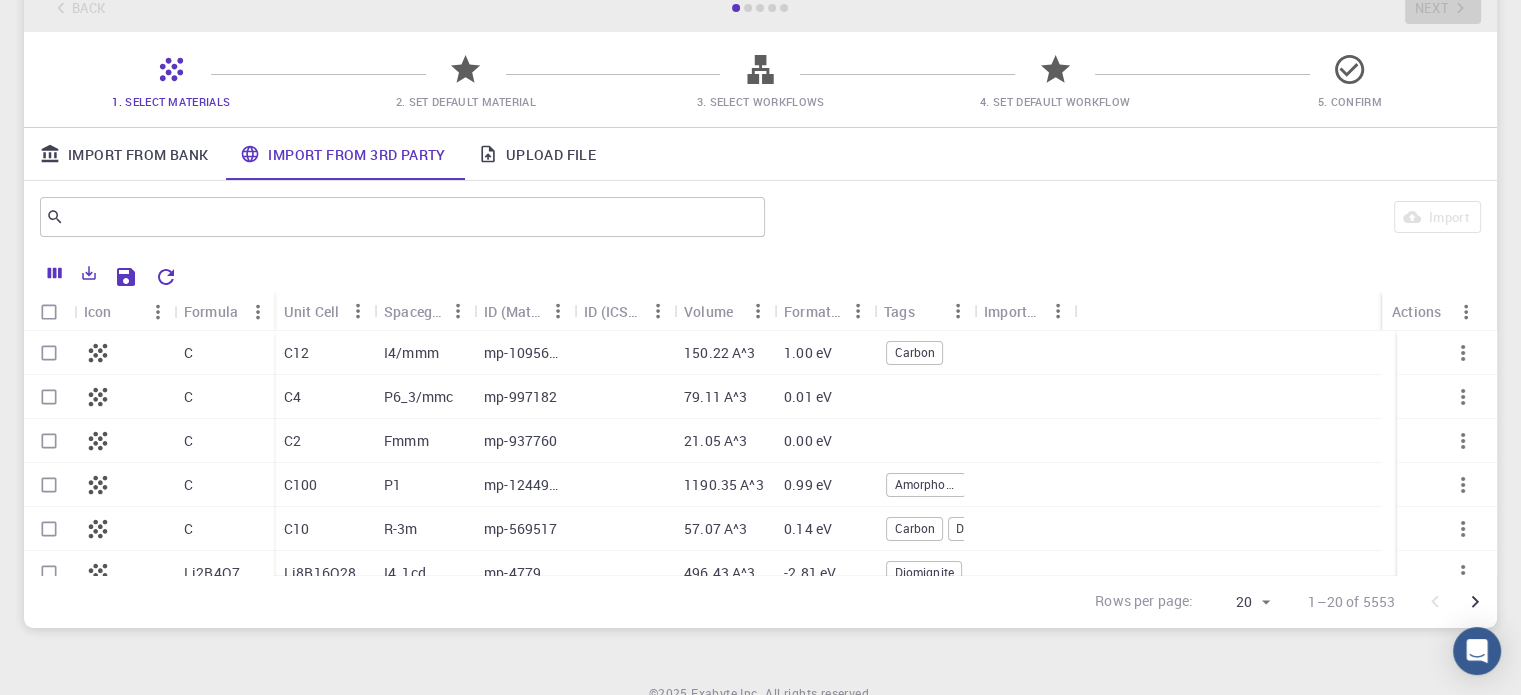 click on "1. Select Materials 2. Set Default Material 3. Select Workflows 4. Set Default Workflow 5. Confirm" at bounding box center [760, 79] 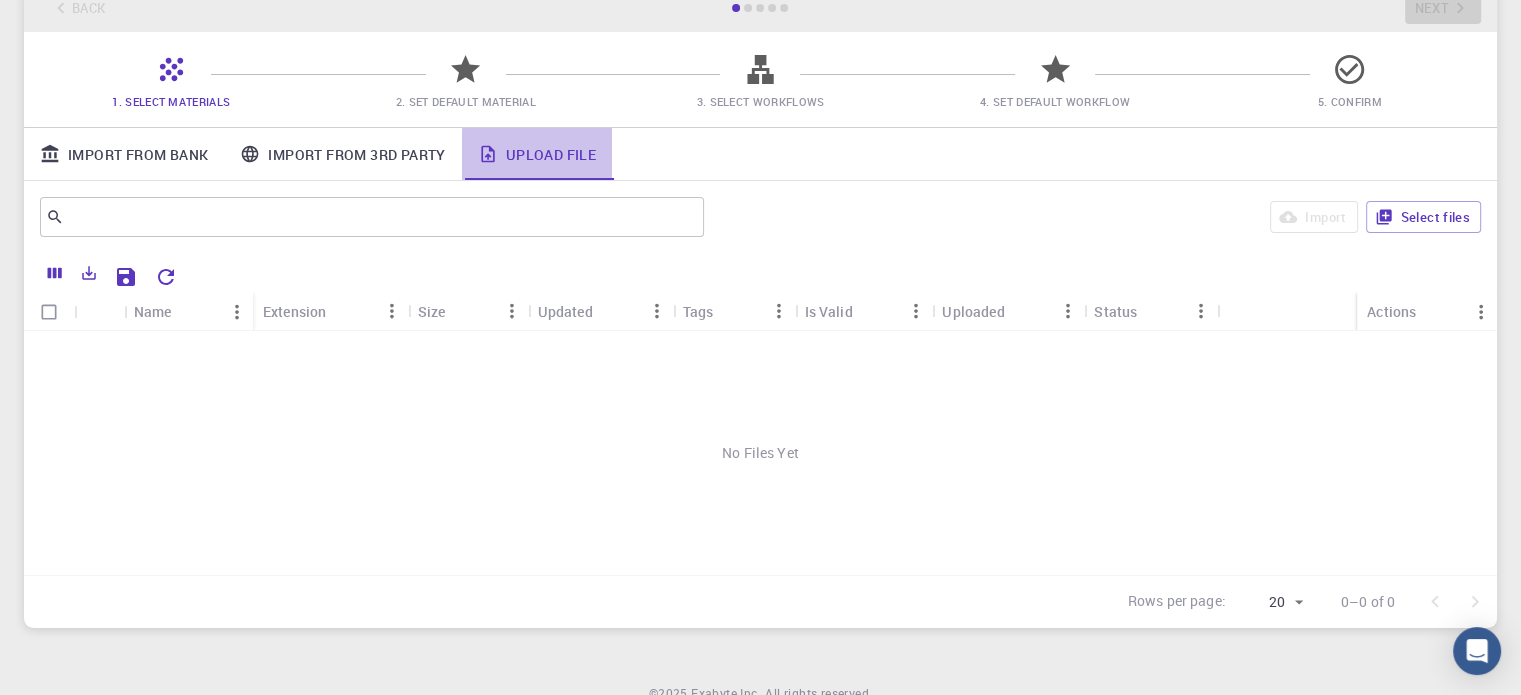 click on "Upload File" at bounding box center (537, 154) 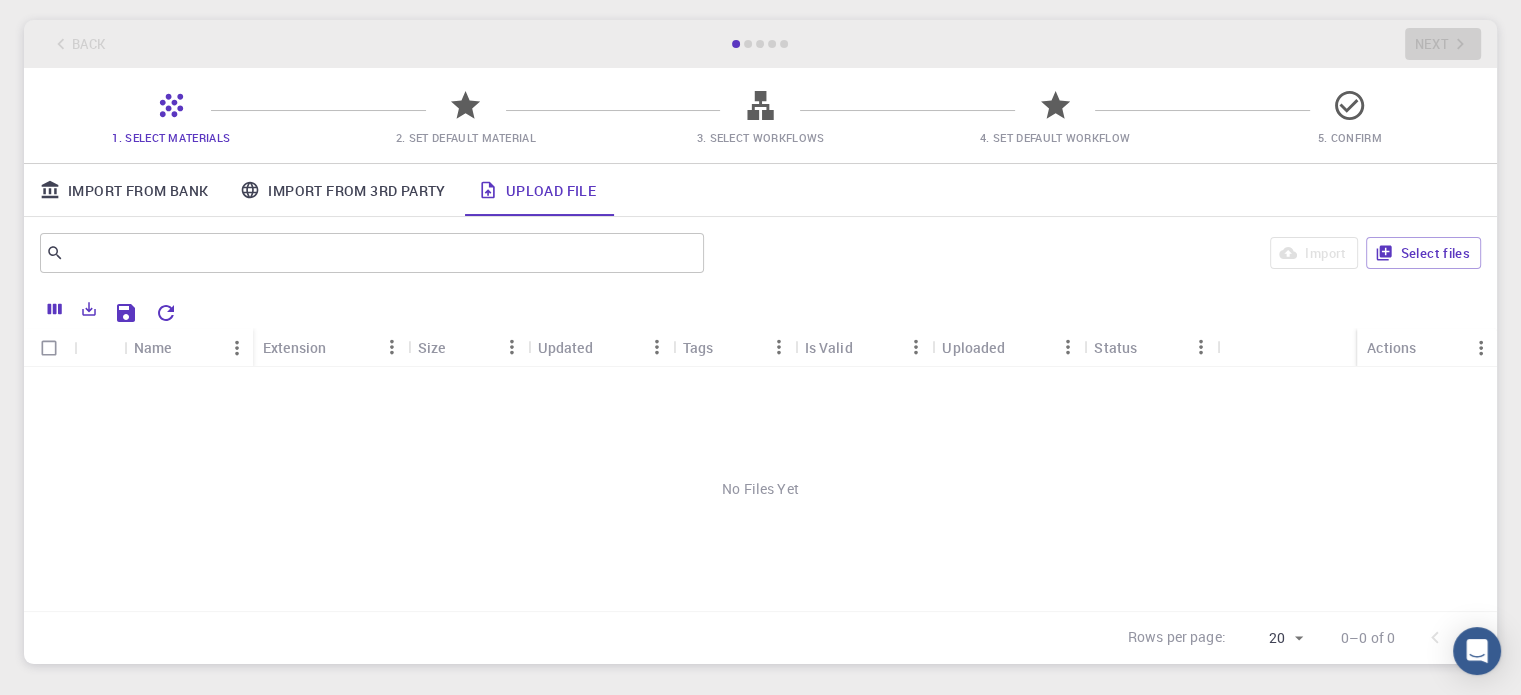 scroll, scrollTop: 84, scrollLeft: 0, axis: vertical 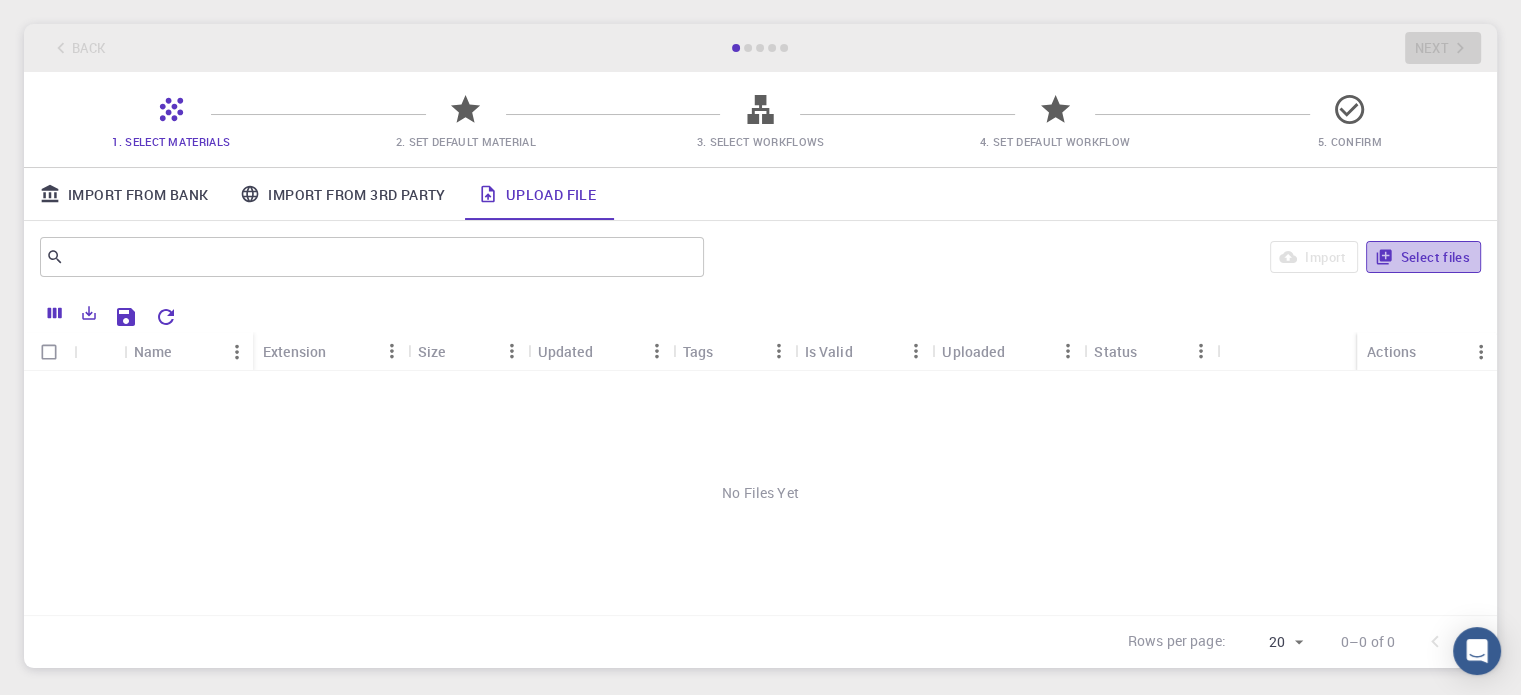click on "Select files" at bounding box center [1423, 257] 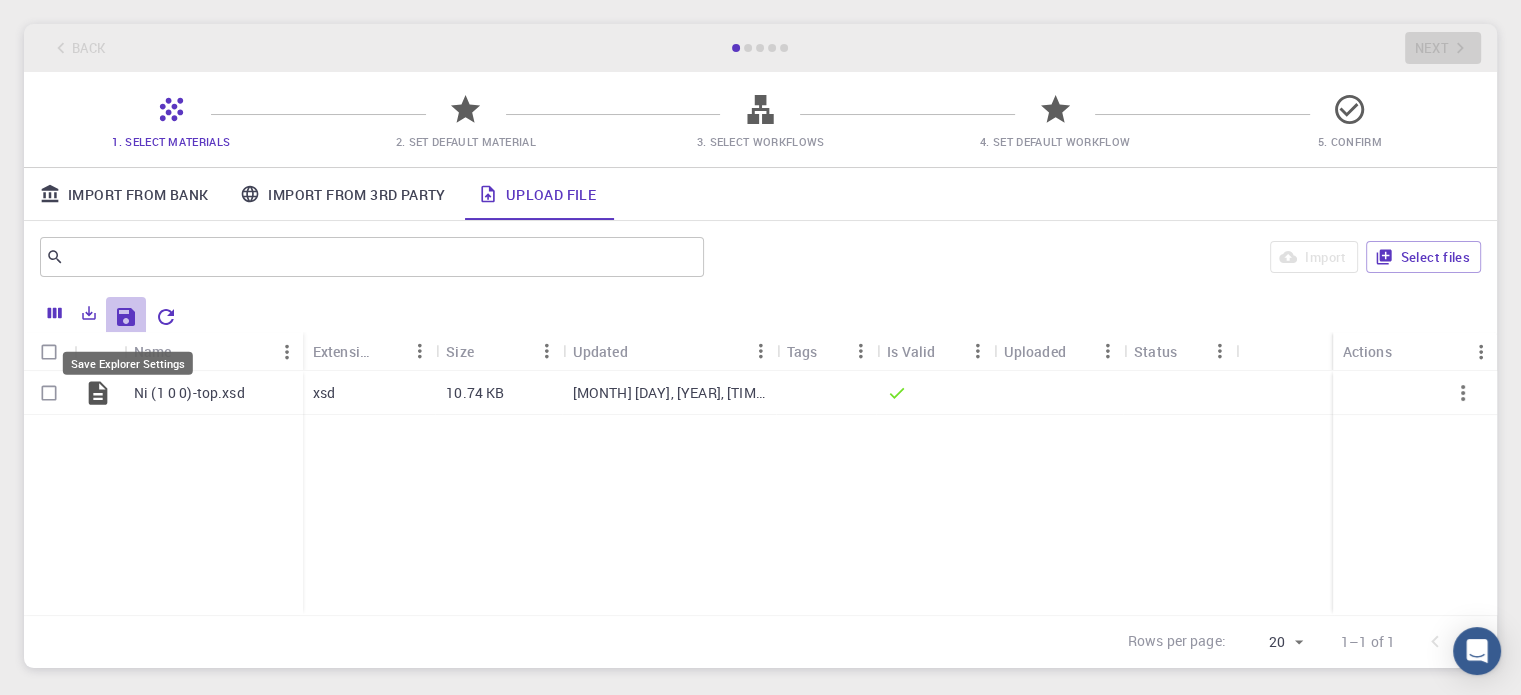 click 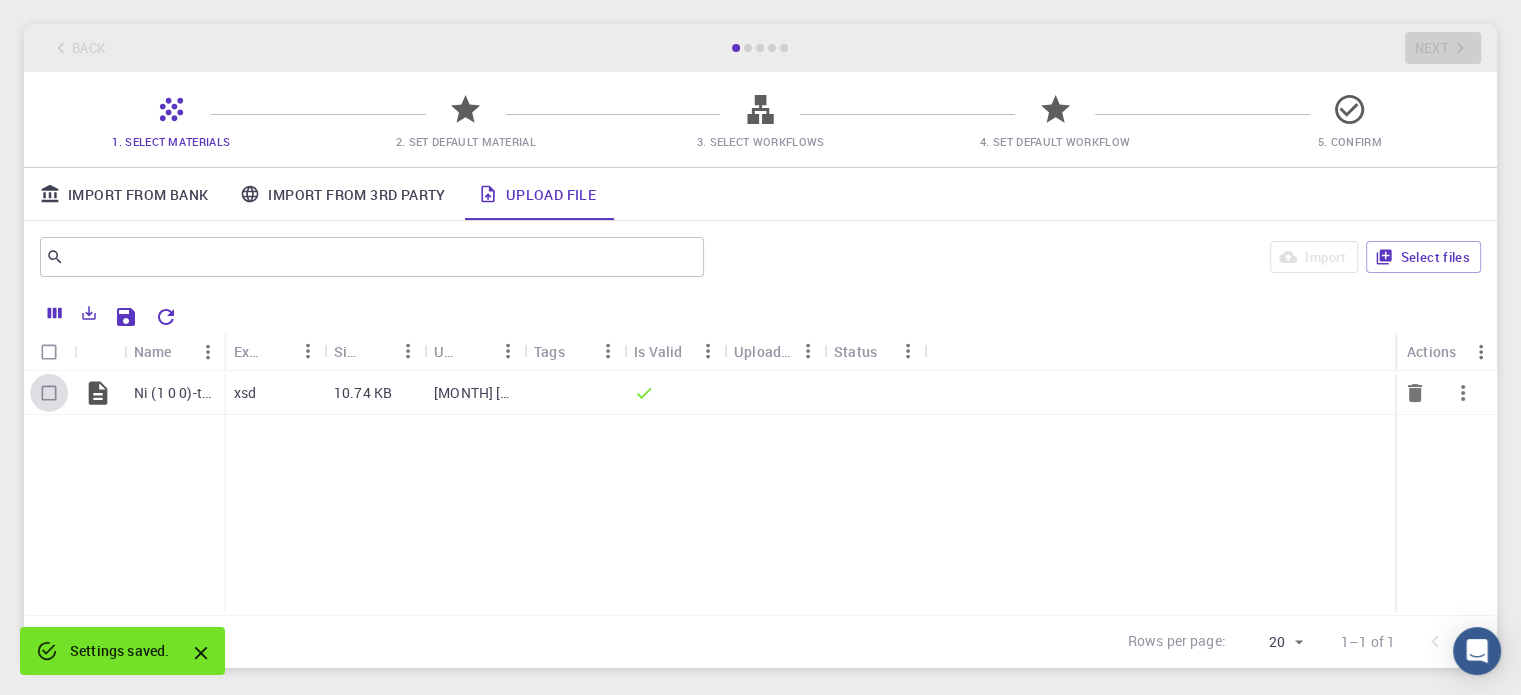 click at bounding box center (49, 393) 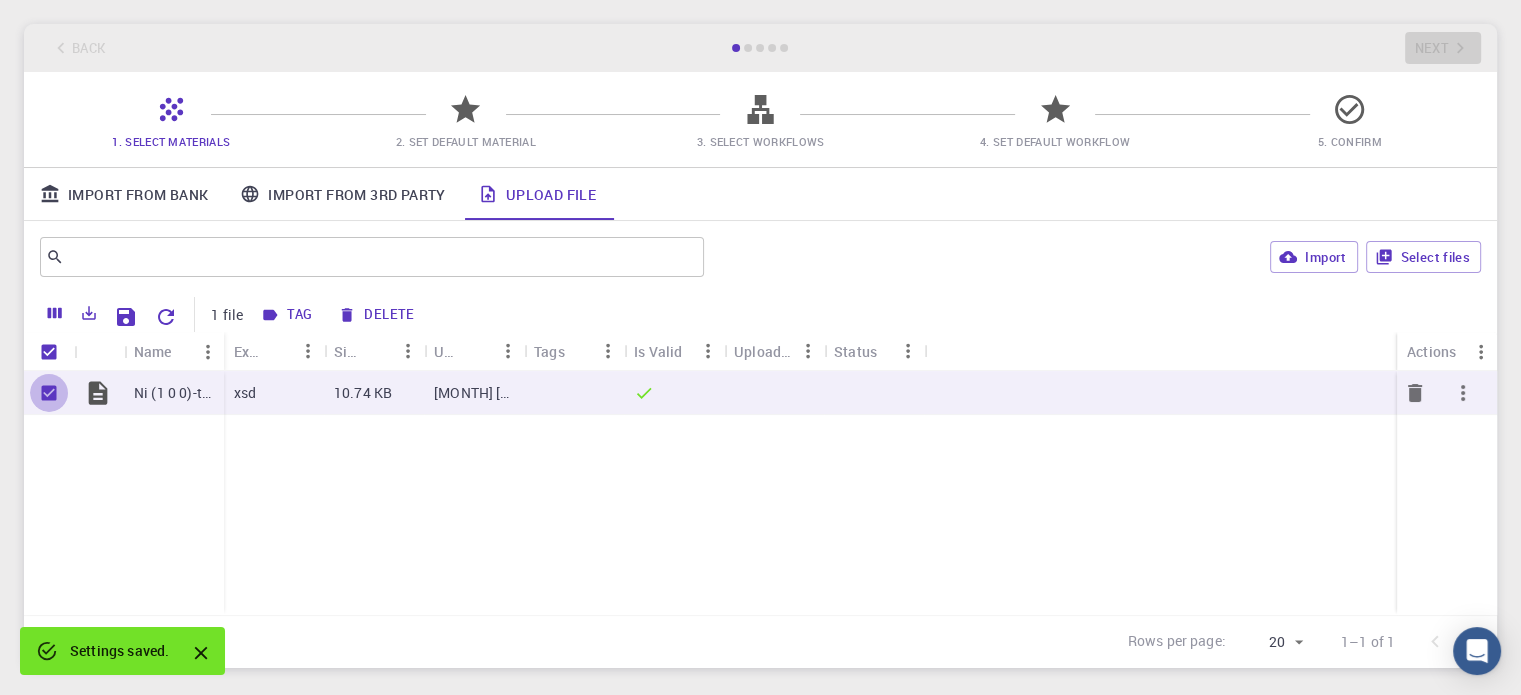 click at bounding box center [49, 393] 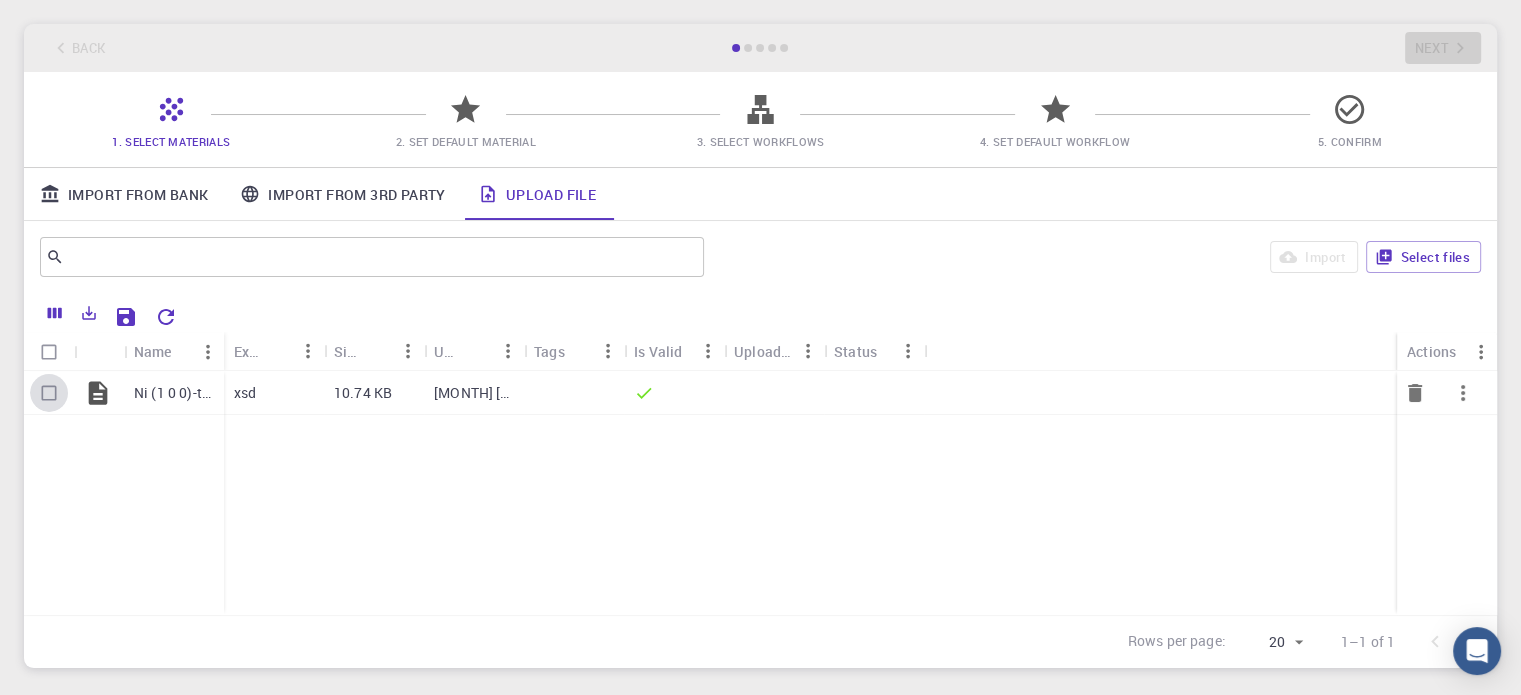click at bounding box center [49, 393] 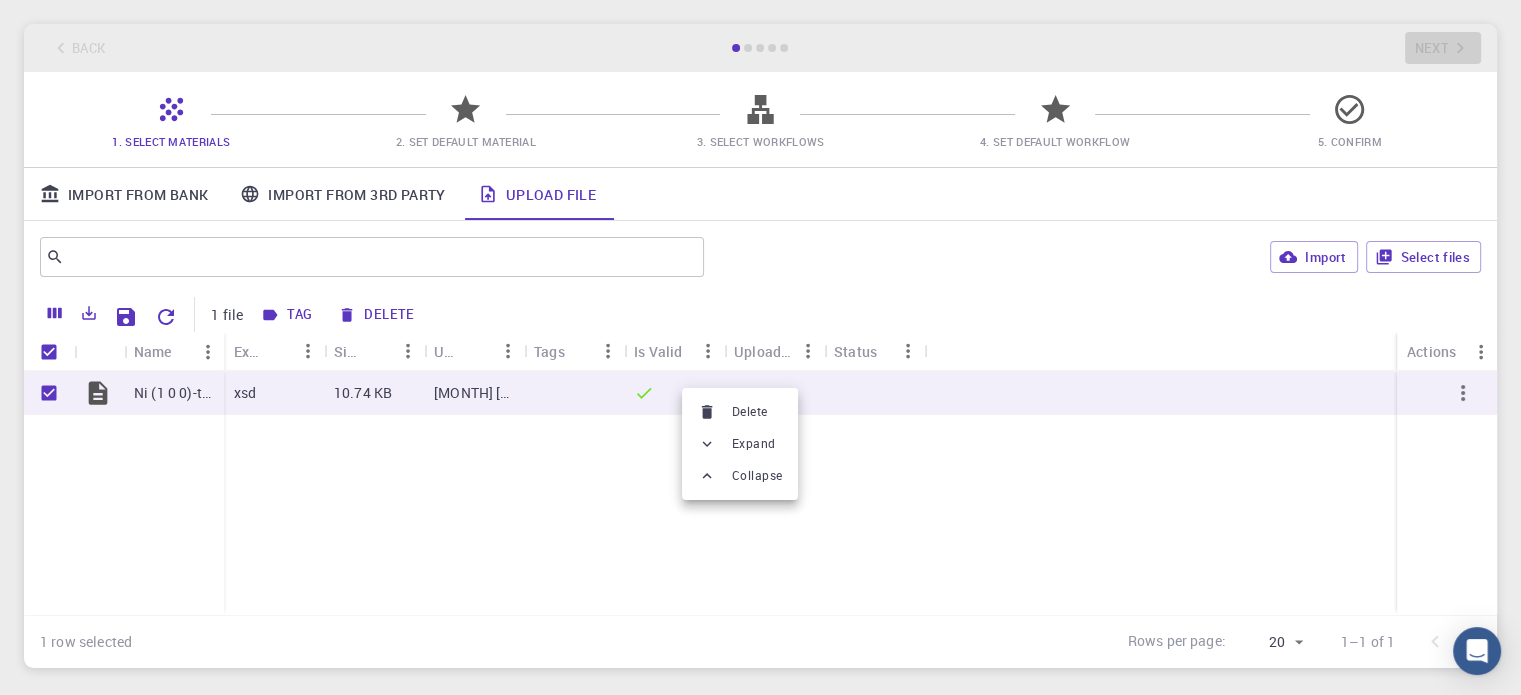 click at bounding box center [760, 347] 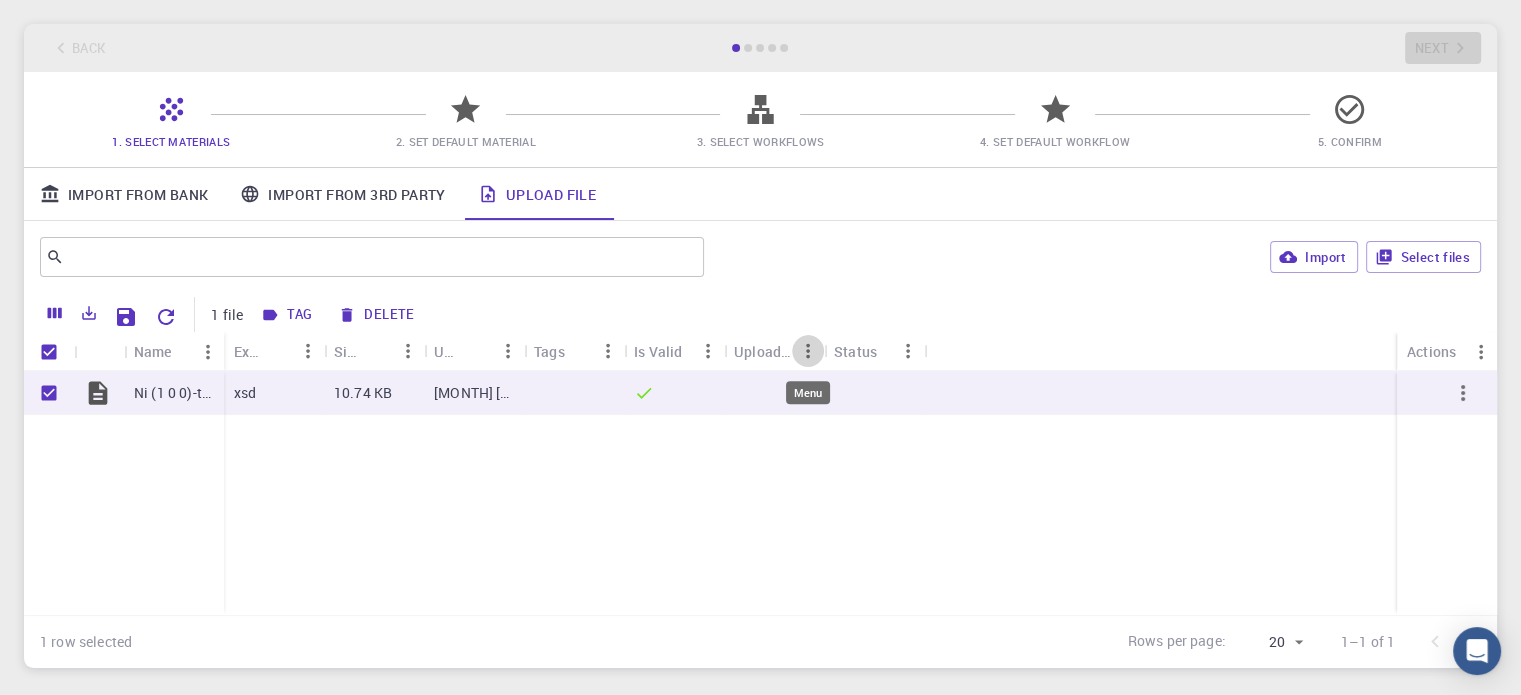 click 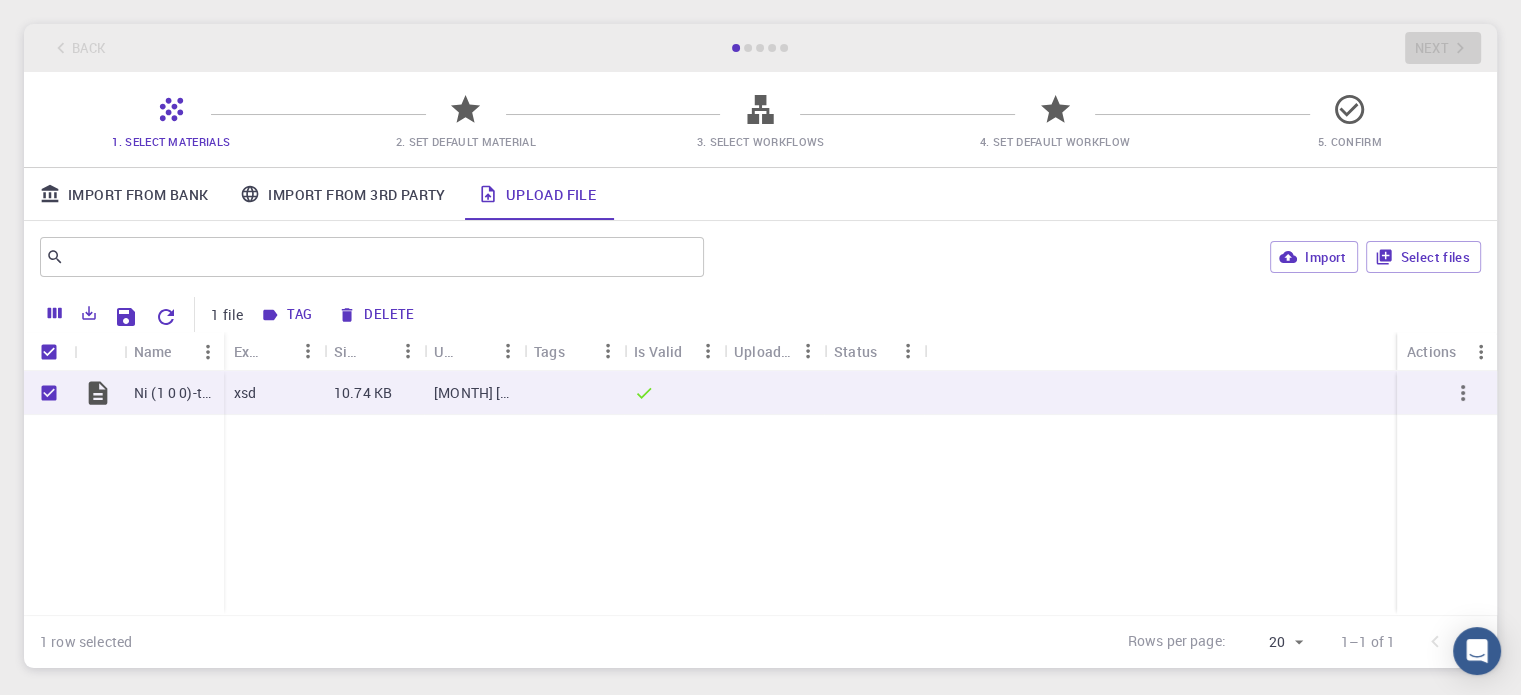 click on "​ Import Select files" at bounding box center [760, 257] 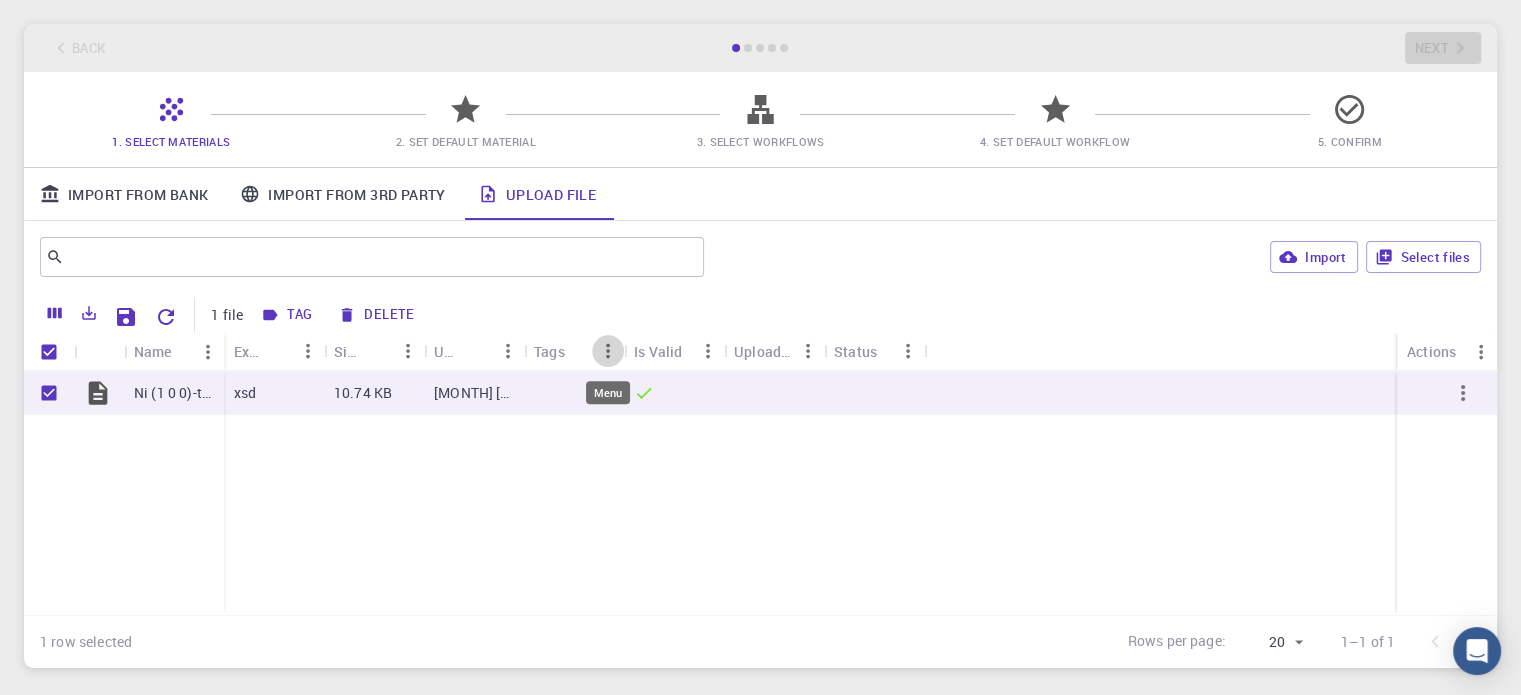 click 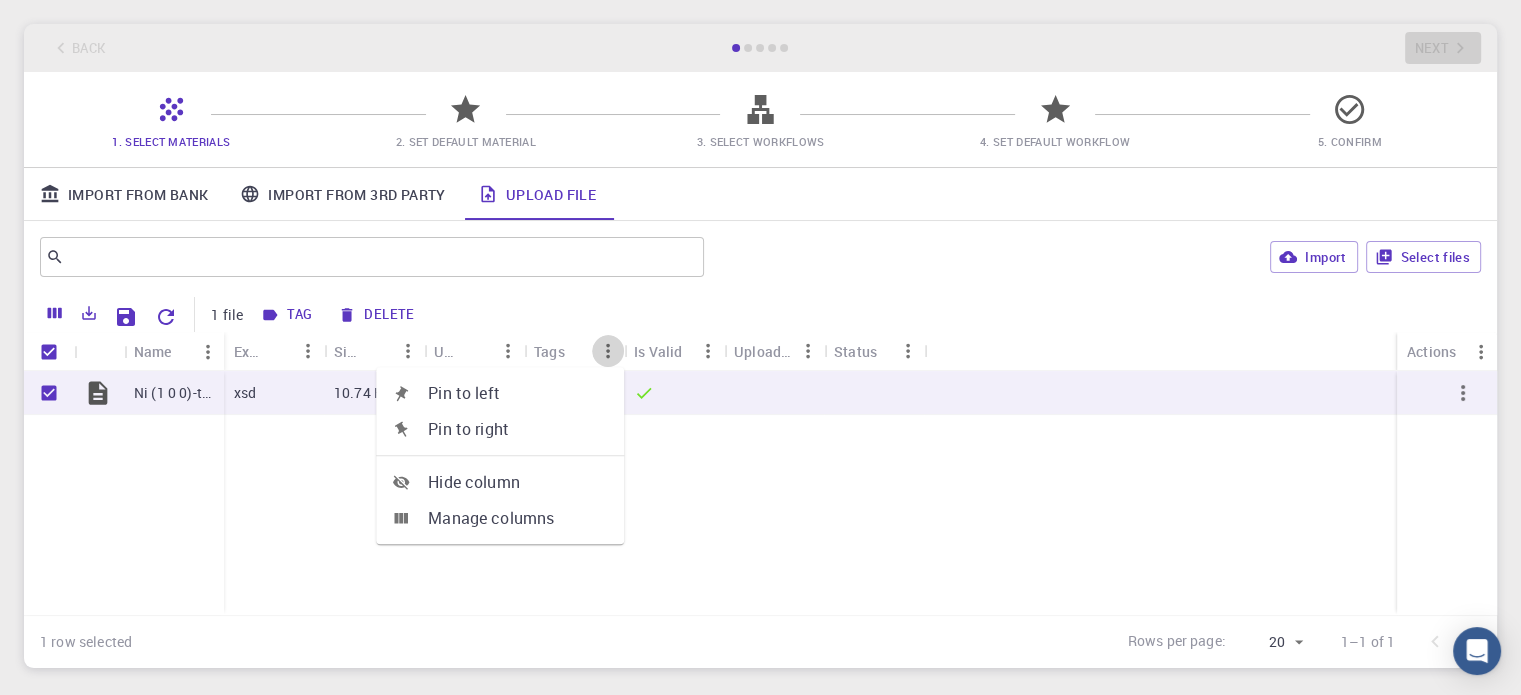 click 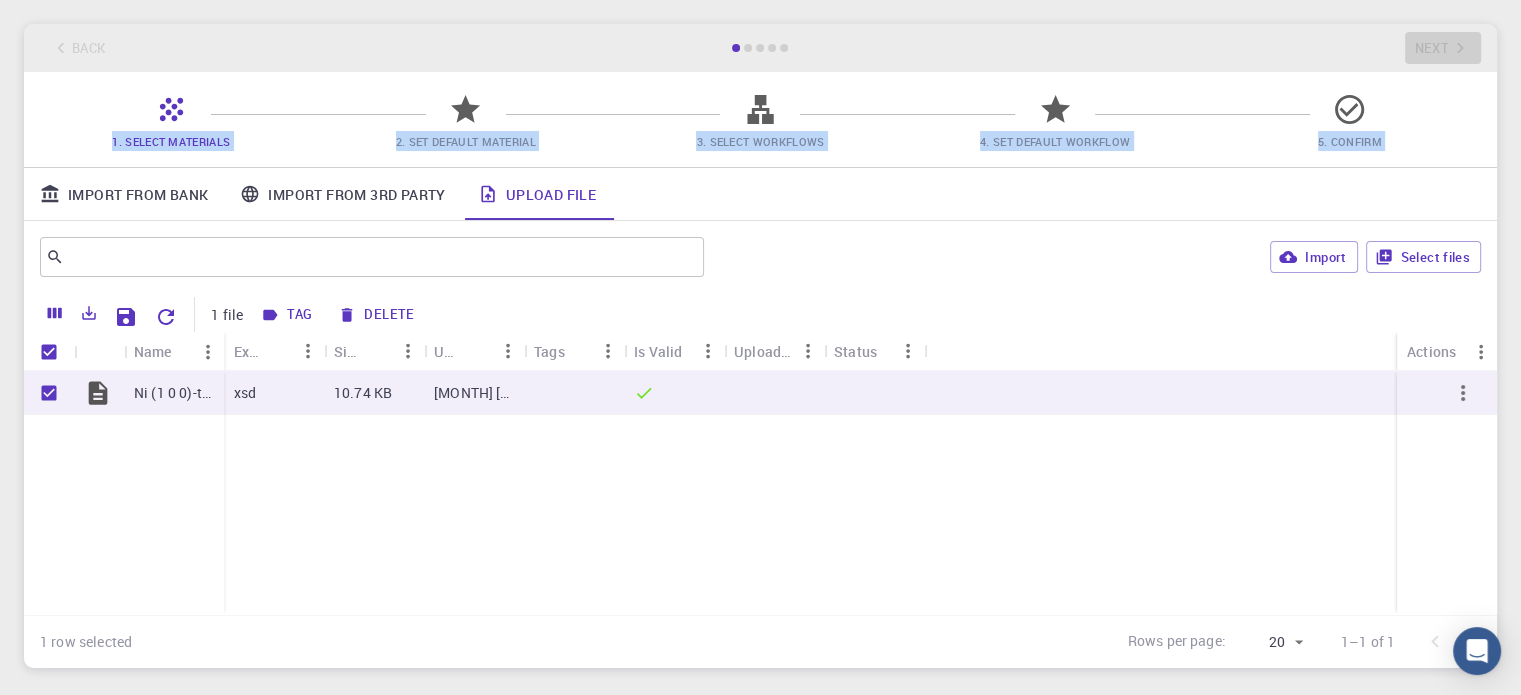 drag, startPoint x: 1448, startPoint y: 54, endPoint x: 1103, endPoint y: 284, distance: 414.6384 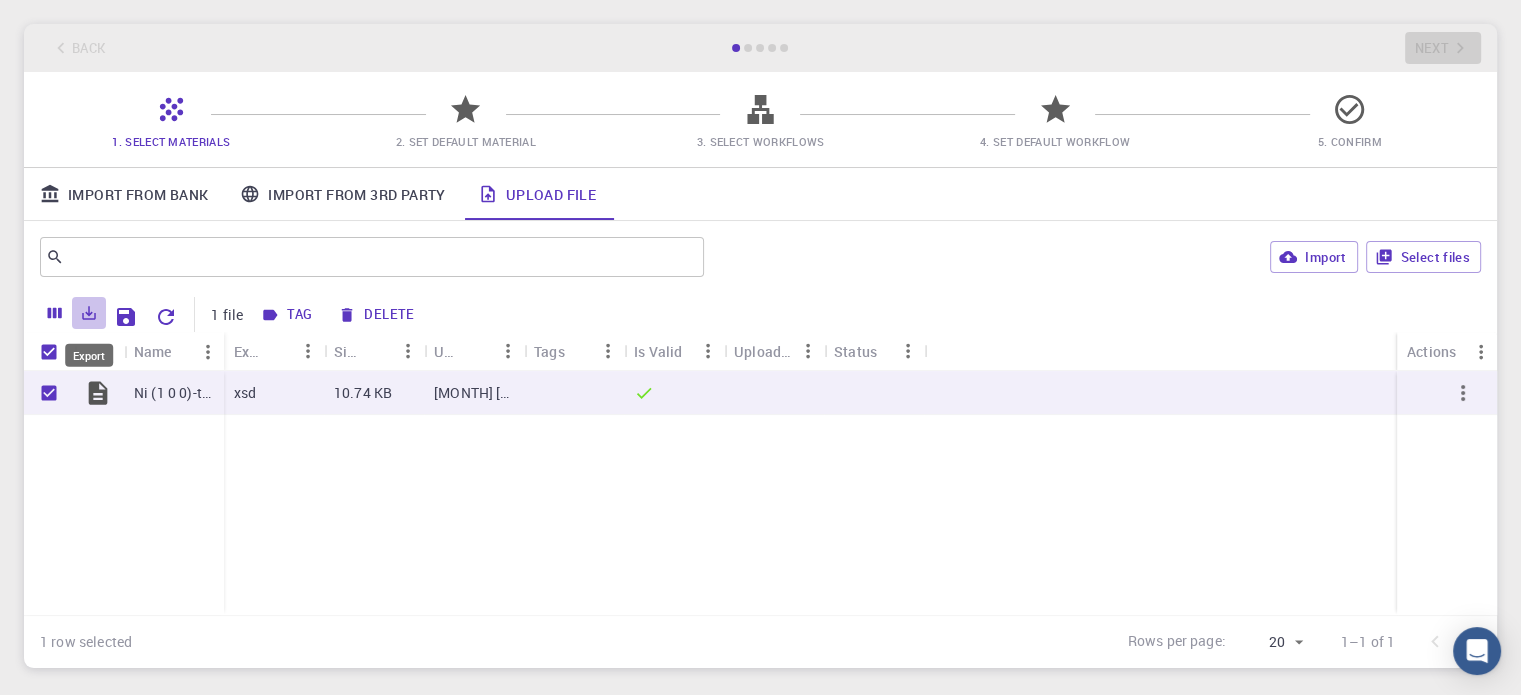 click 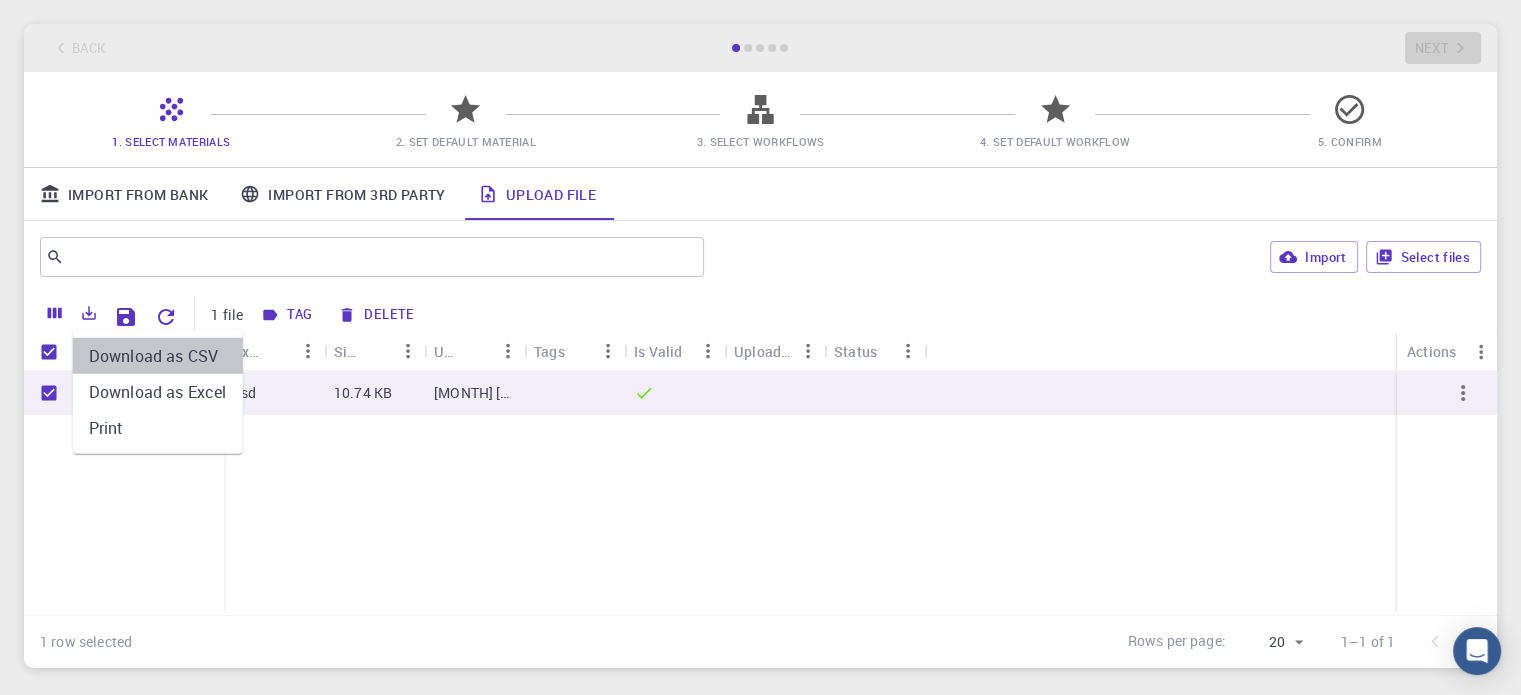 click on "Download as CSV" at bounding box center (158, 356) 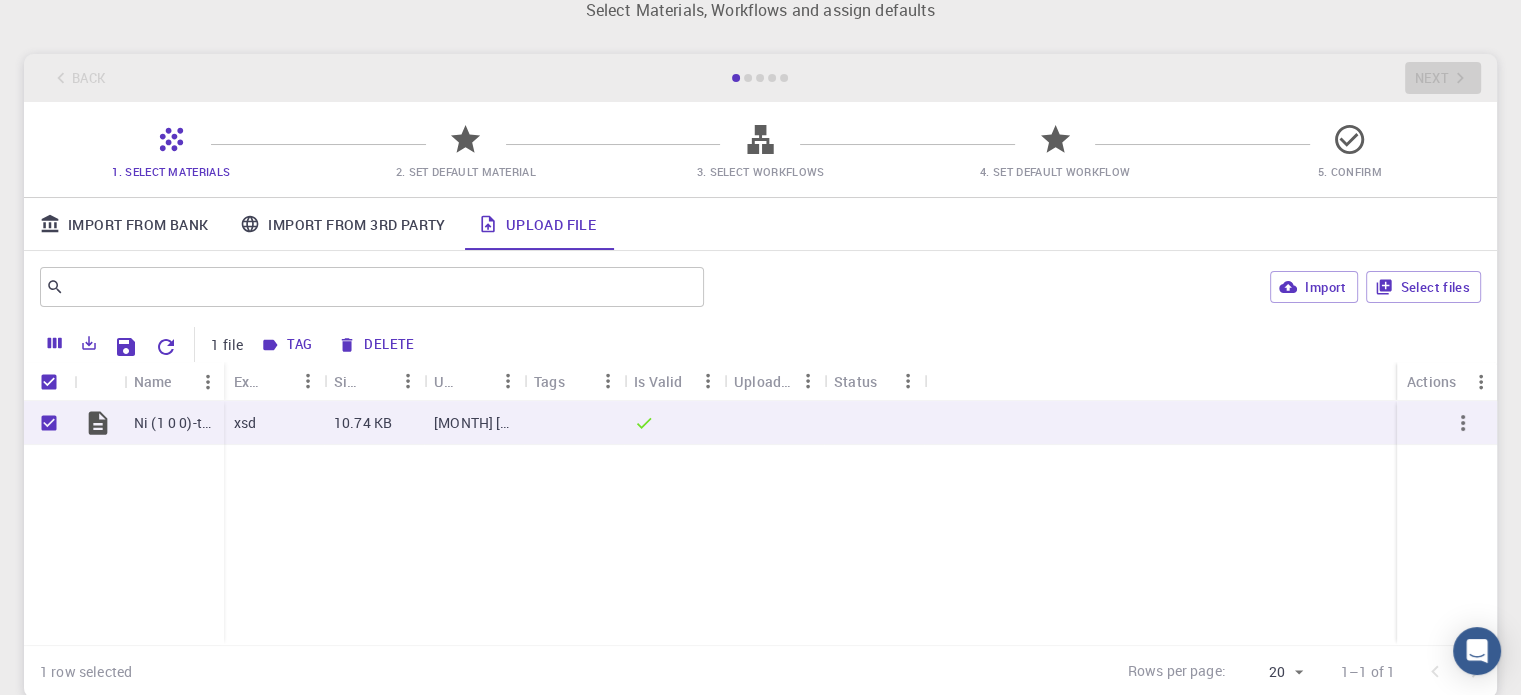 scroll, scrollTop: 52, scrollLeft: 0, axis: vertical 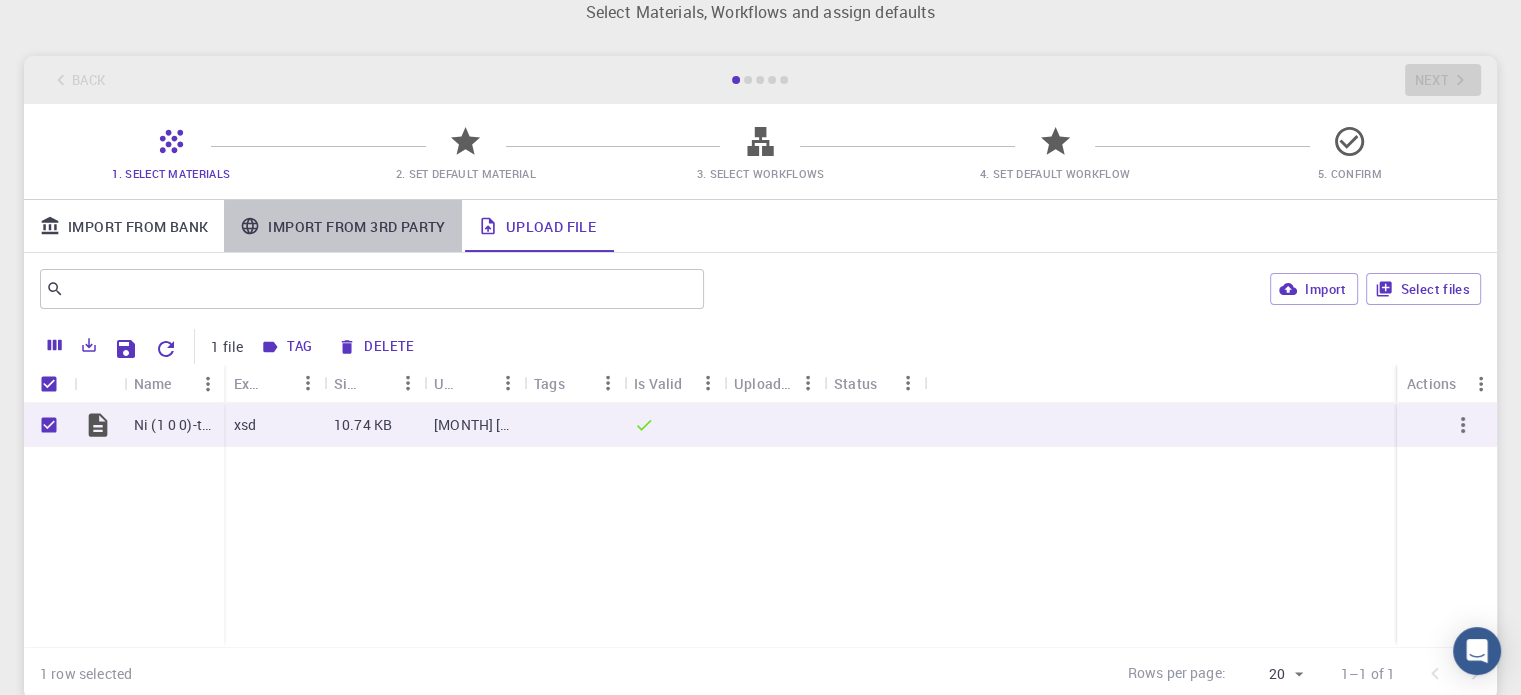 click on "Import From 3rd Party" at bounding box center [342, 226] 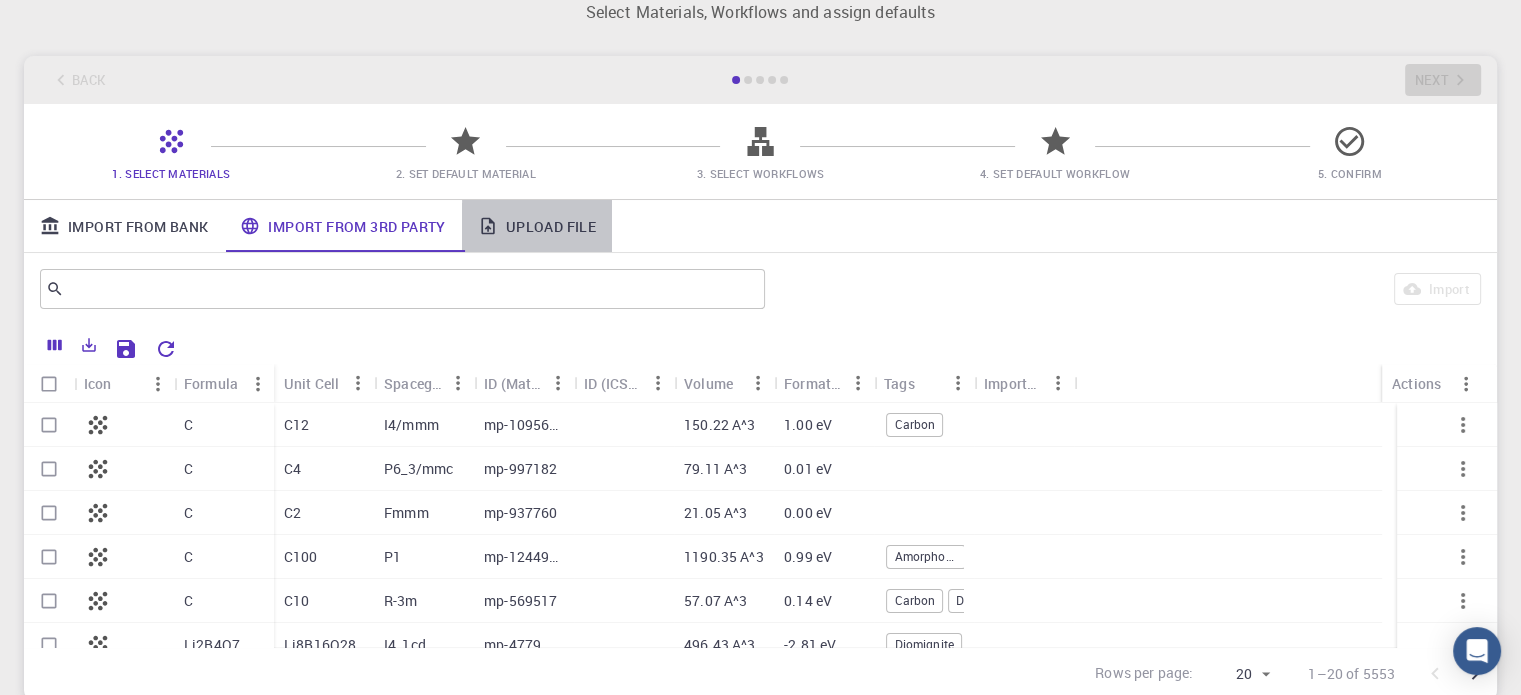 click on "Upload File" at bounding box center (537, 226) 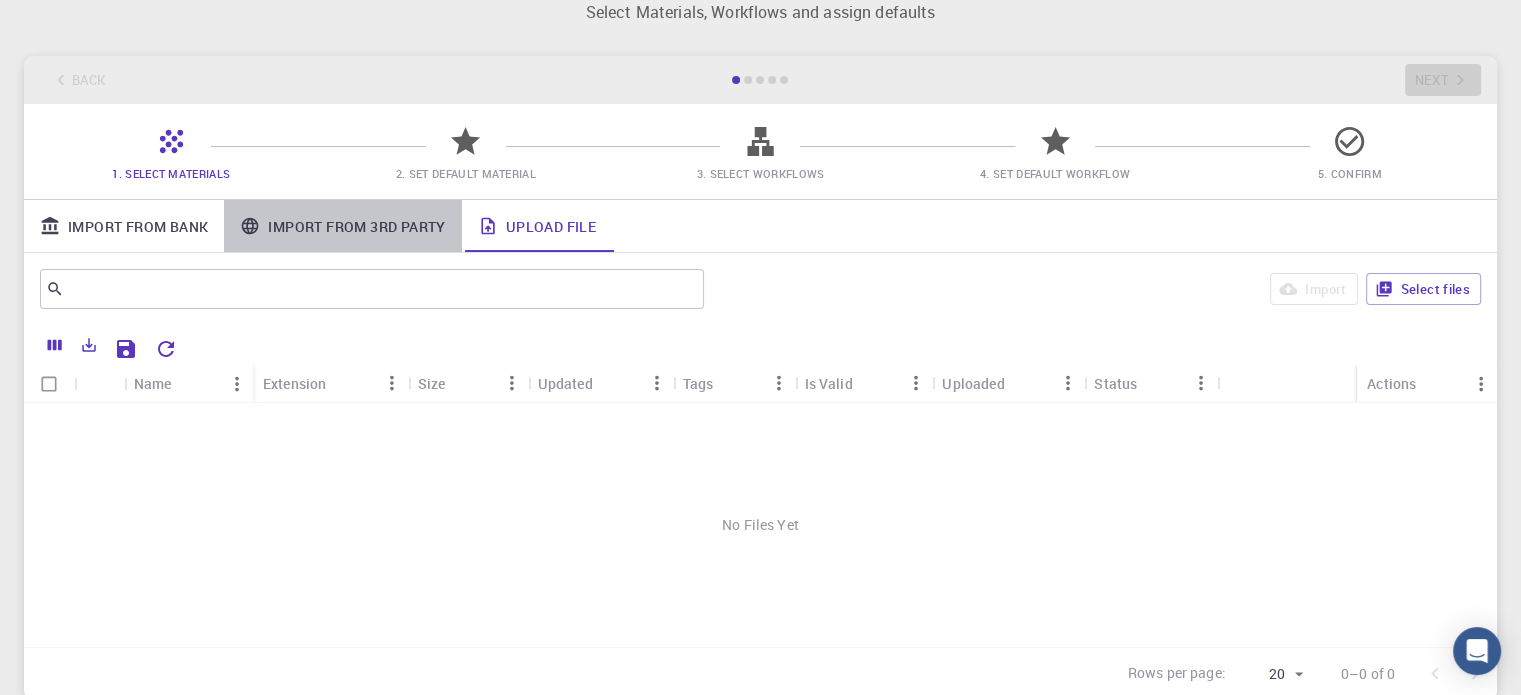 click on "Import From 3rd Party" at bounding box center [342, 226] 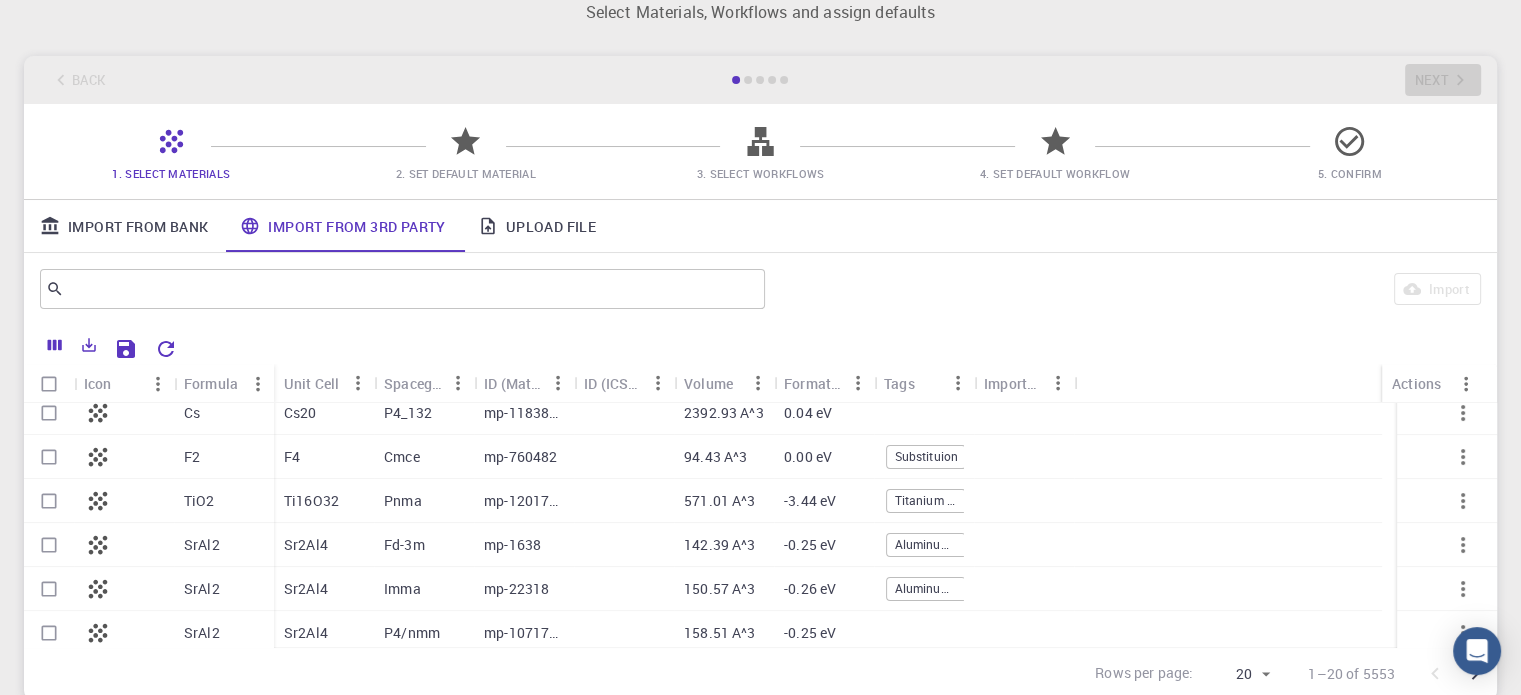 scroll, scrollTop: 635, scrollLeft: 0, axis: vertical 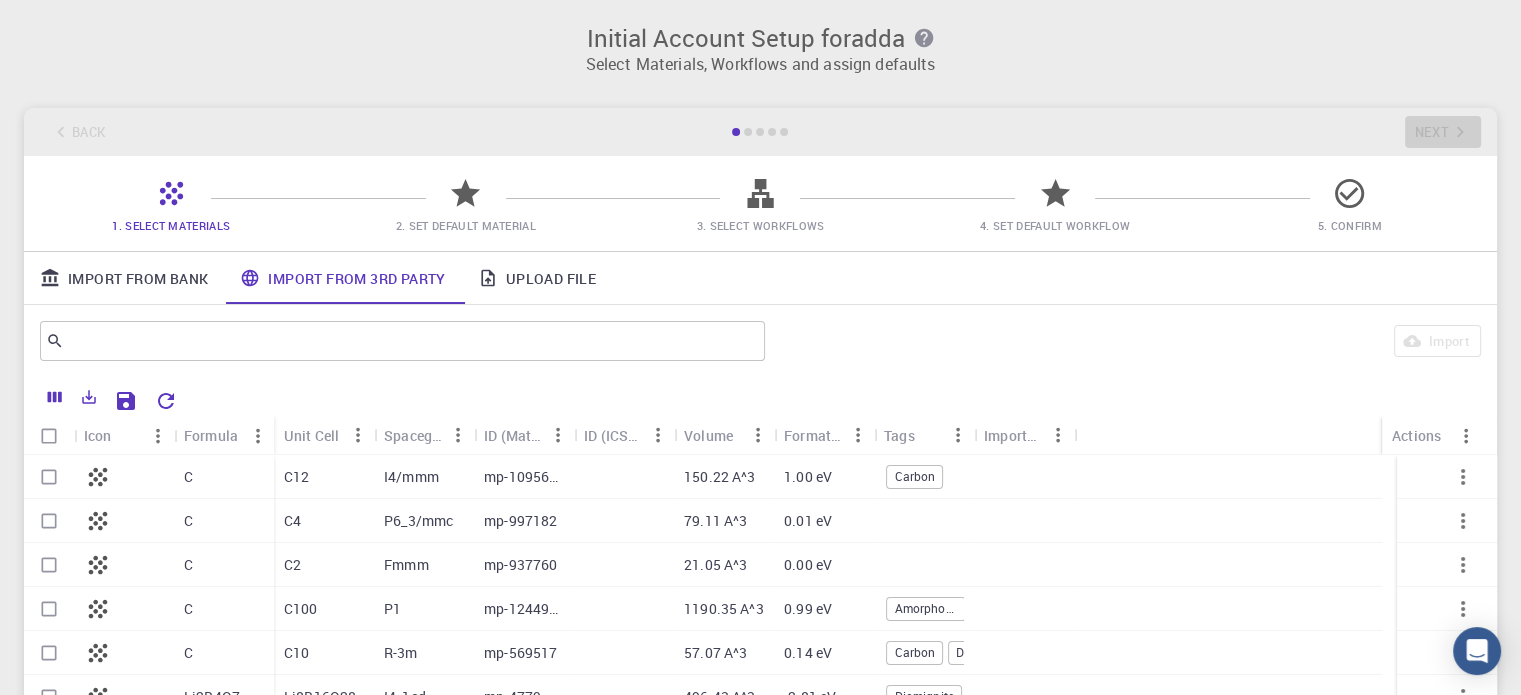 click on "I4/mmm" at bounding box center (411, 477) 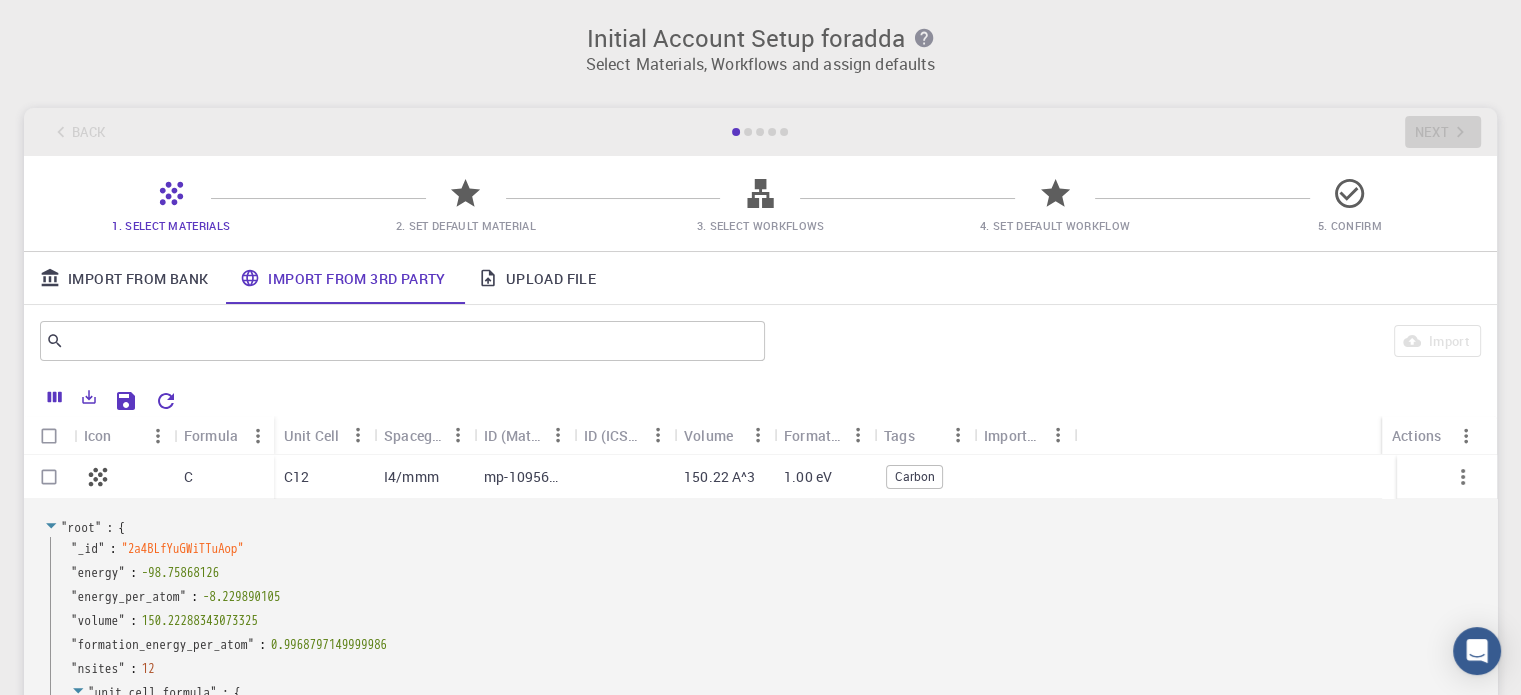 click on "Carbon" at bounding box center (914, 476) 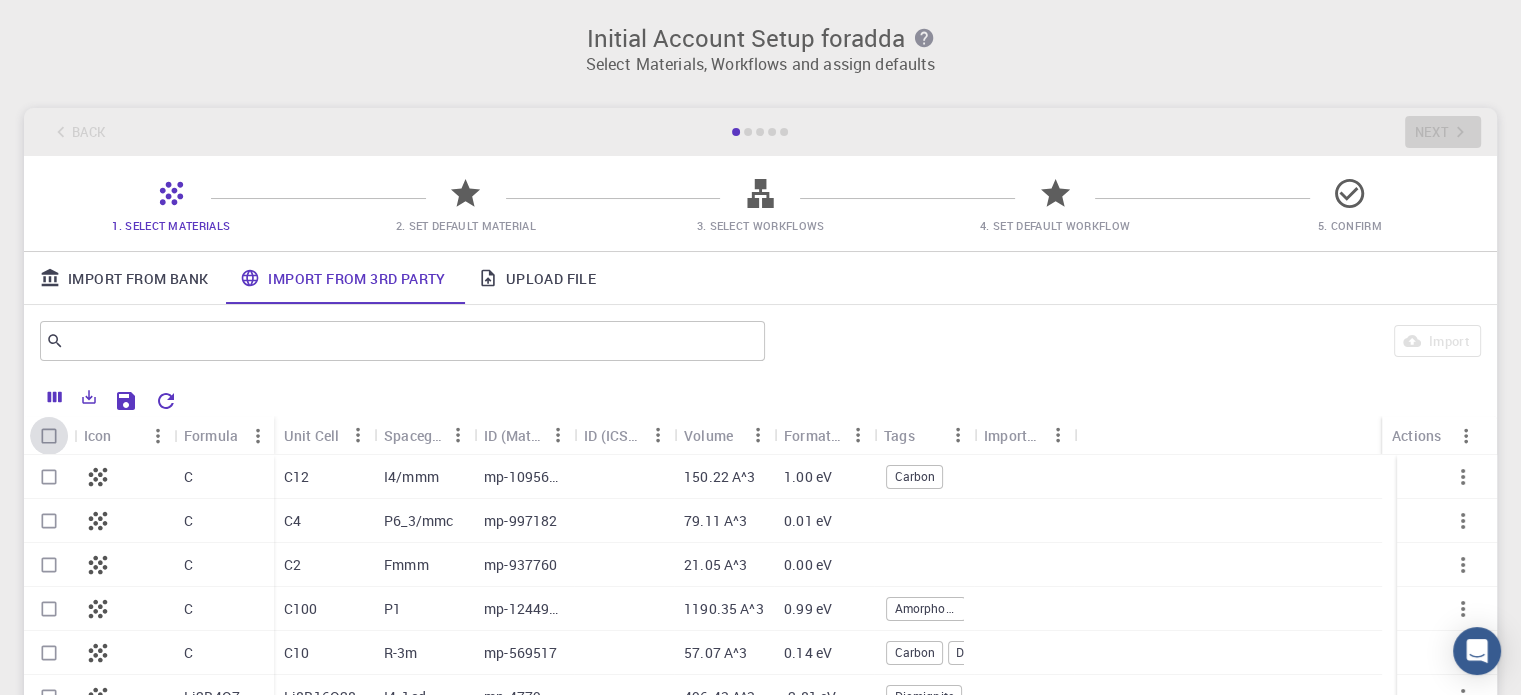 click at bounding box center [49, 436] 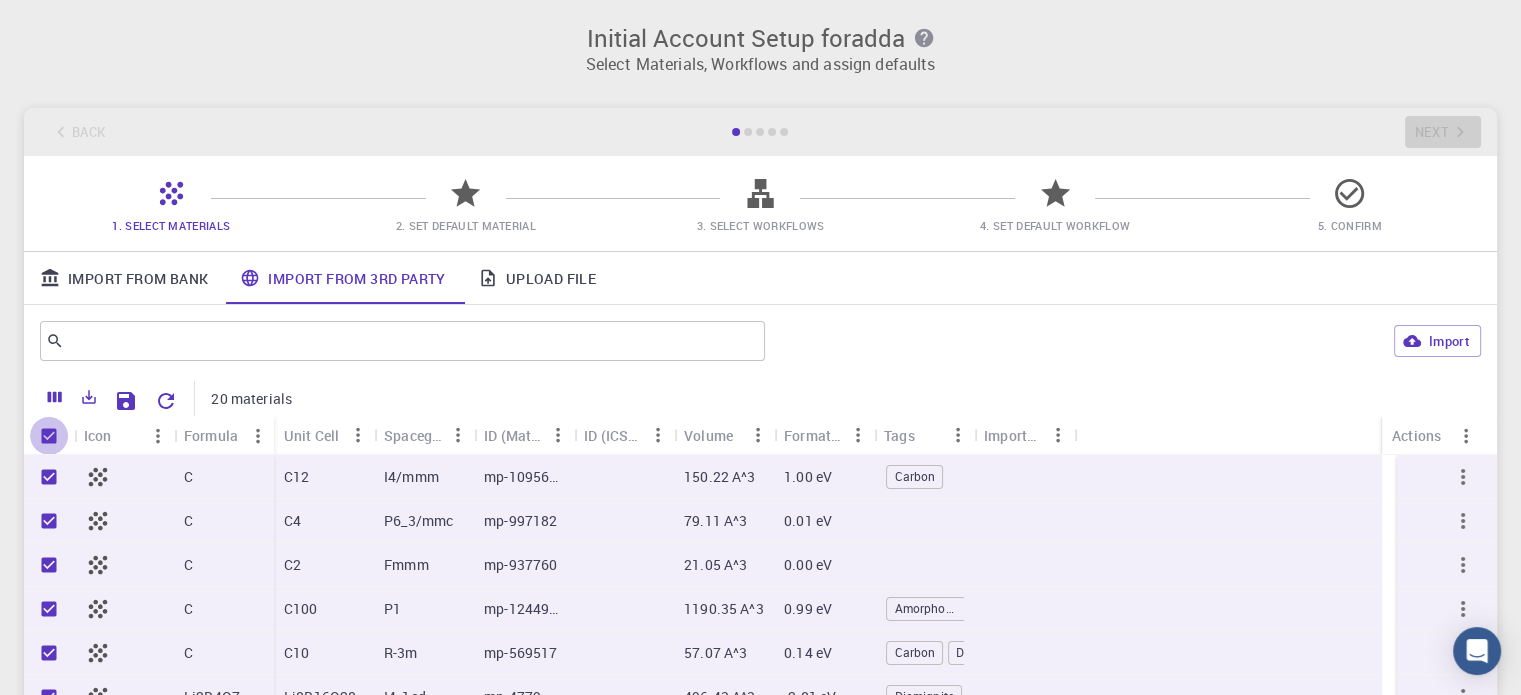 click at bounding box center (49, 436) 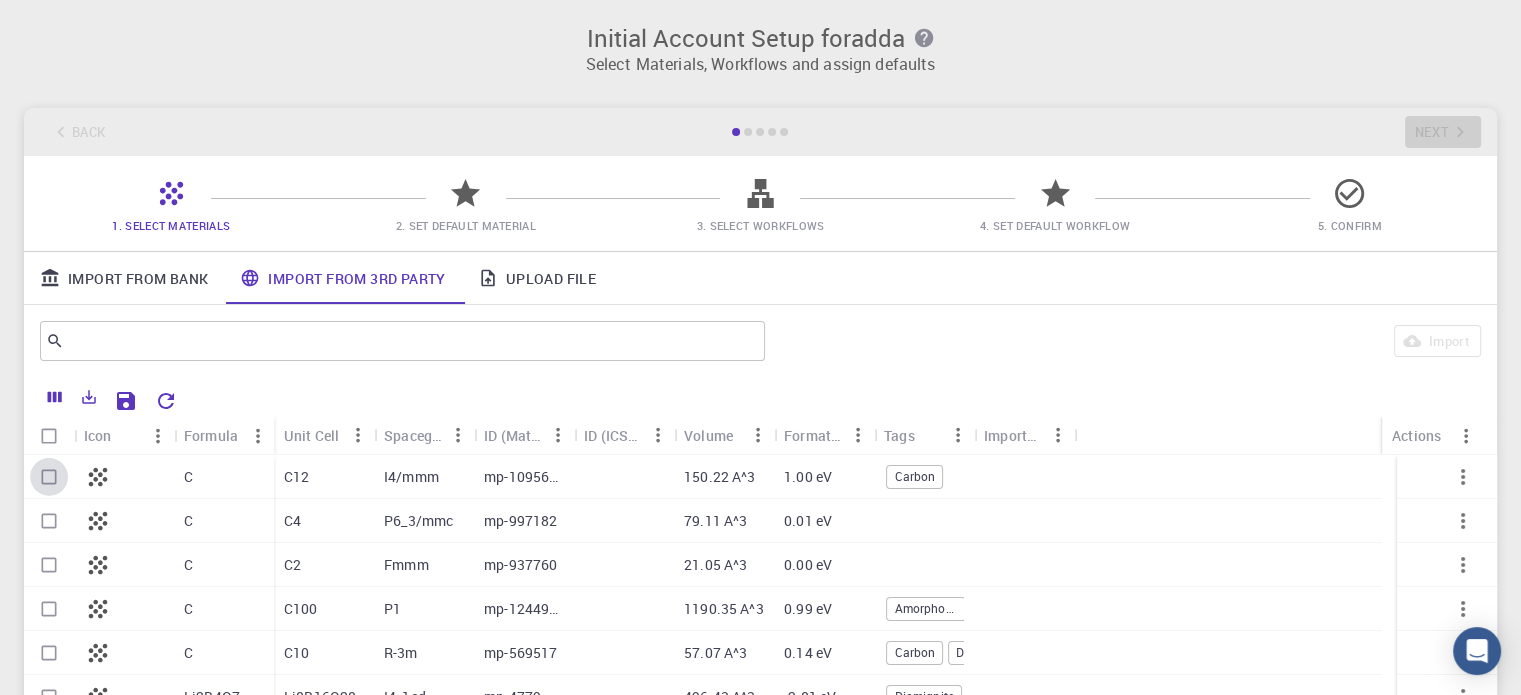 click at bounding box center [49, 477] 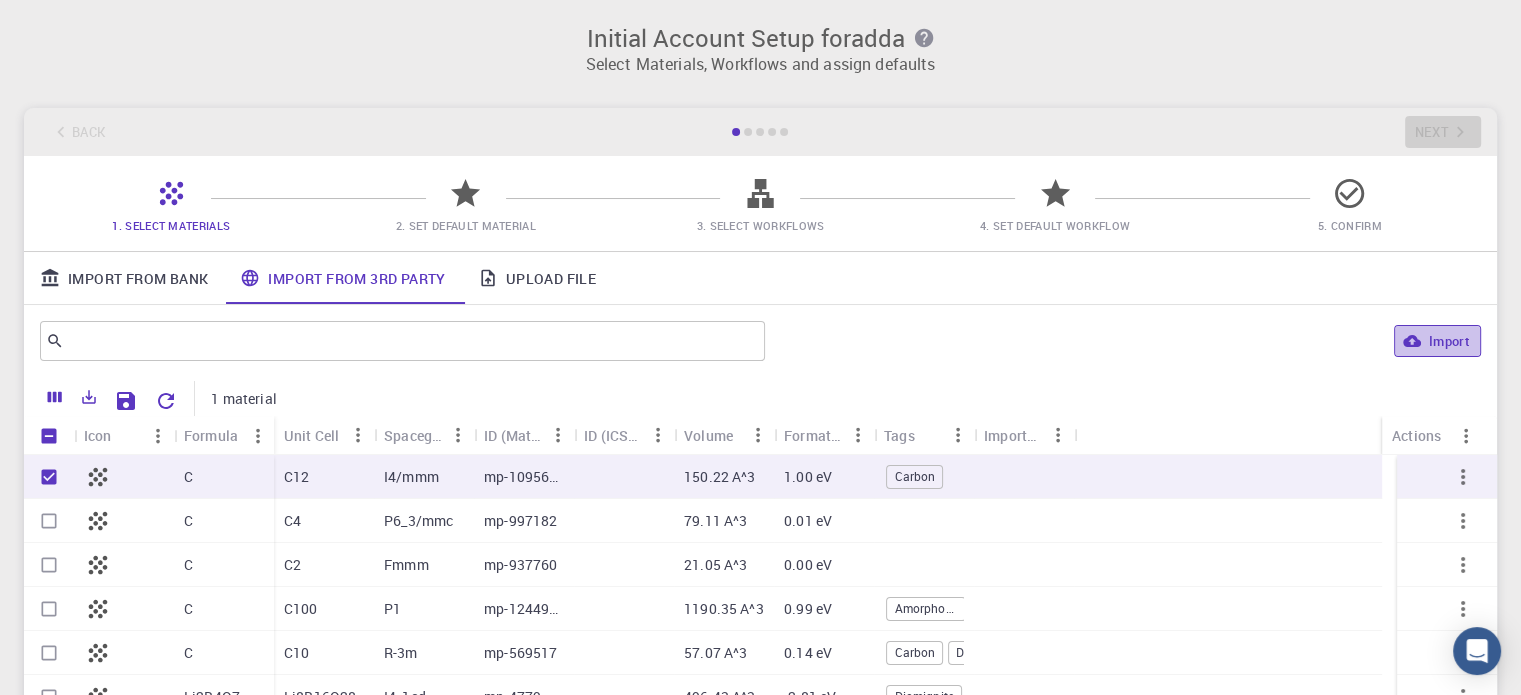 click on "Import" at bounding box center (1437, 341) 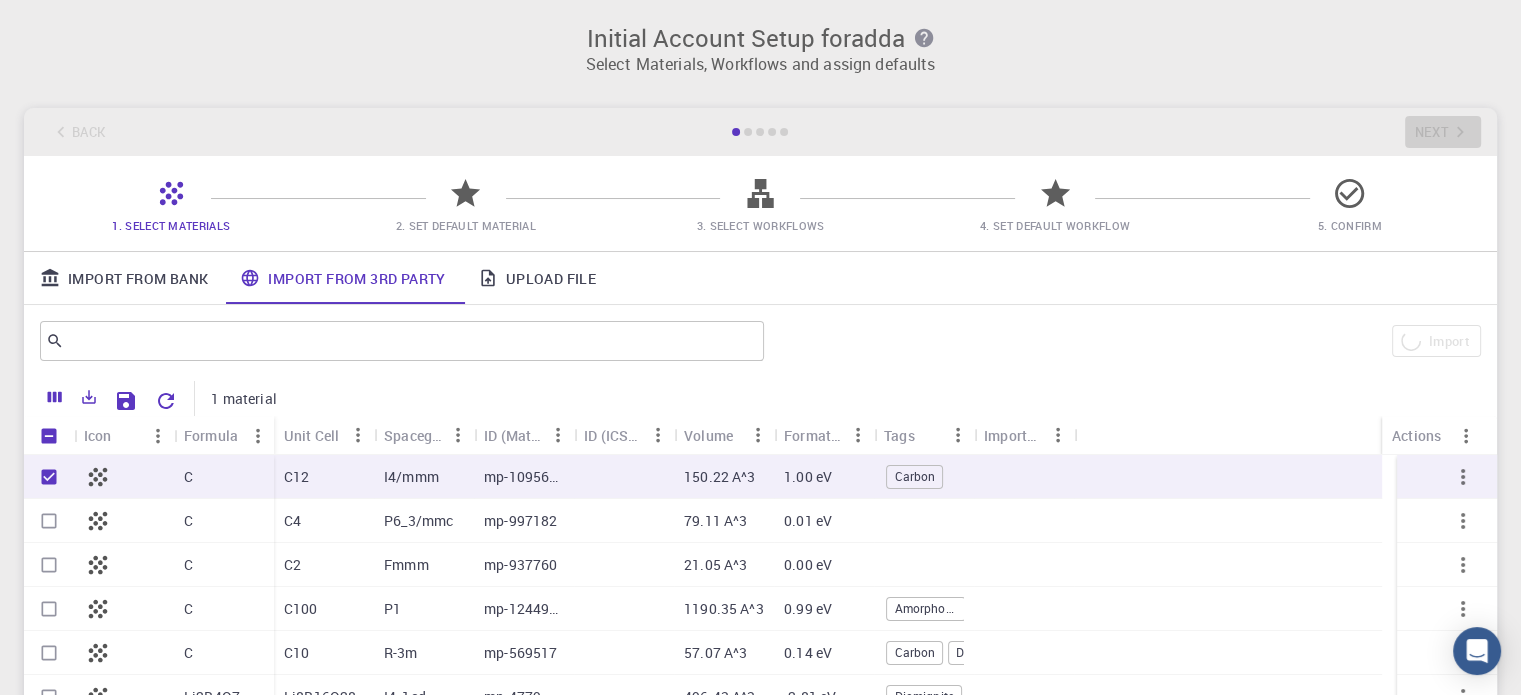 checkbox on "false" 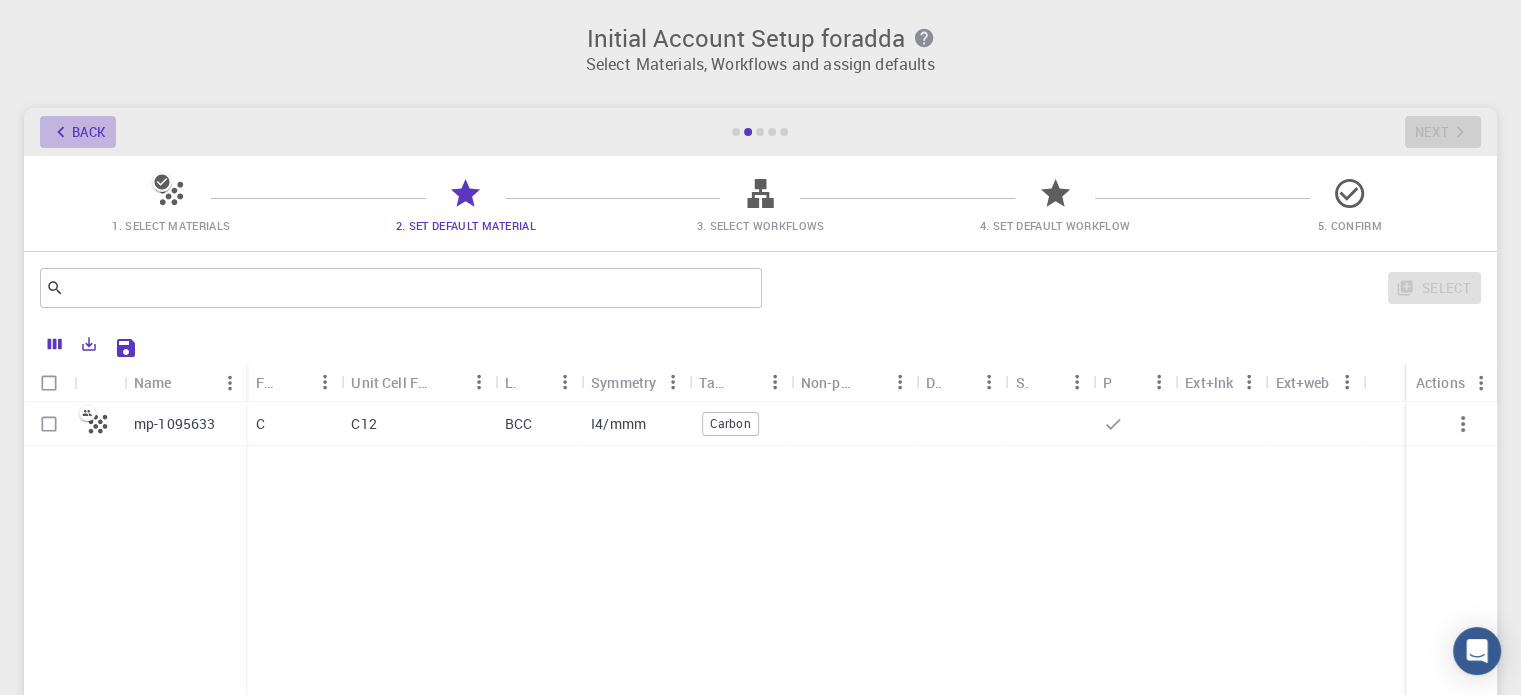 click 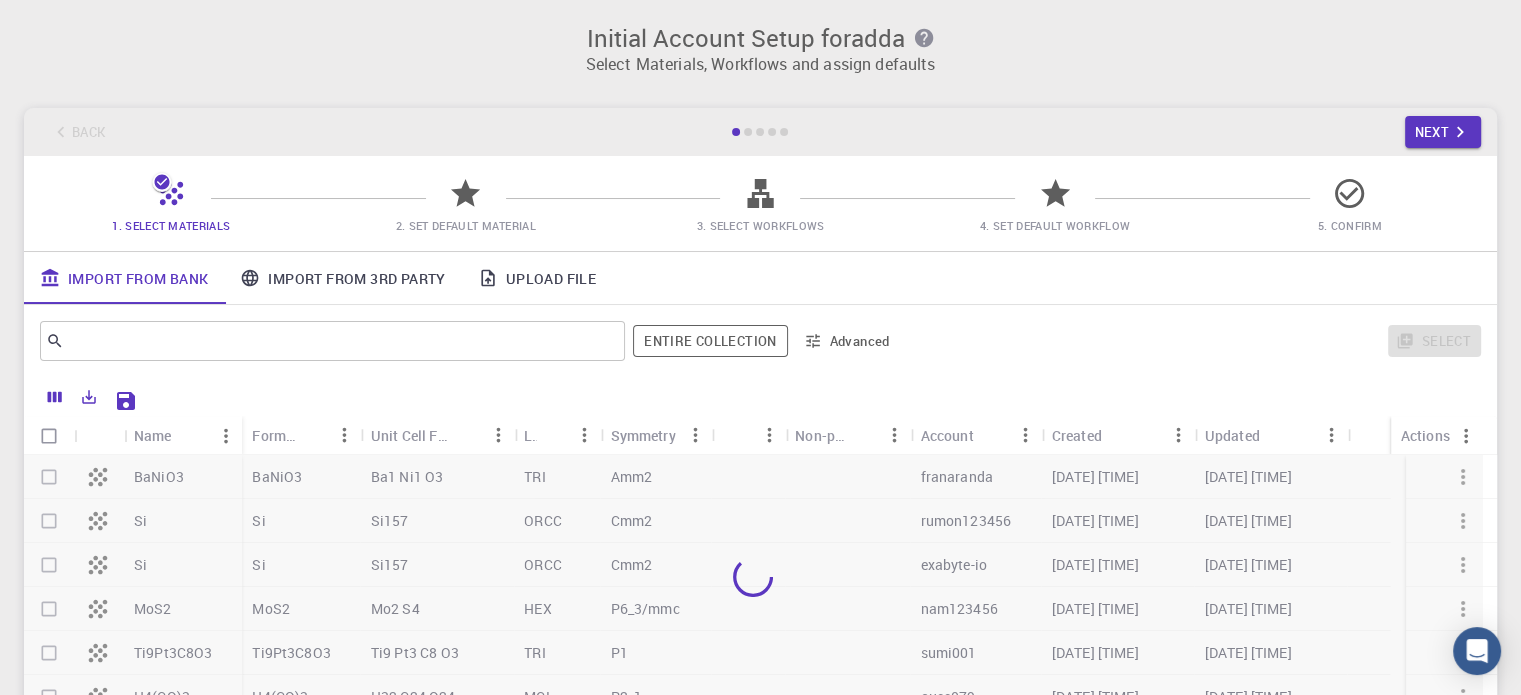 click on "Upload File" at bounding box center (537, 278) 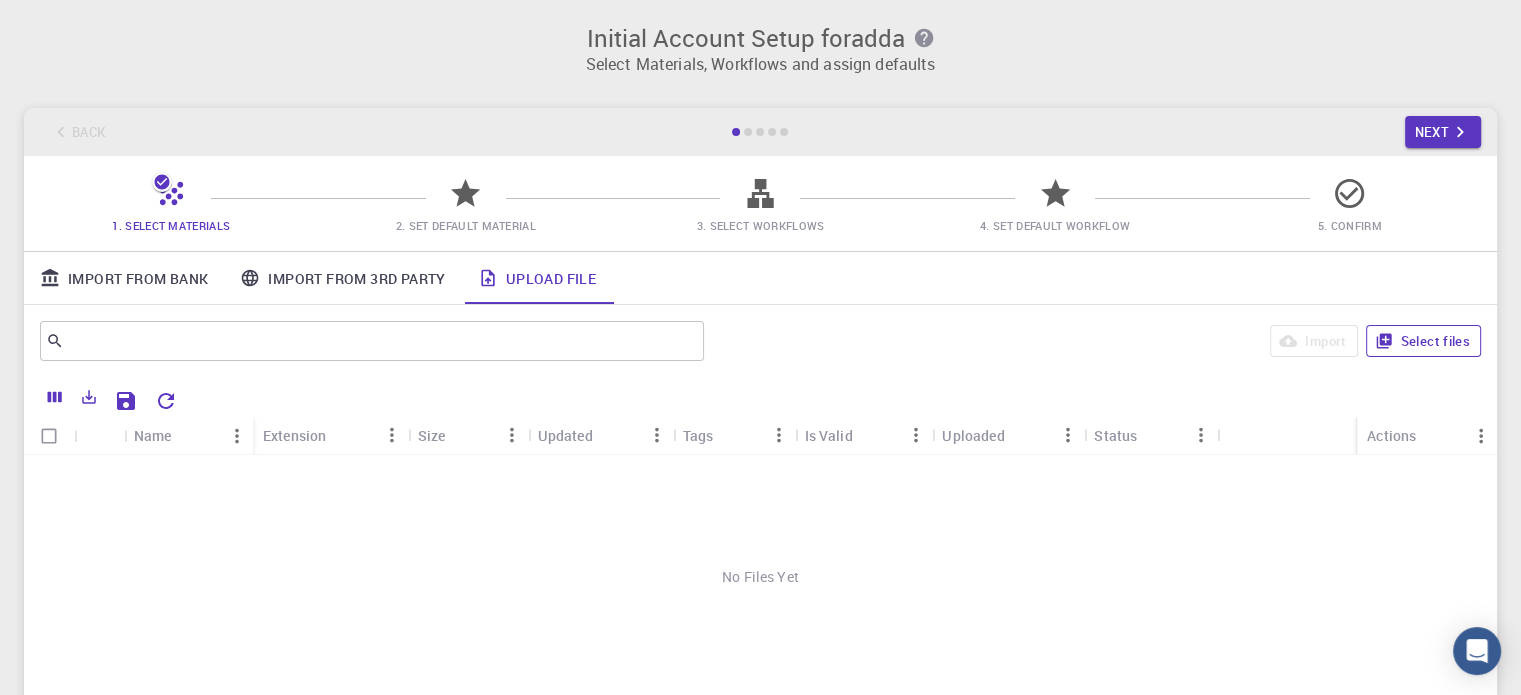 click on "Select files" at bounding box center (1423, 341) 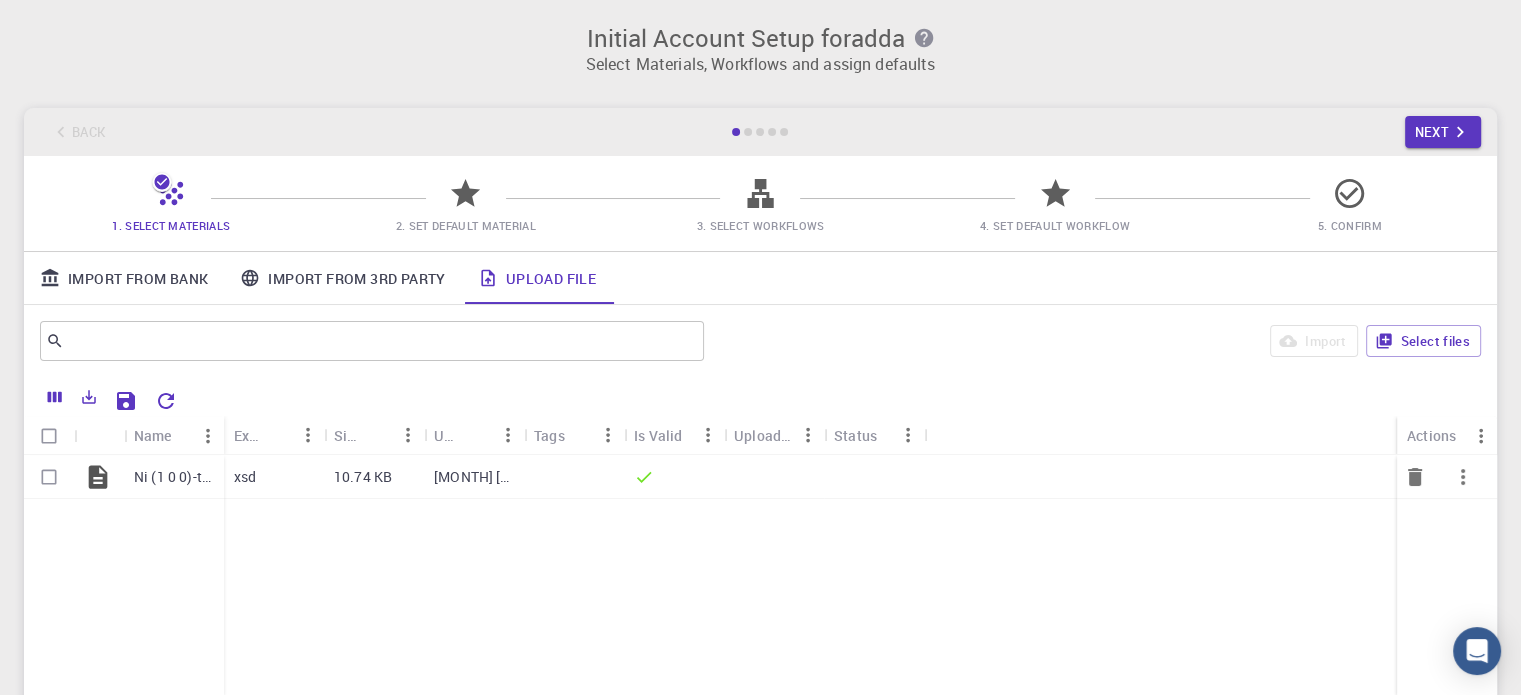 click at bounding box center [49, 477] 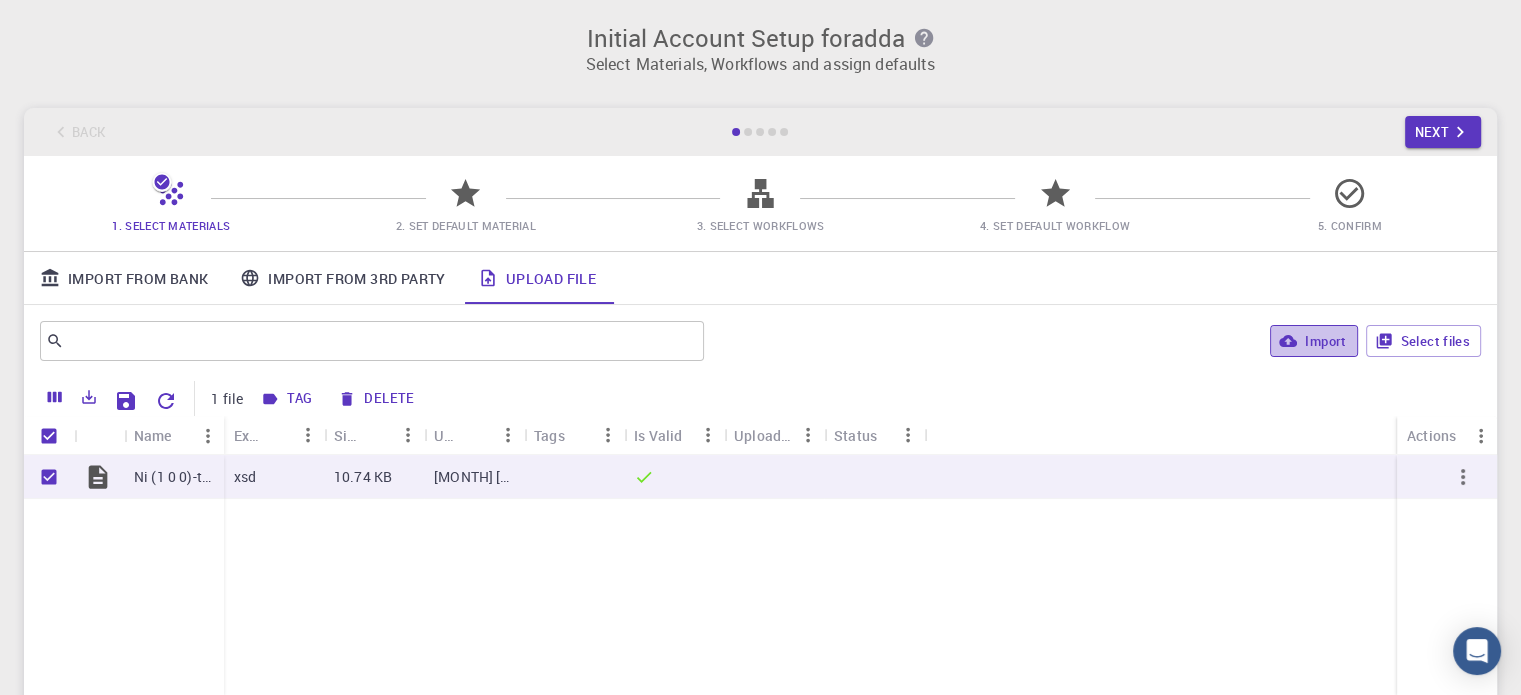 click on "Import" at bounding box center [1313, 341] 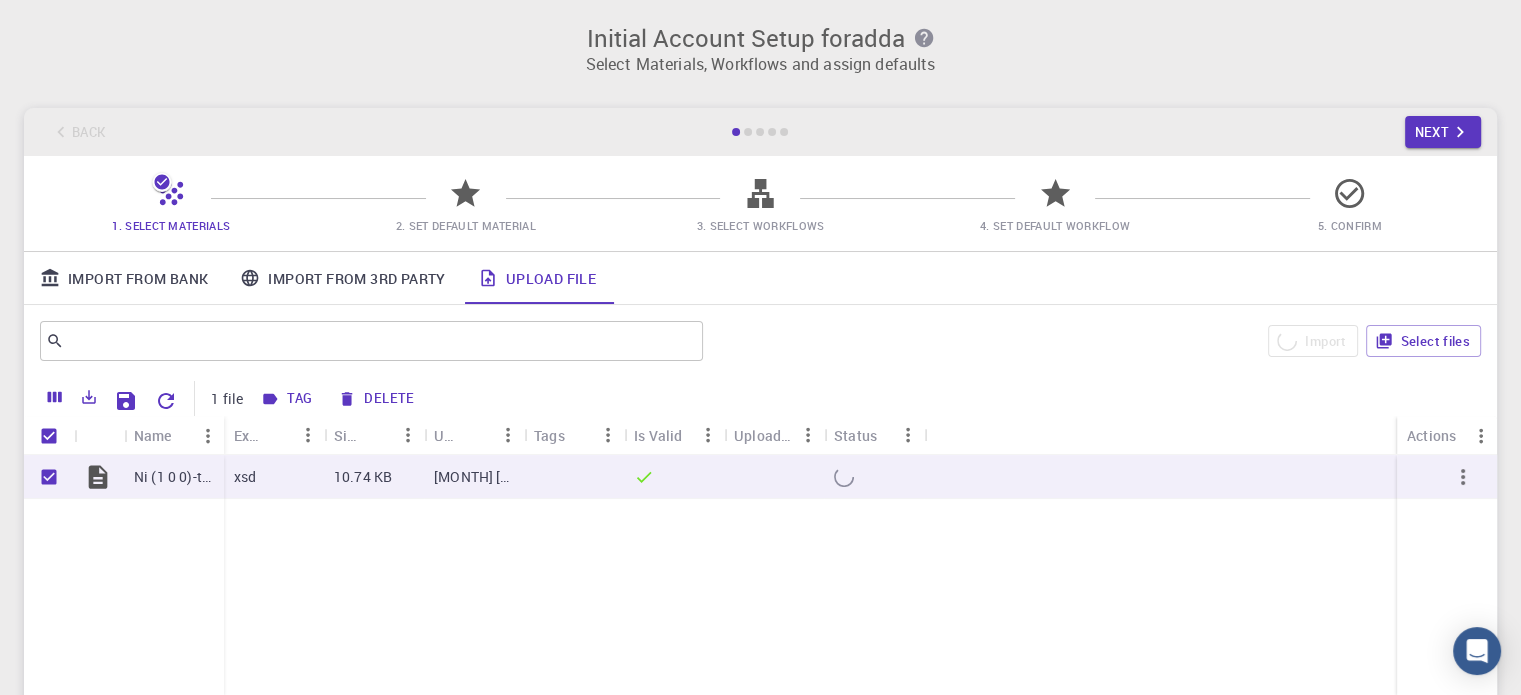 checkbox on "false" 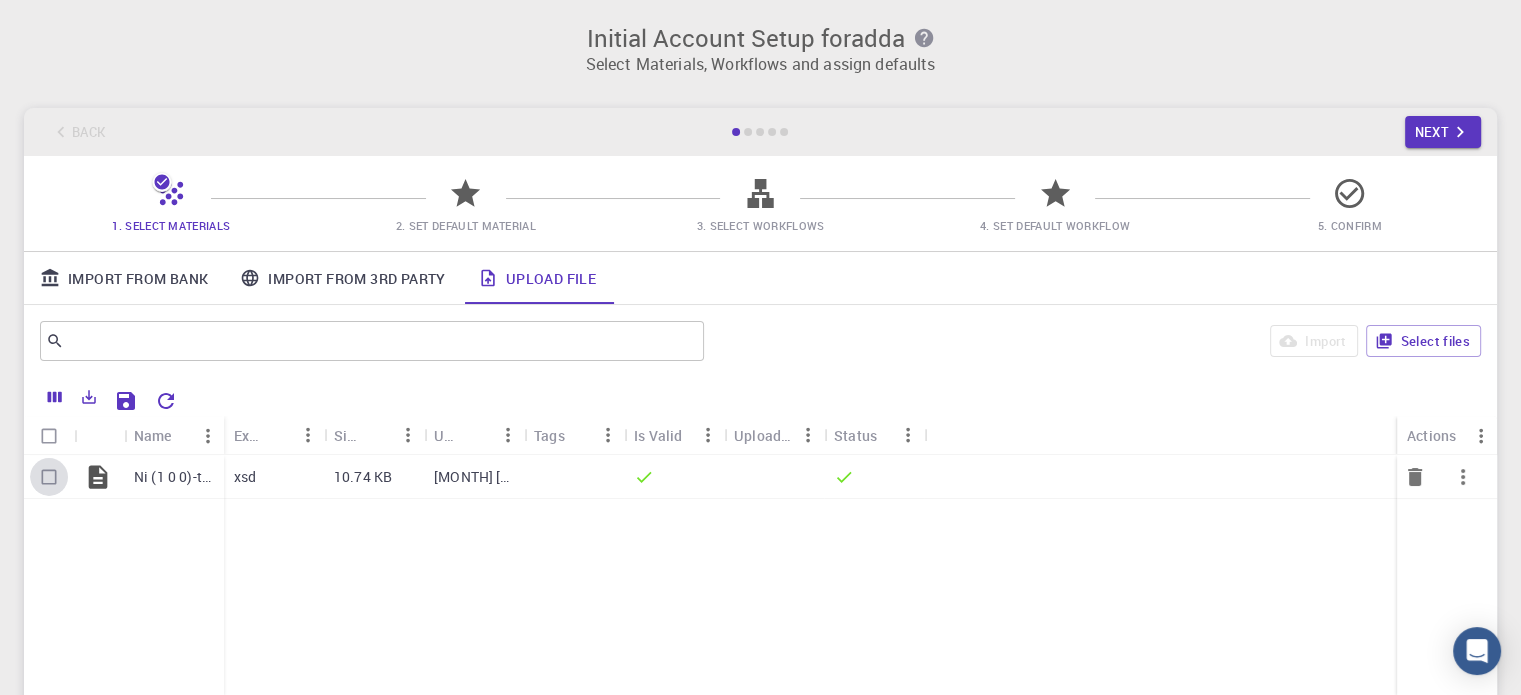 click at bounding box center [49, 477] 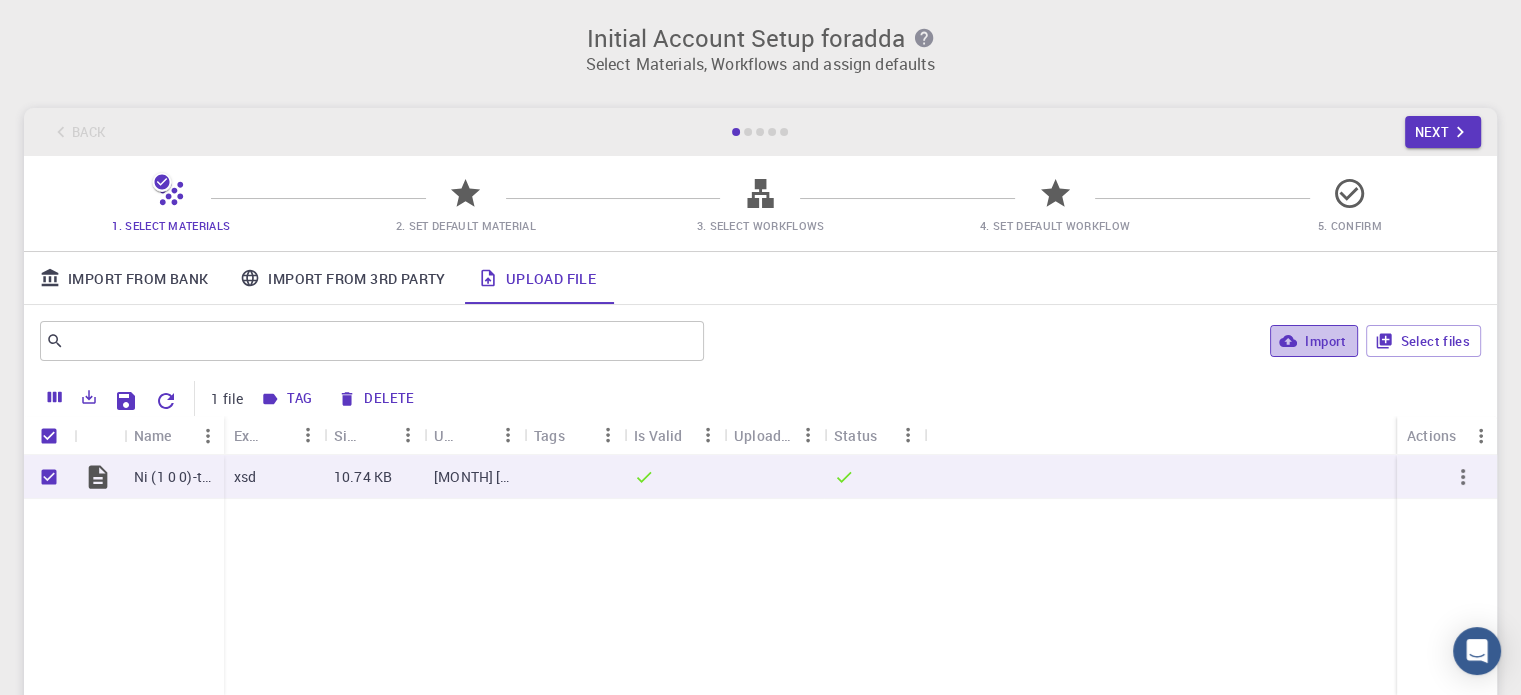 click 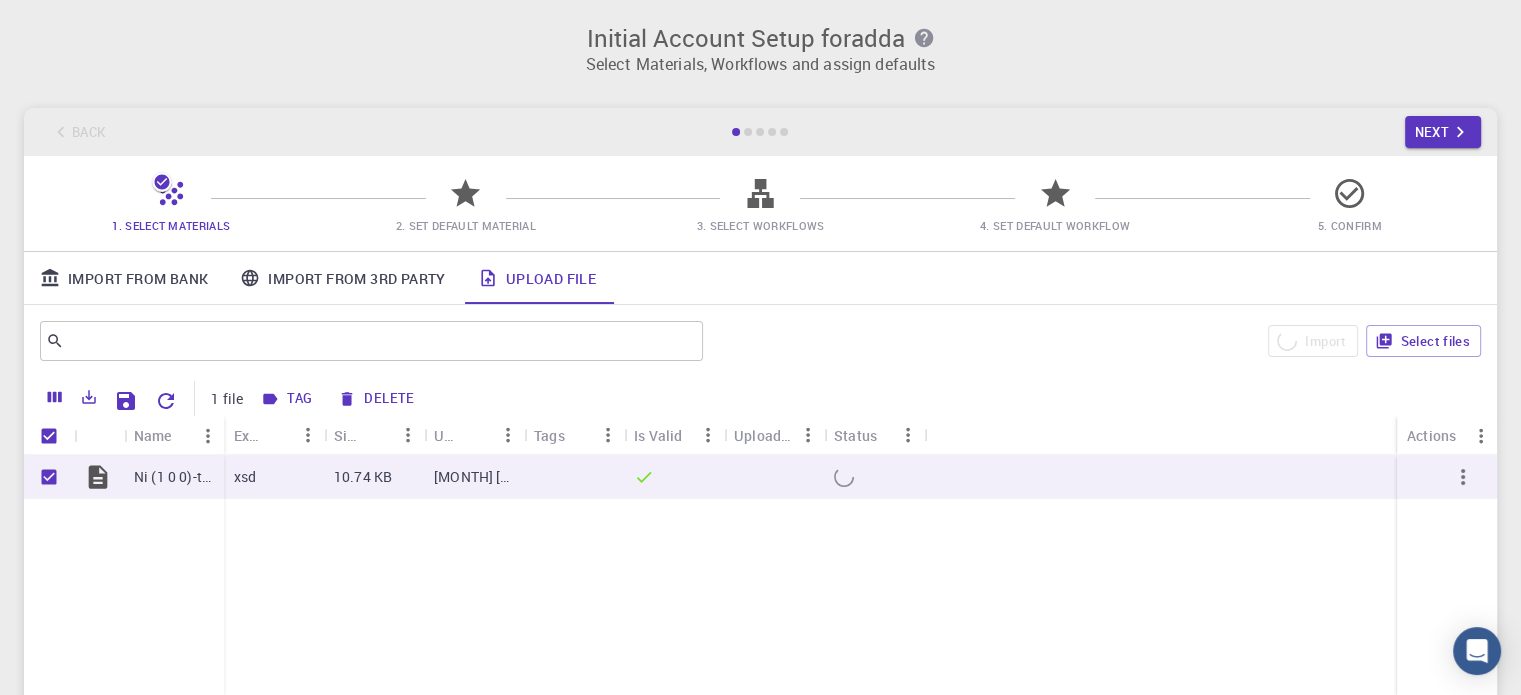 checkbox on "false" 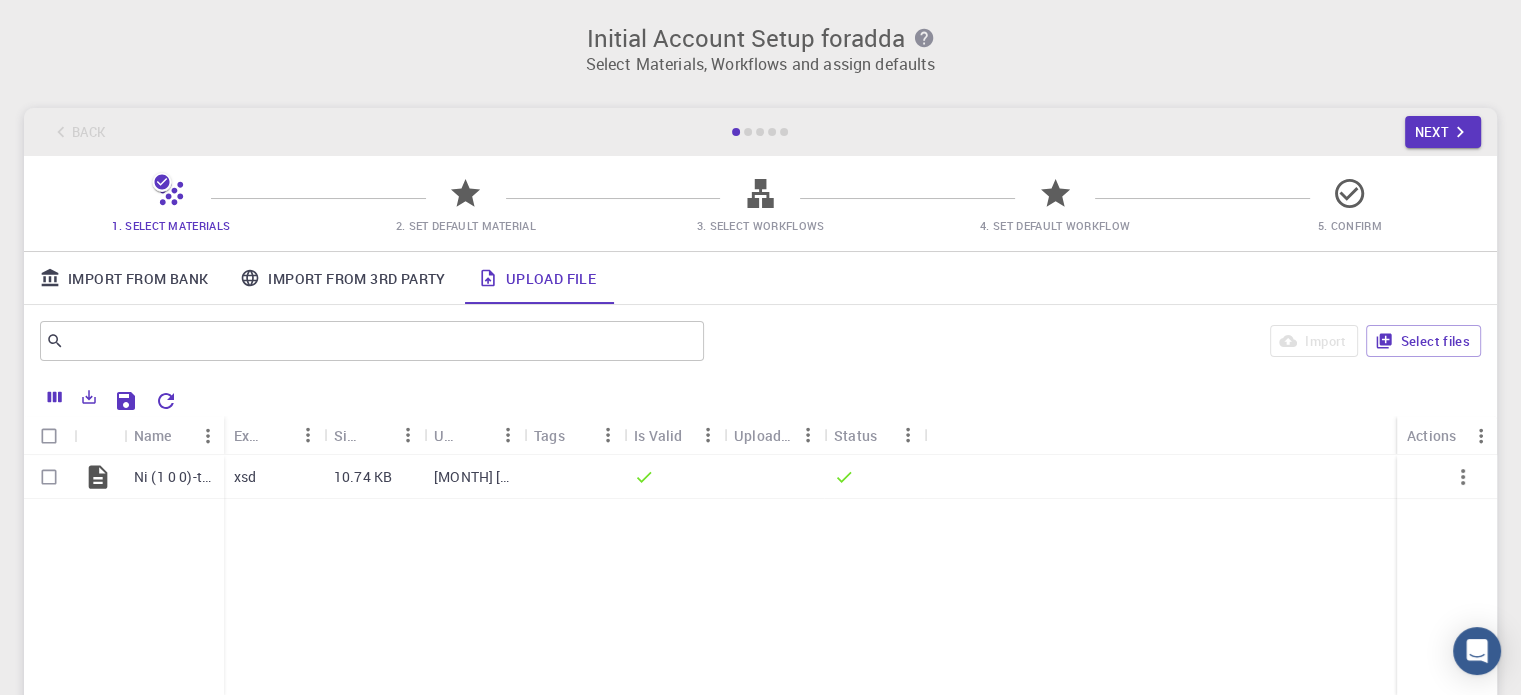 click on "Import From 3rd Party" at bounding box center (342, 278) 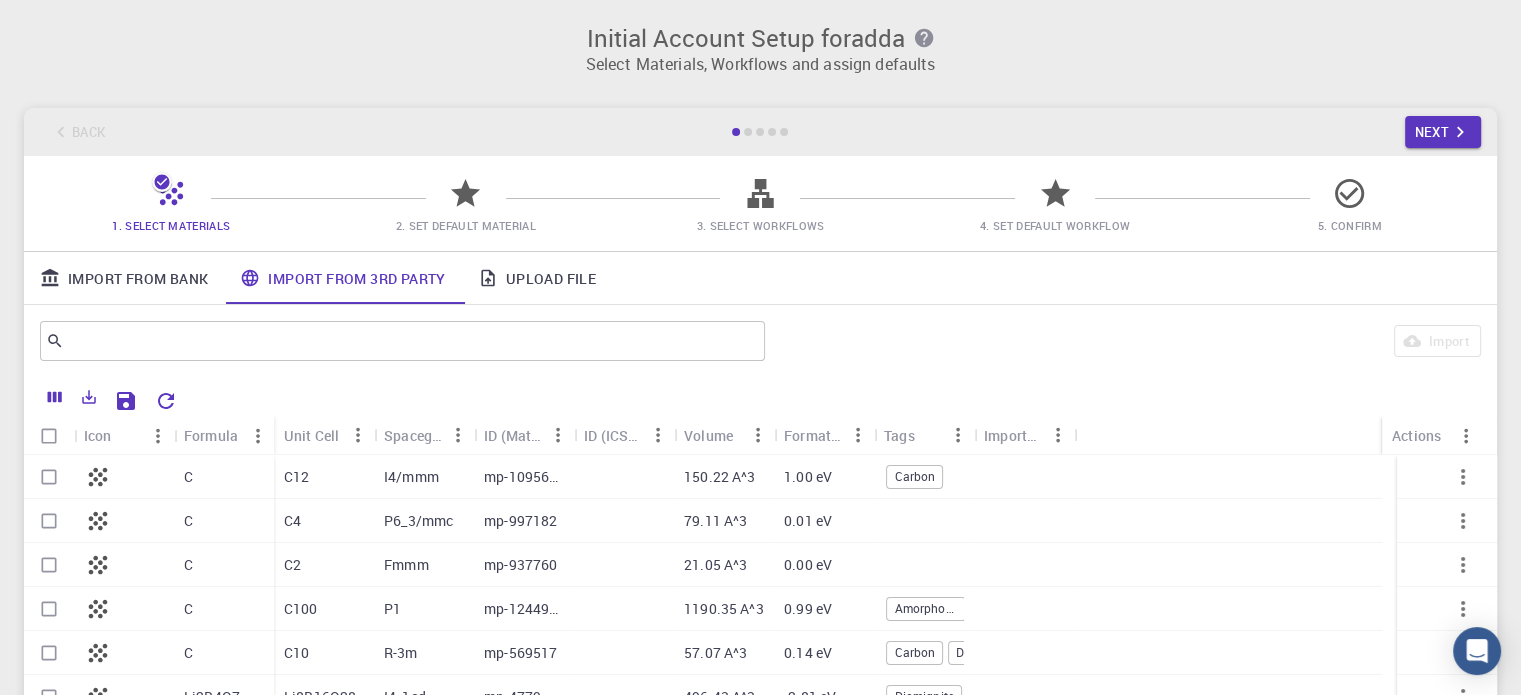 click on "Import From Bank" at bounding box center [124, 278] 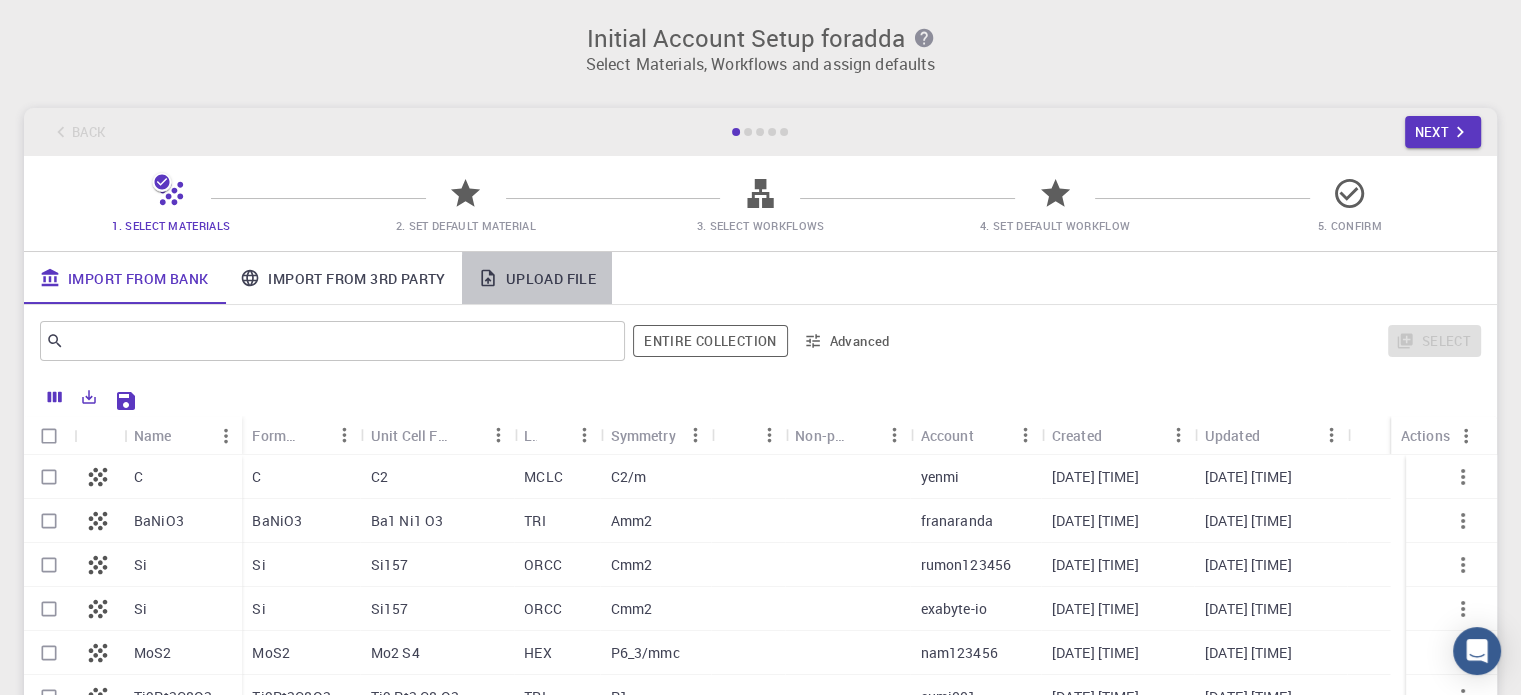click on "Upload File" at bounding box center (537, 278) 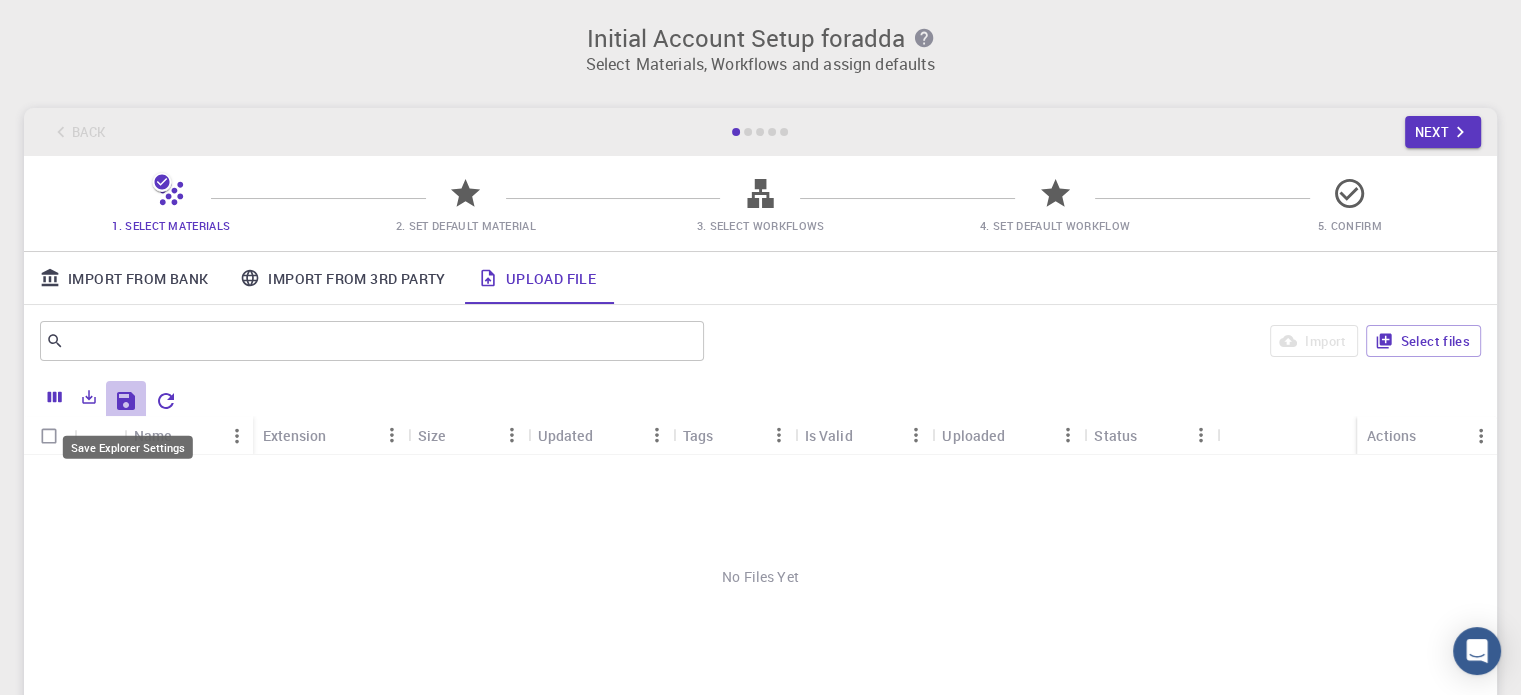 click 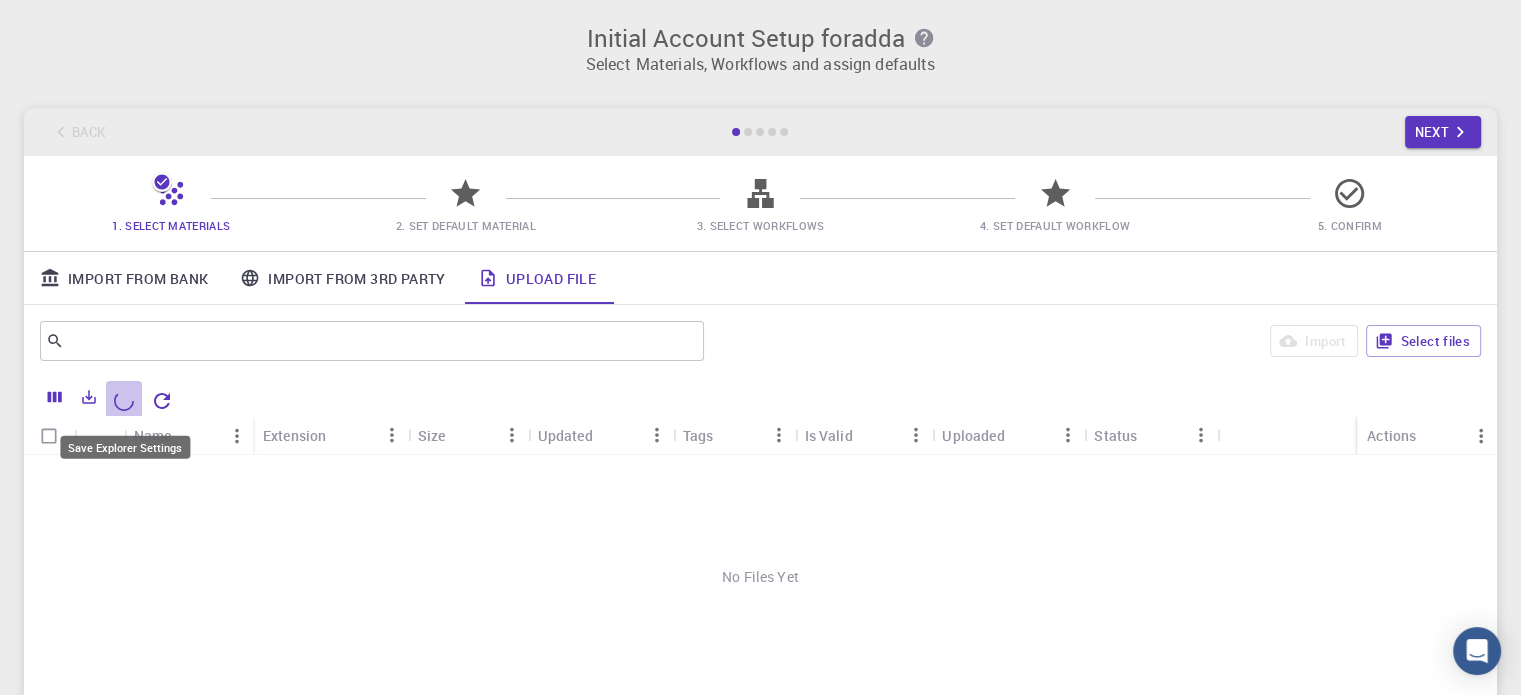 click 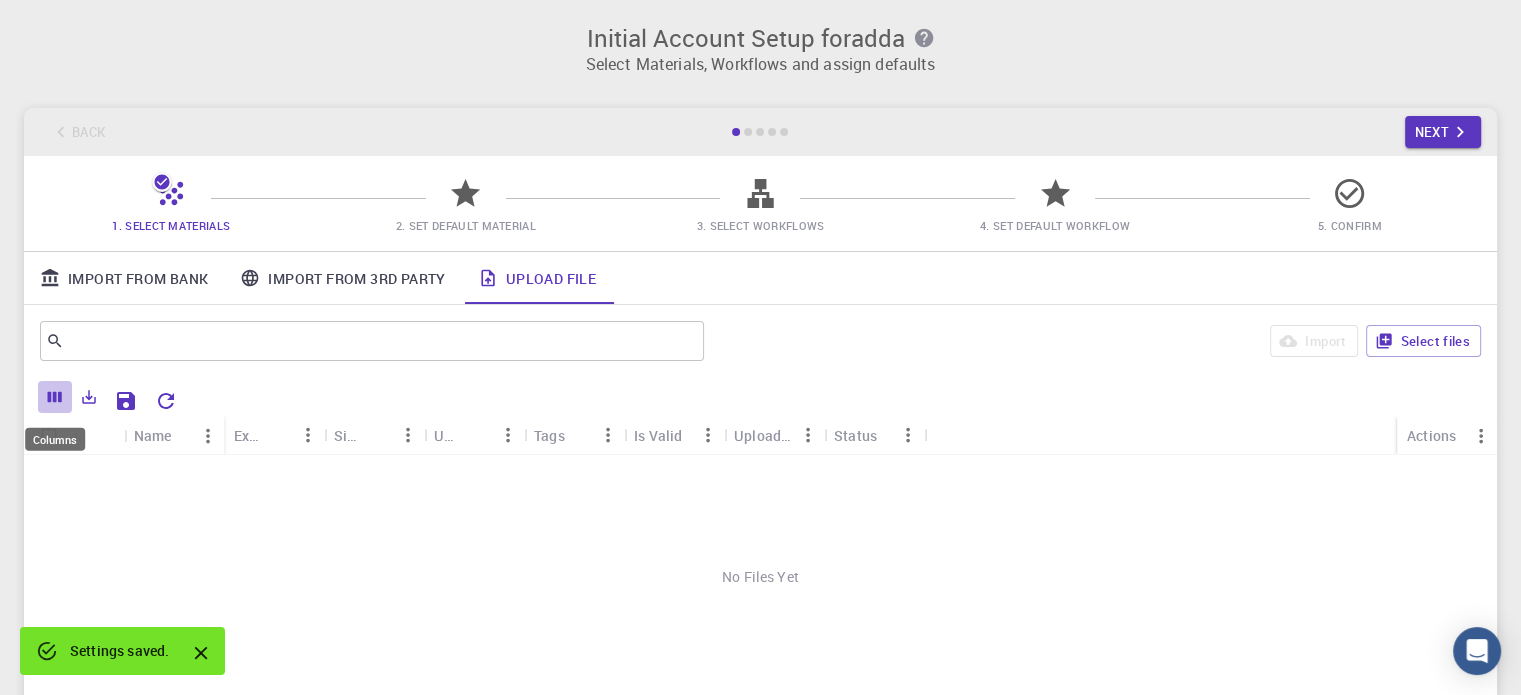 click 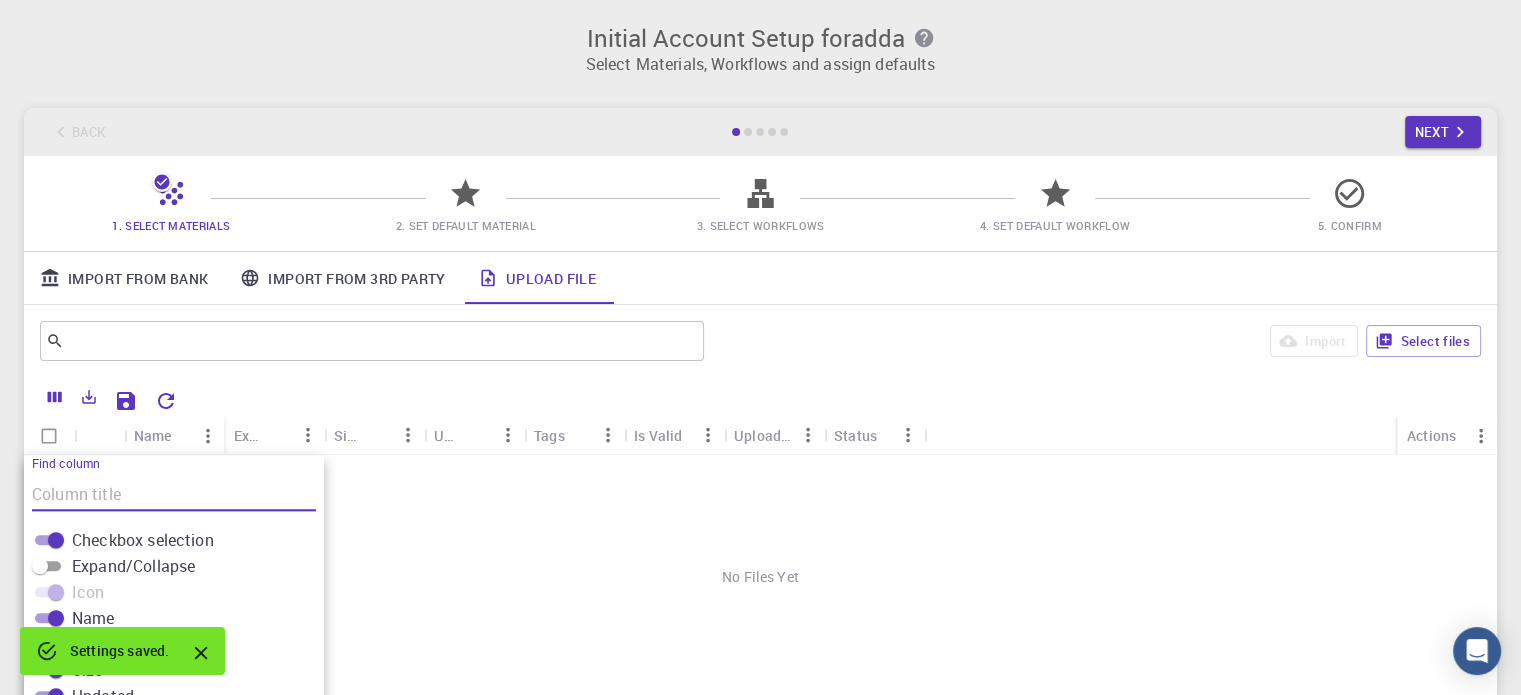 scroll, scrollTop: 200, scrollLeft: 0, axis: vertical 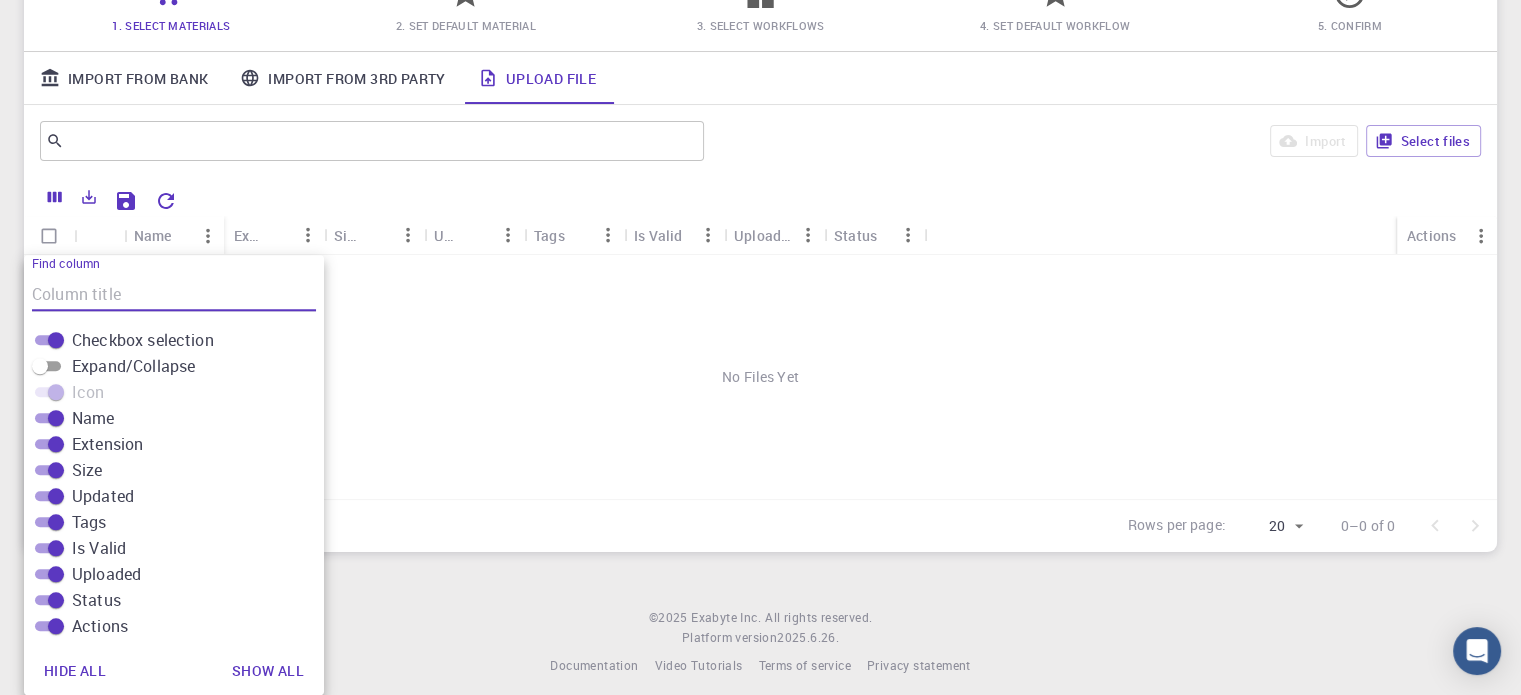 click on "Expand/Collapse" at bounding box center [40, 366] 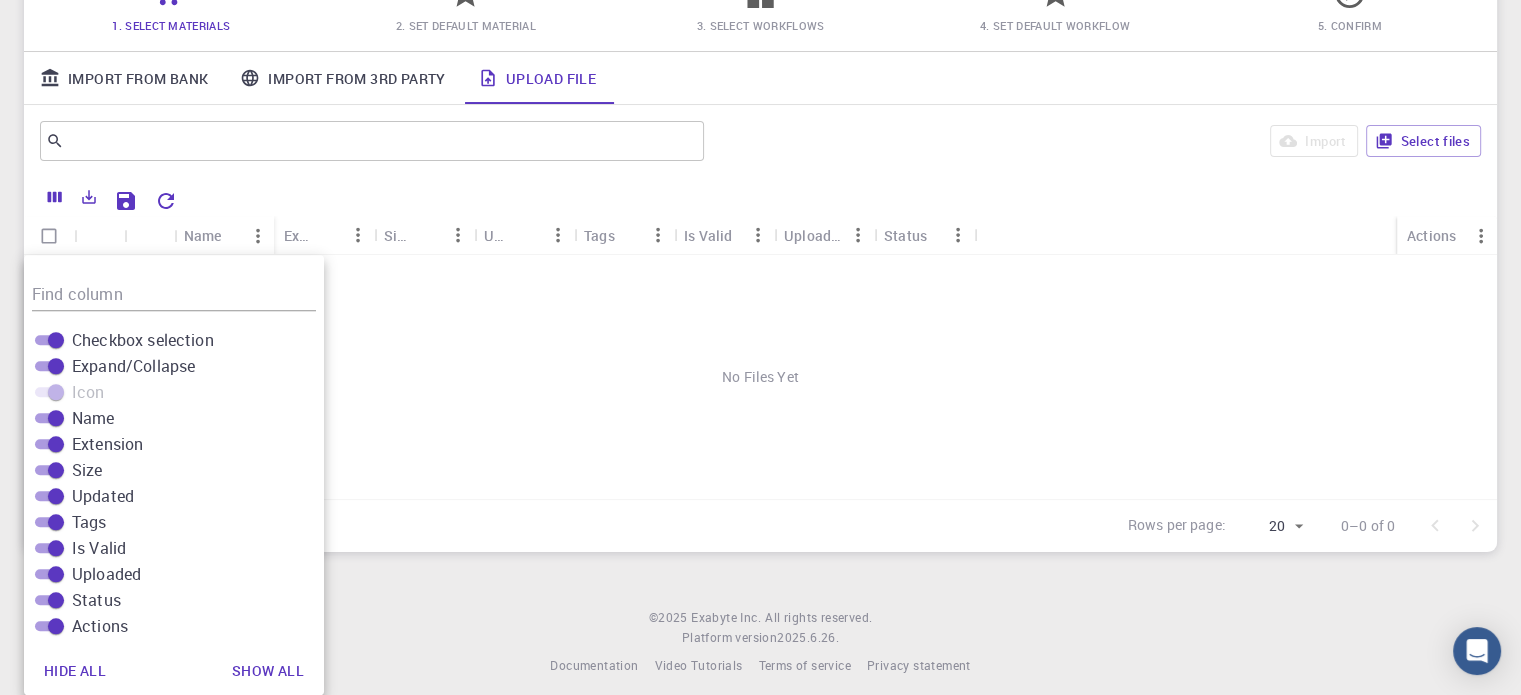 click on "Expand/Collapse" at bounding box center [56, 366] 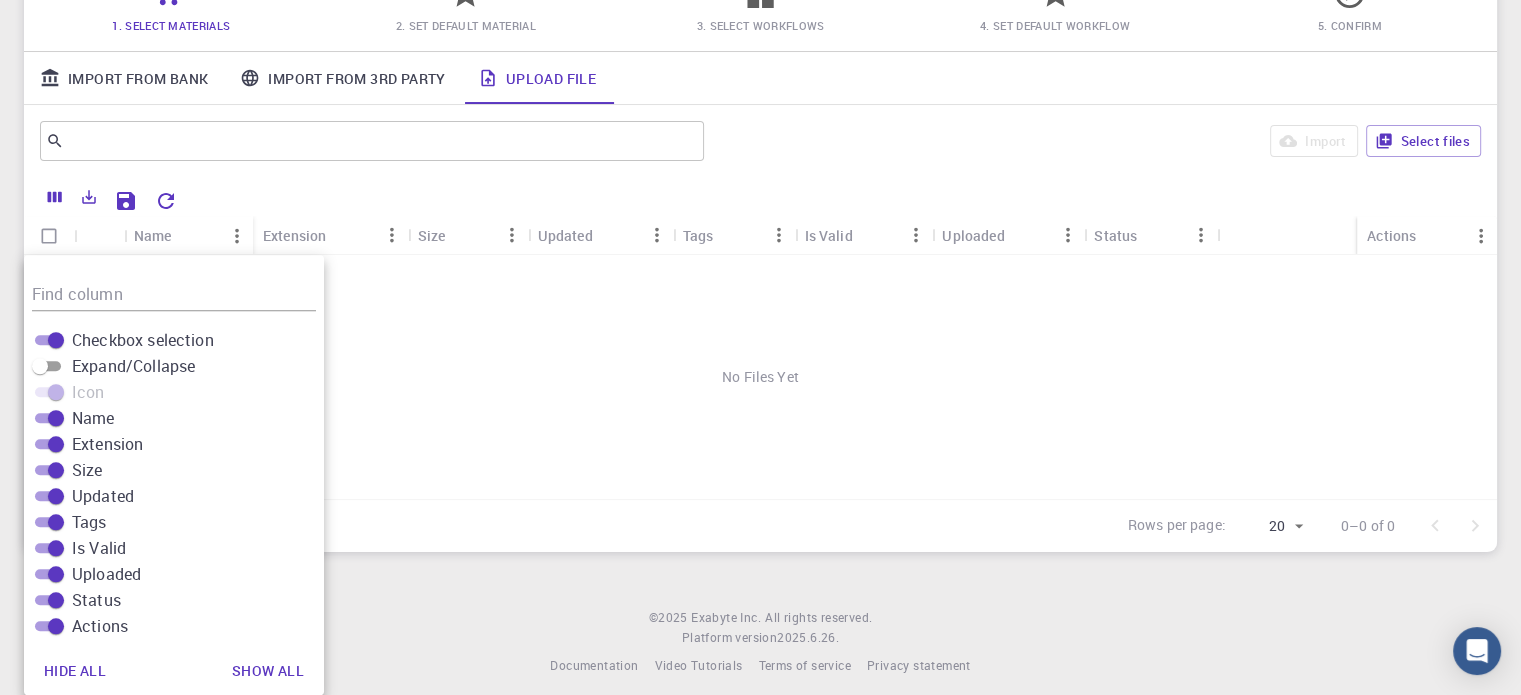 click at bounding box center [834, 198] 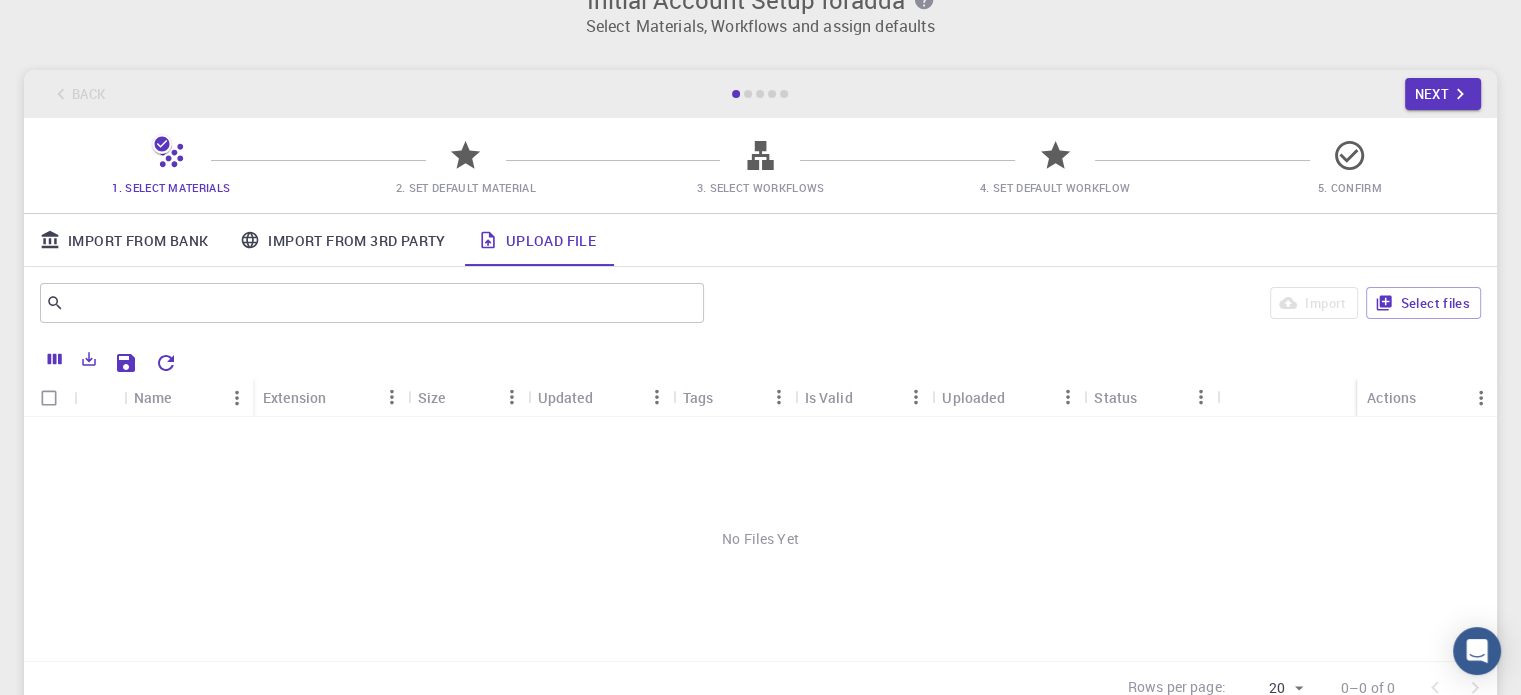 scroll, scrollTop: 0, scrollLeft: 0, axis: both 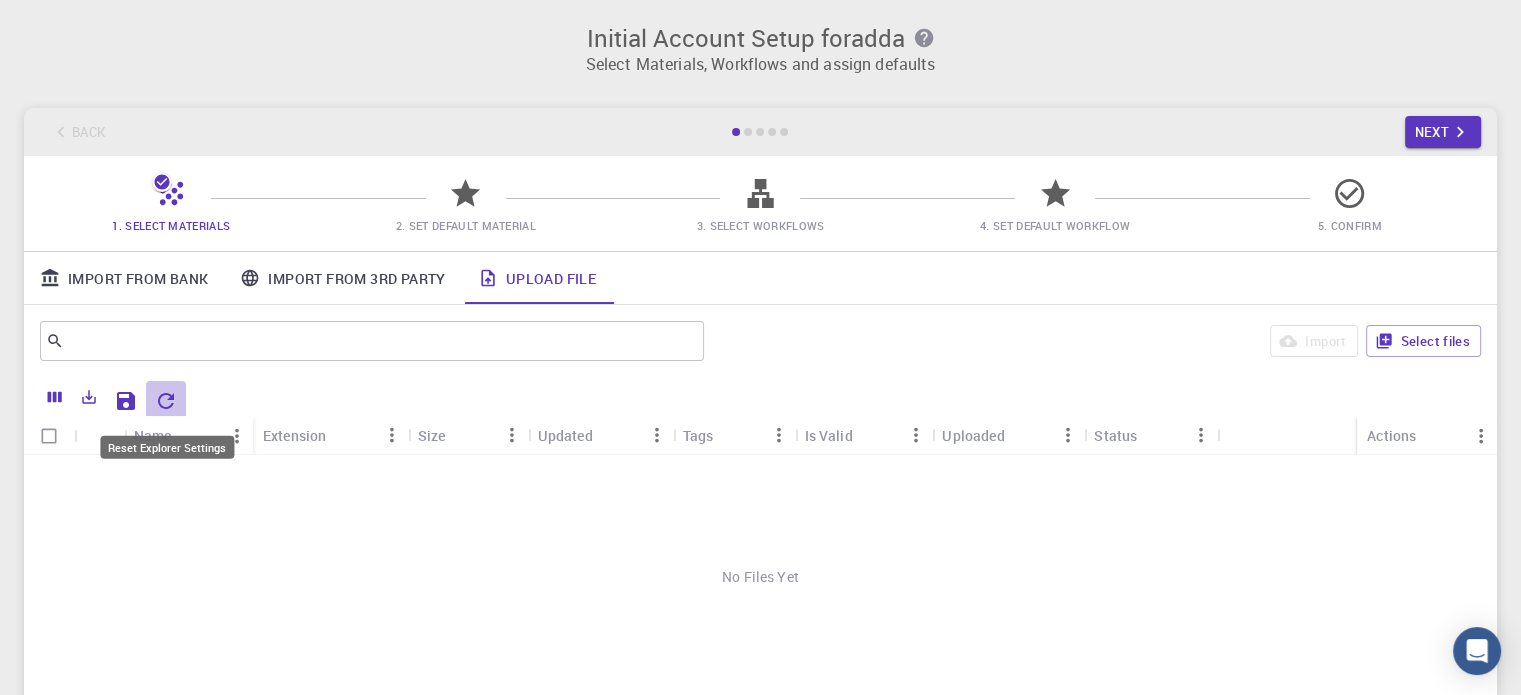 click 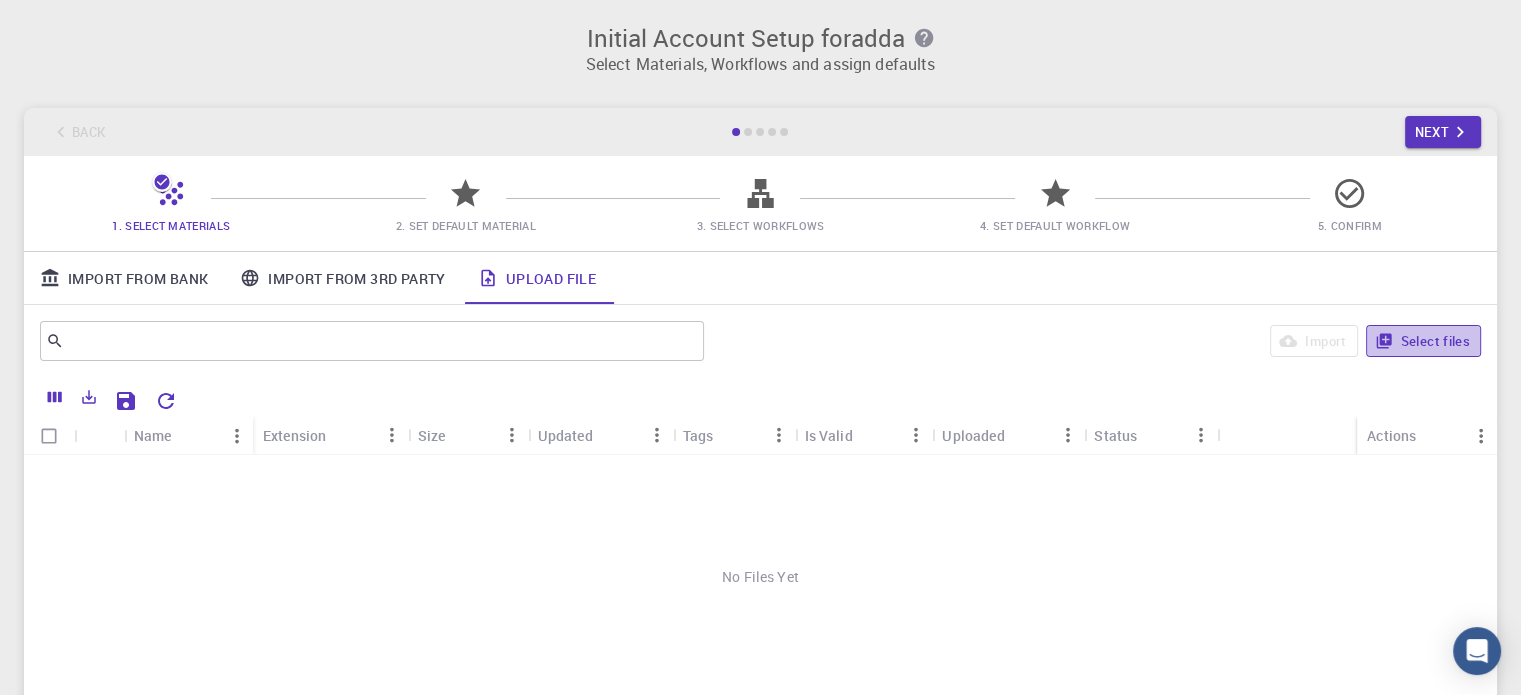 click on "Select files" at bounding box center (1423, 341) 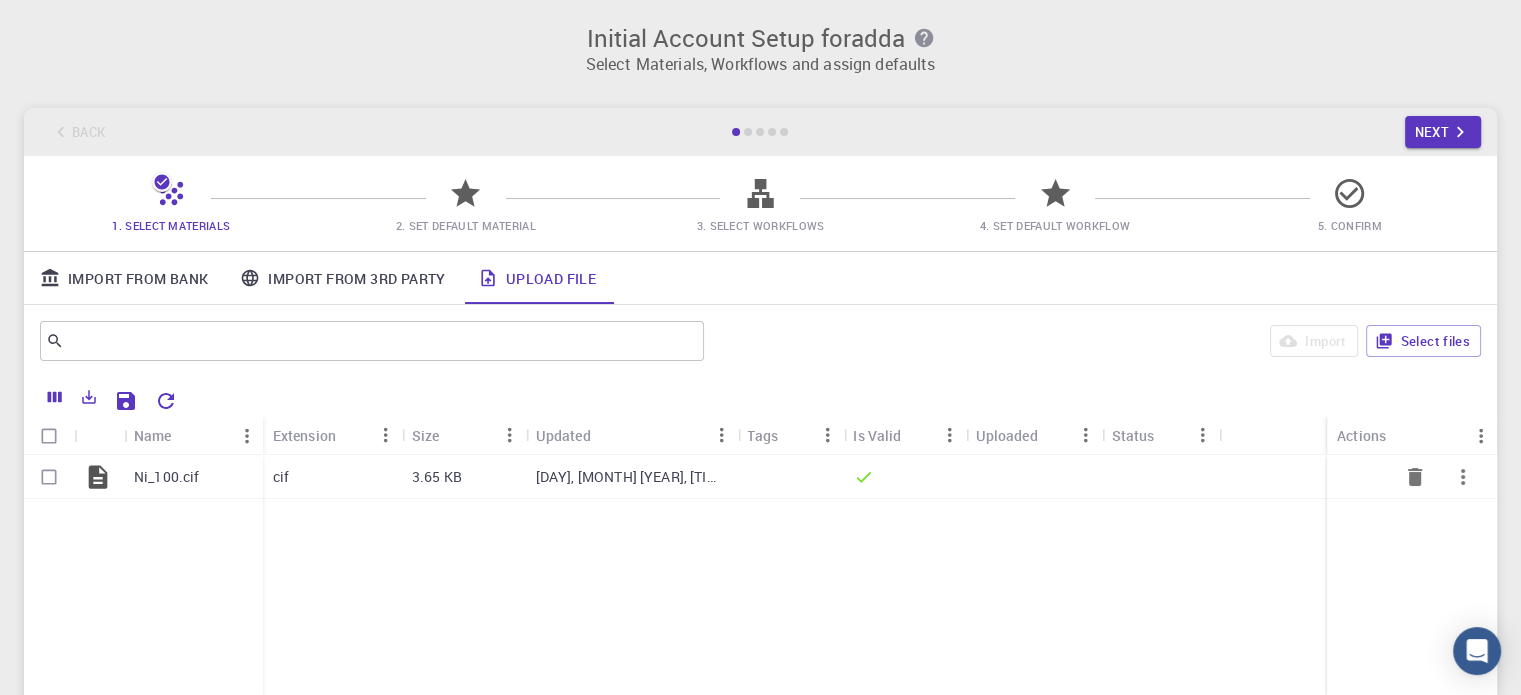 click at bounding box center [49, 477] 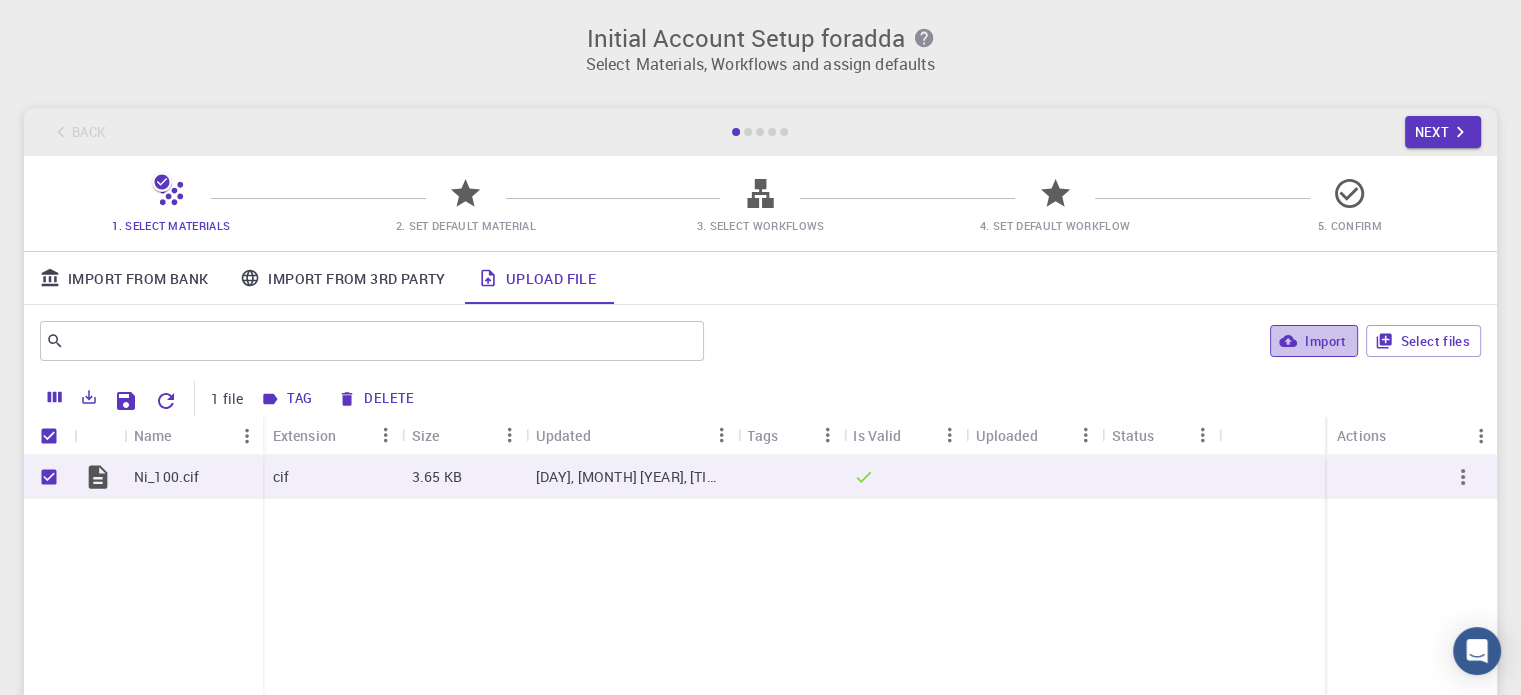 click on "Import" at bounding box center (1313, 341) 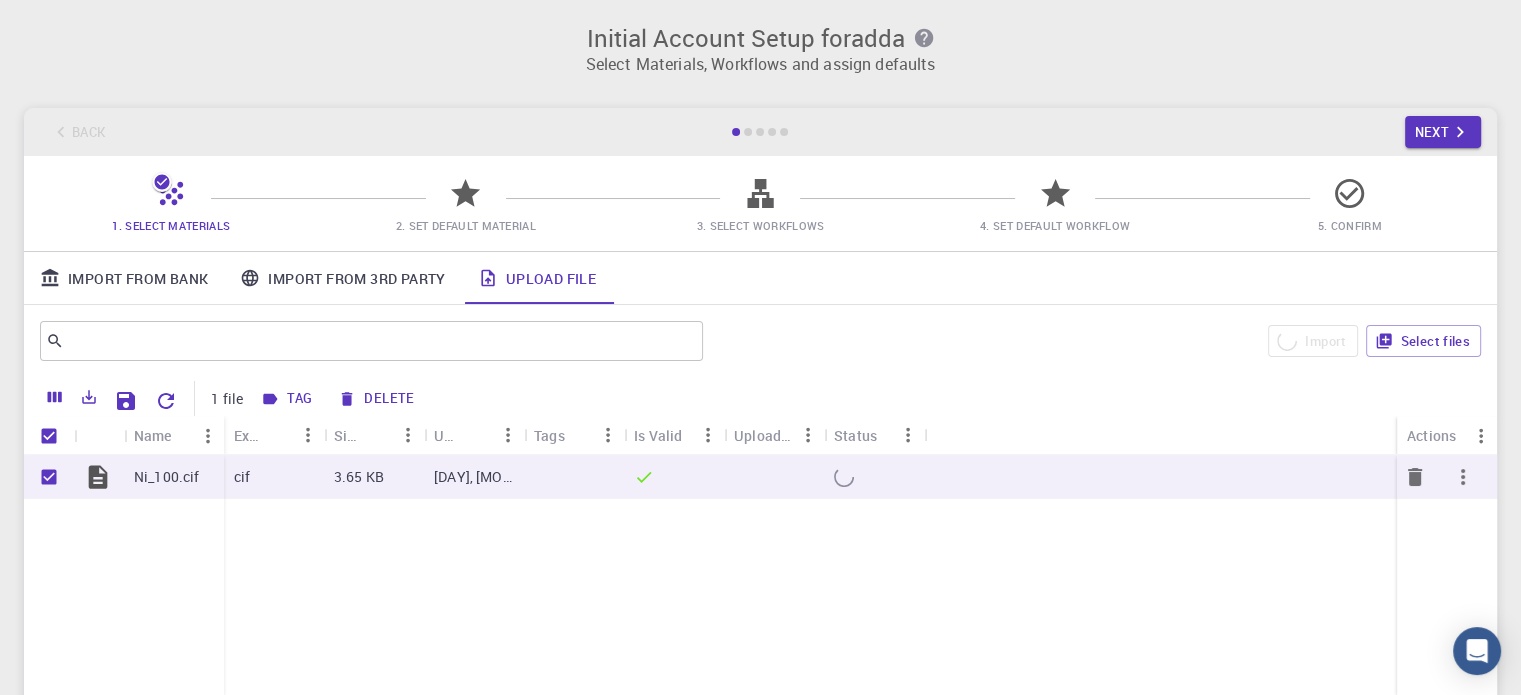 checkbox on "false" 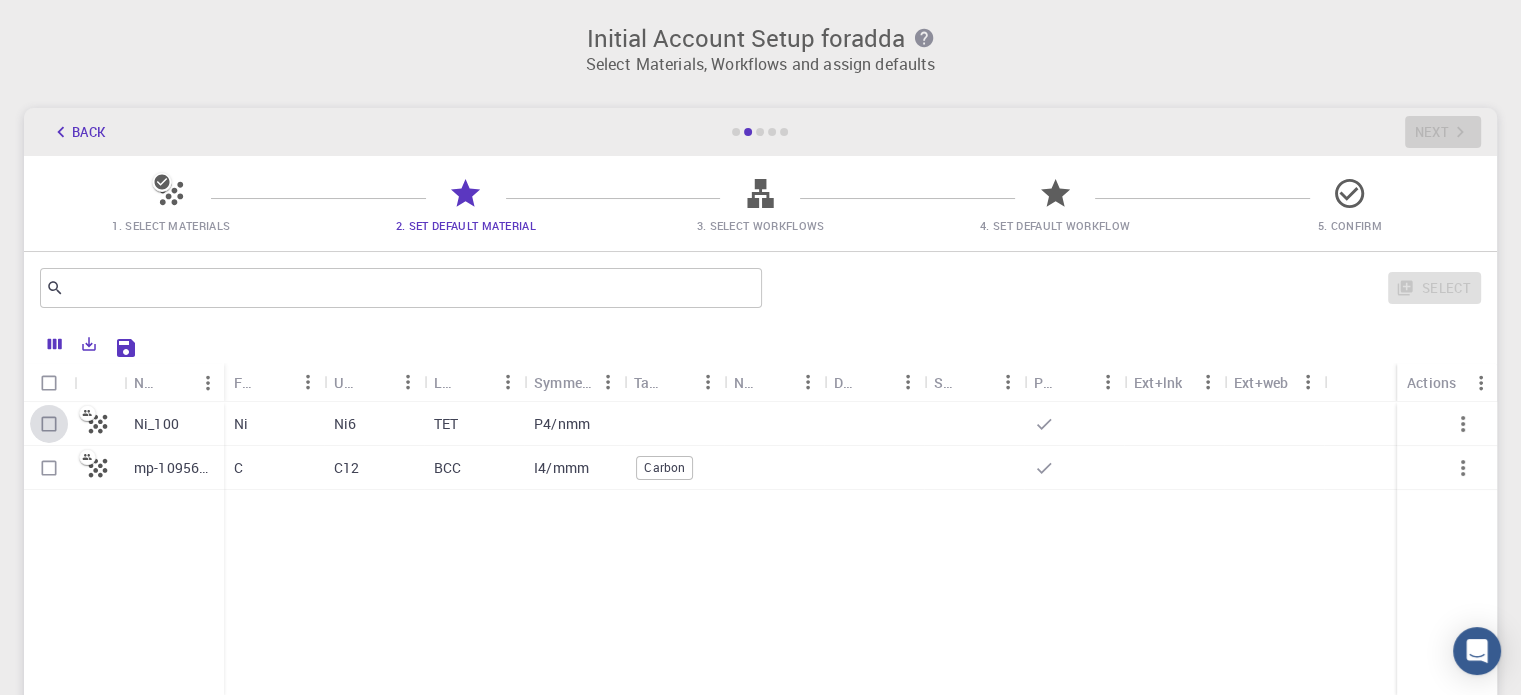 click at bounding box center (49, 424) 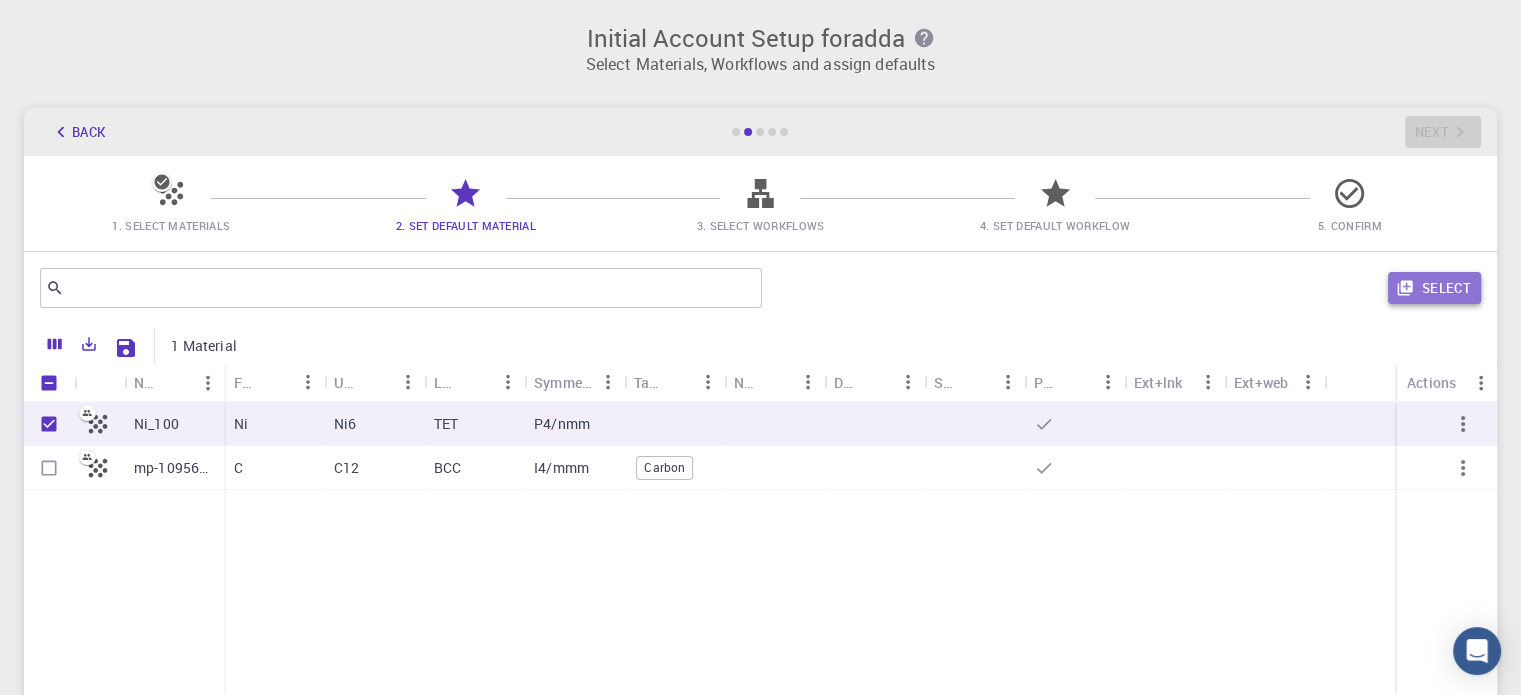 click on "Select" at bounding box center [1434, 288] 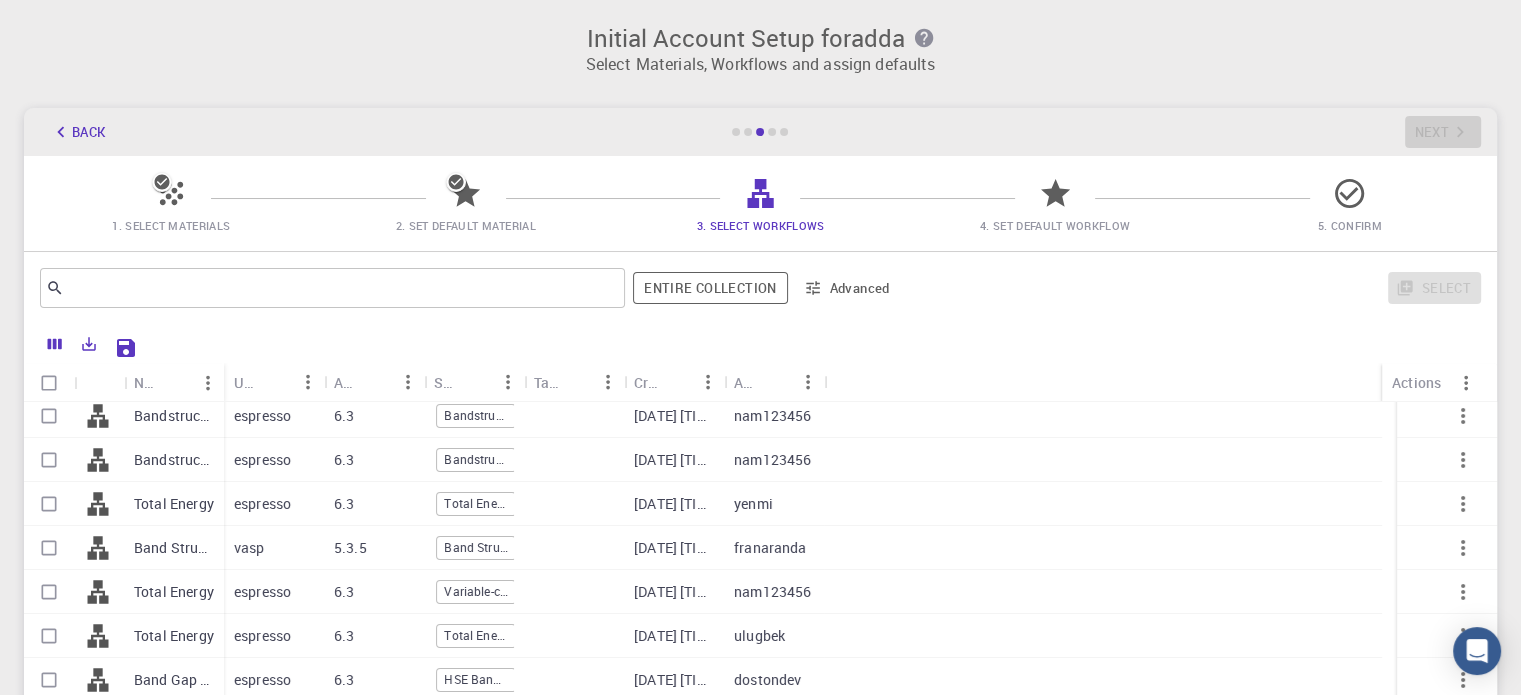 scroll, scrollTop: 0, scrollLeft: 0, axis: both 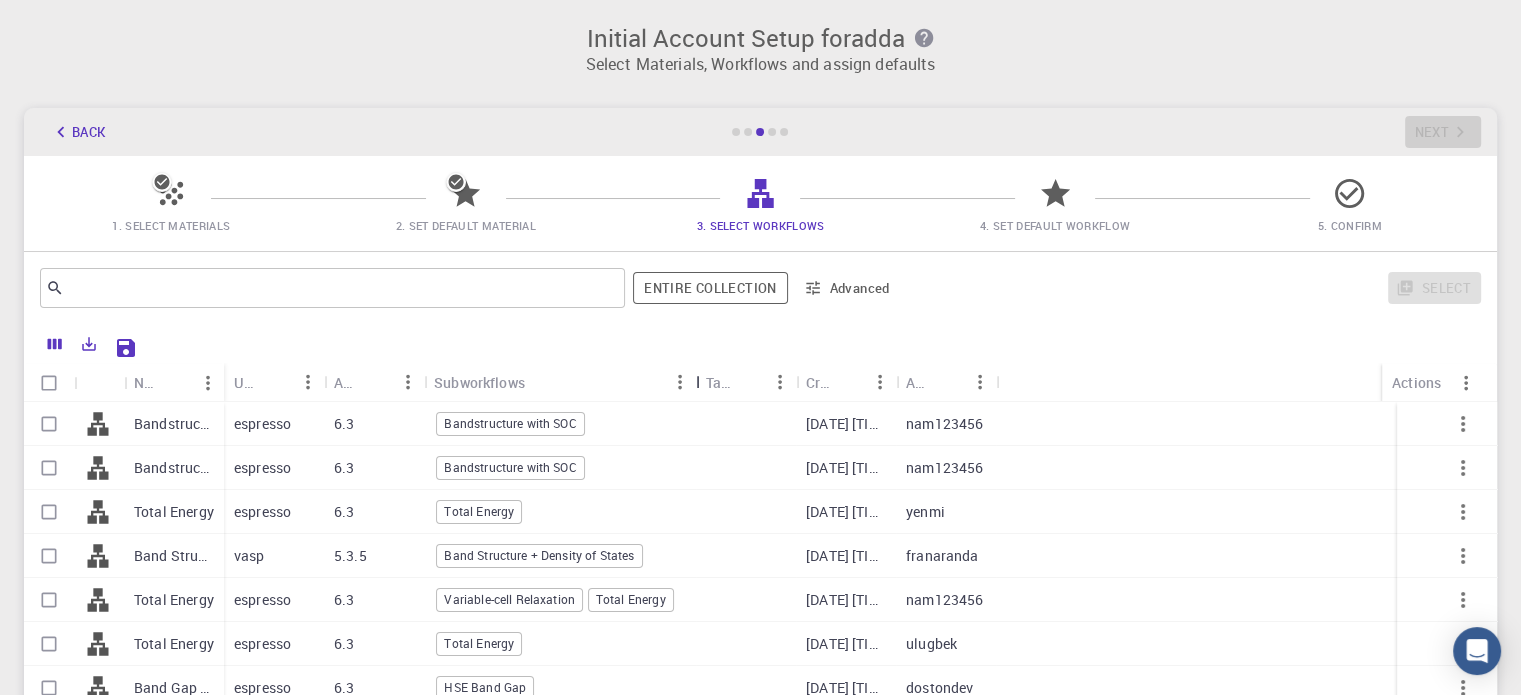 drag, startPoint x: 523, startPoint y: 378, endPoint x: 695, endPoint y: 387, distance: 172.2353 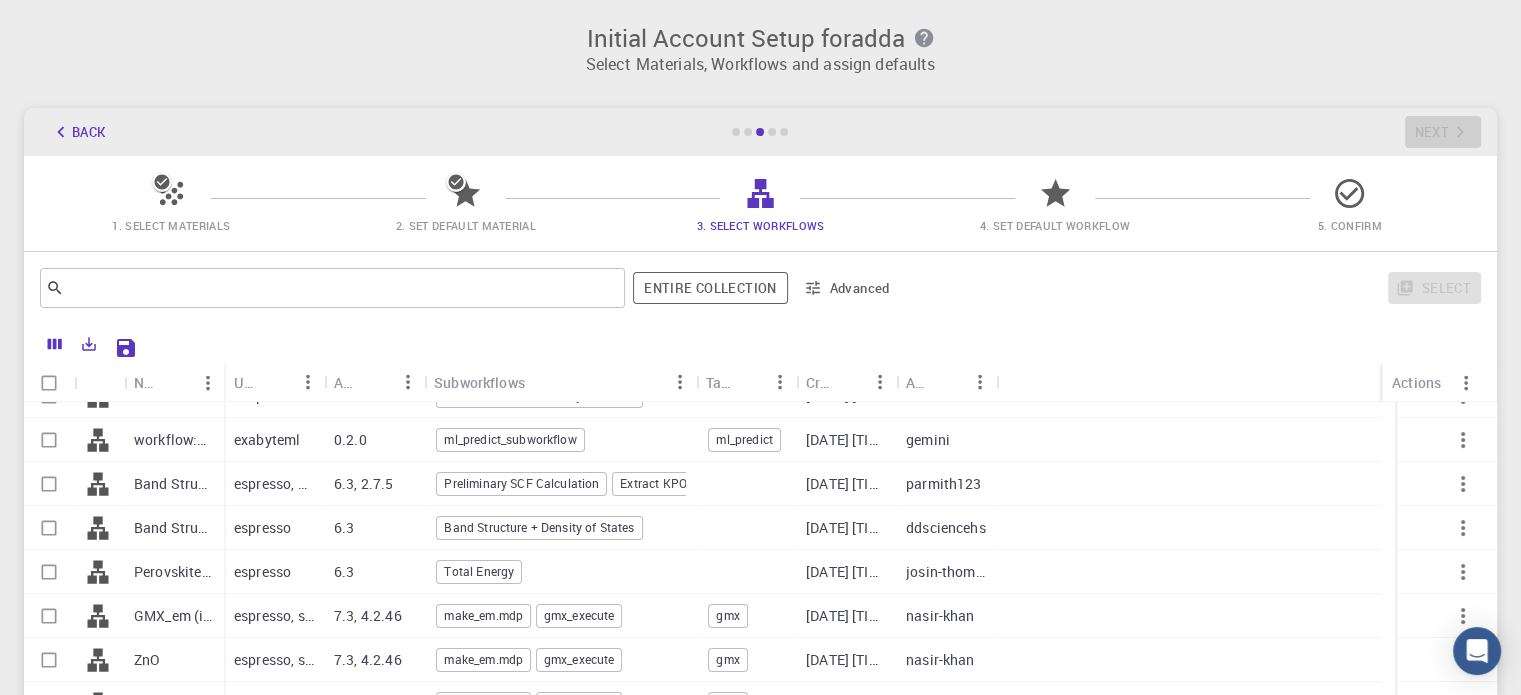 scroll, scrollTop: 582, scrollLeft: 0, axis: vertical 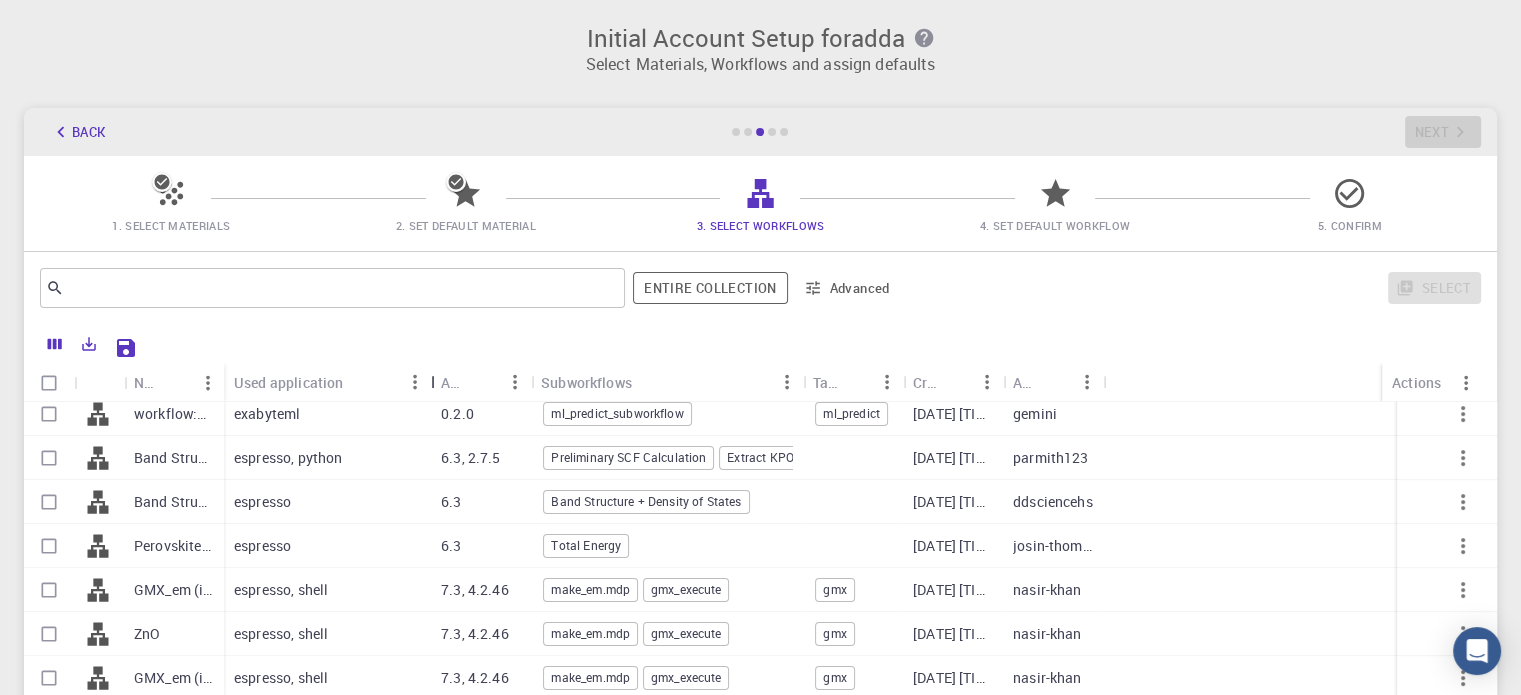 drag, startPoint x: 329, startPoint y: 371, endPoint x: 436, endPoint y: 367, distance: 107.07474 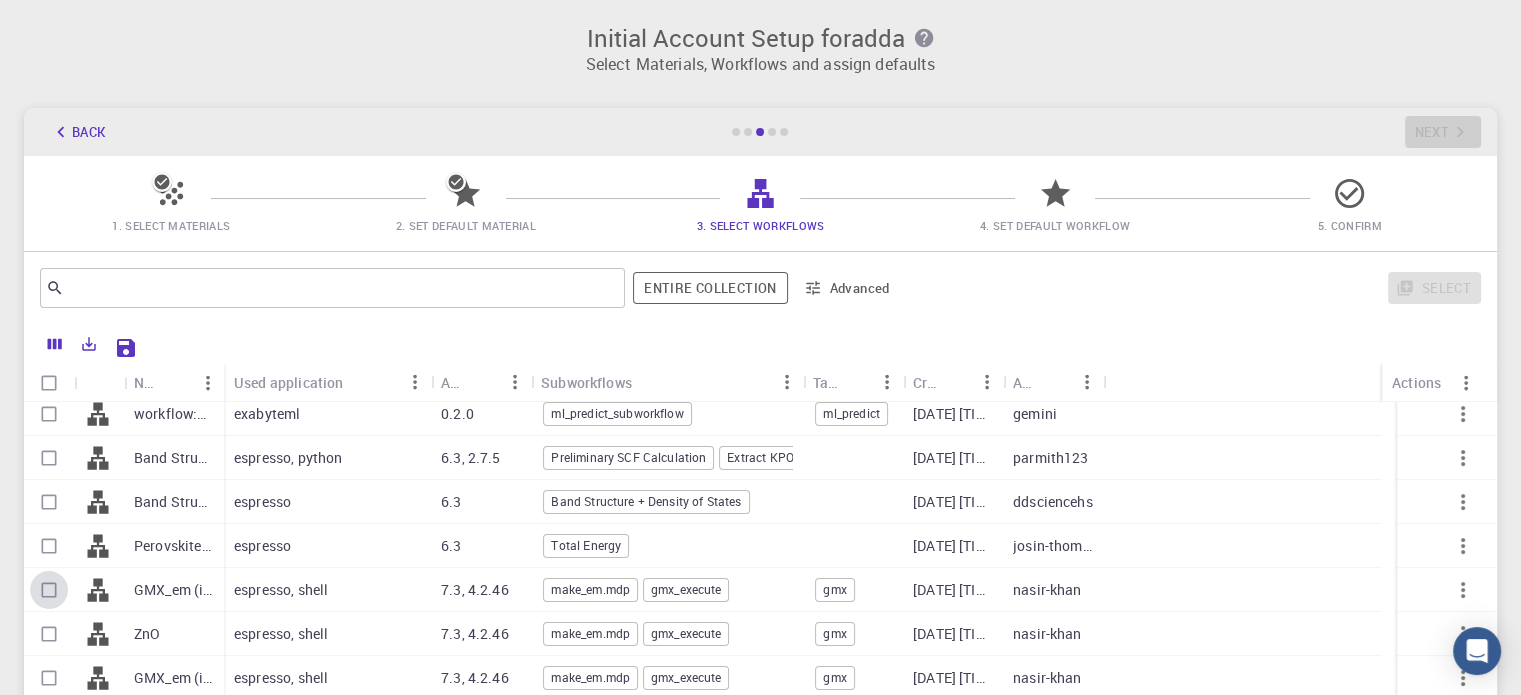 click at bounding box center [49, 590] 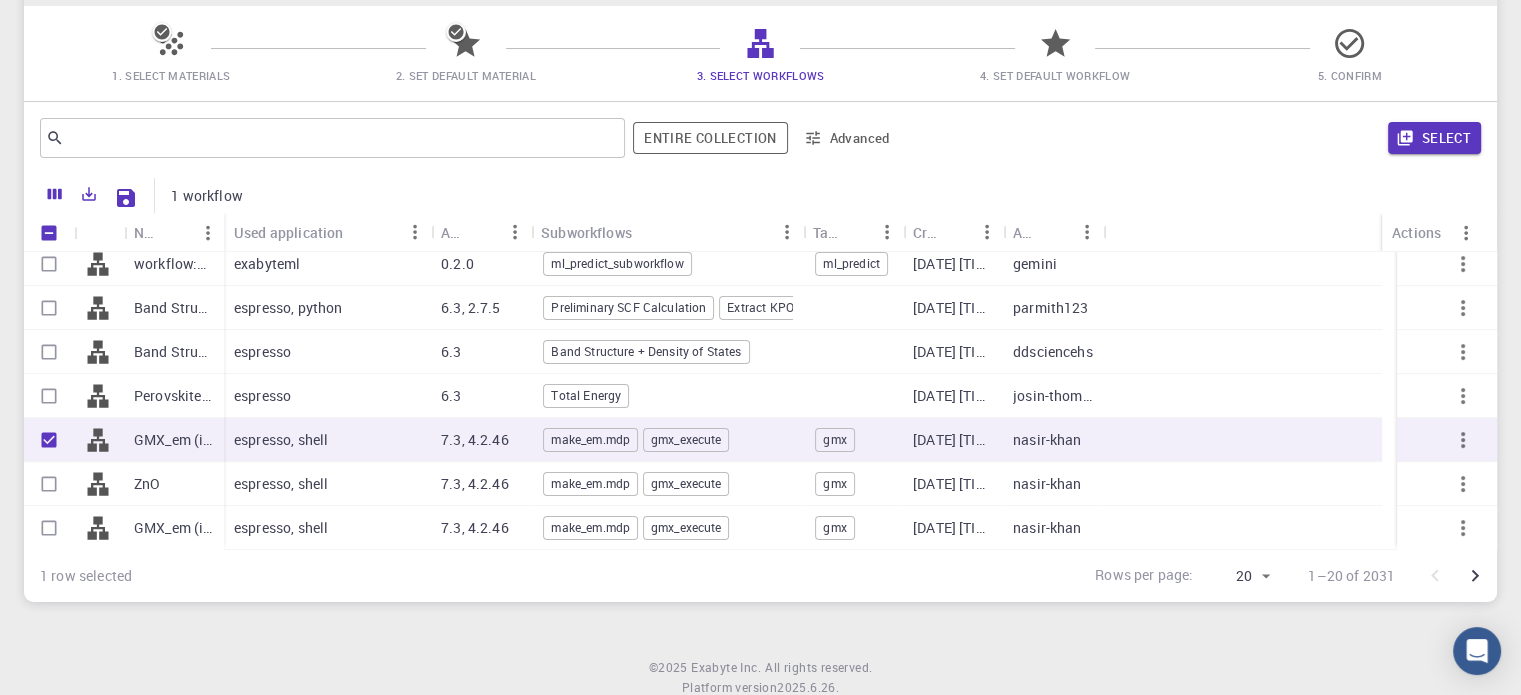 scroll, scrollTop: 152, scrollLeft: 0, axis: vertical 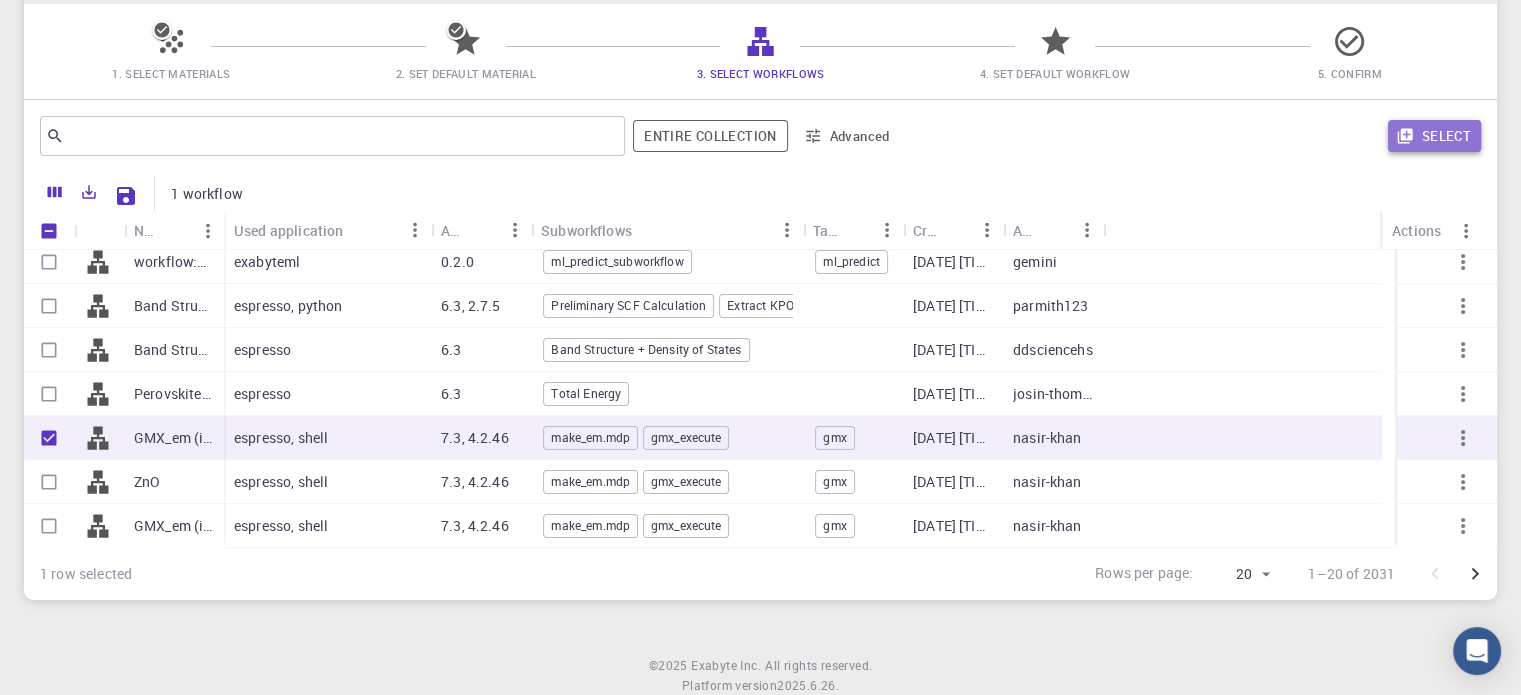 click on "Select" at bounding box center (1434, 136) 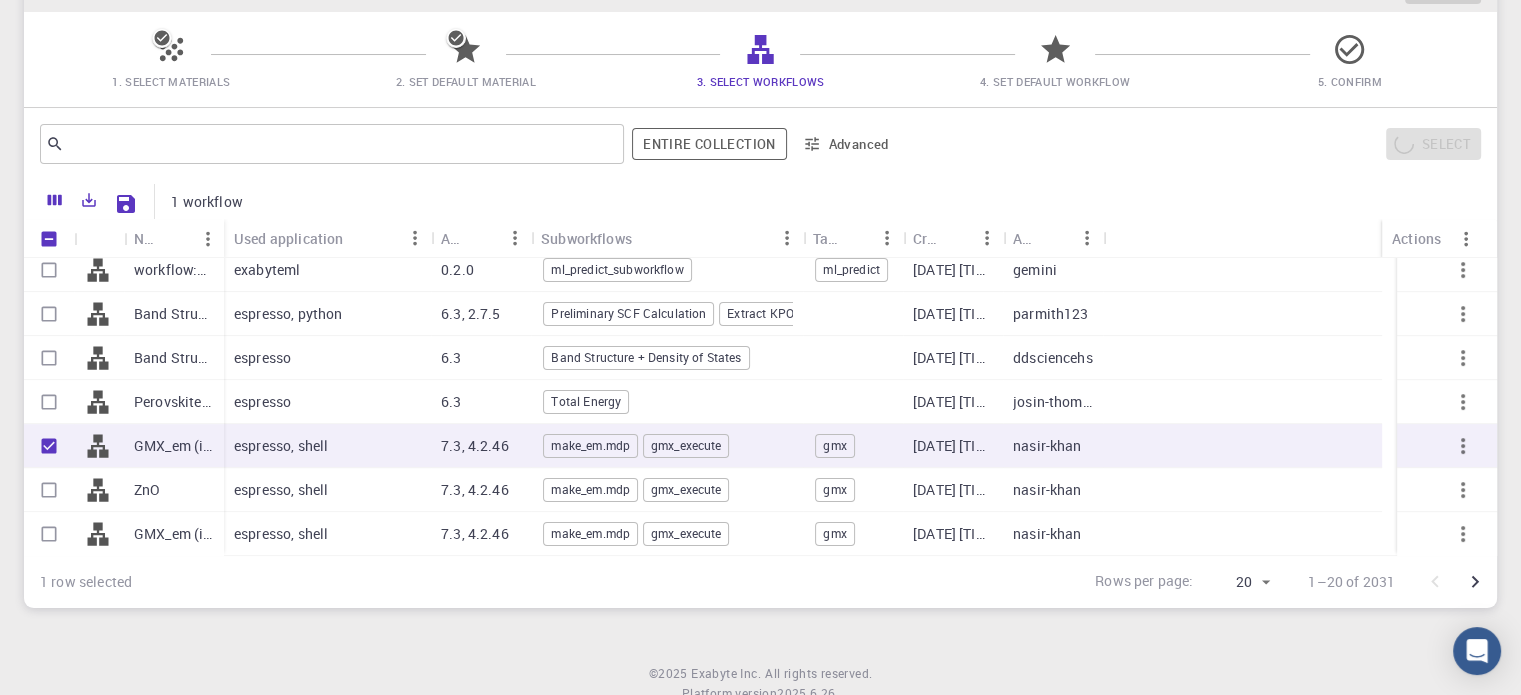 scroll, scrollTop: 82, scrollLeft: 0, axis: vertical 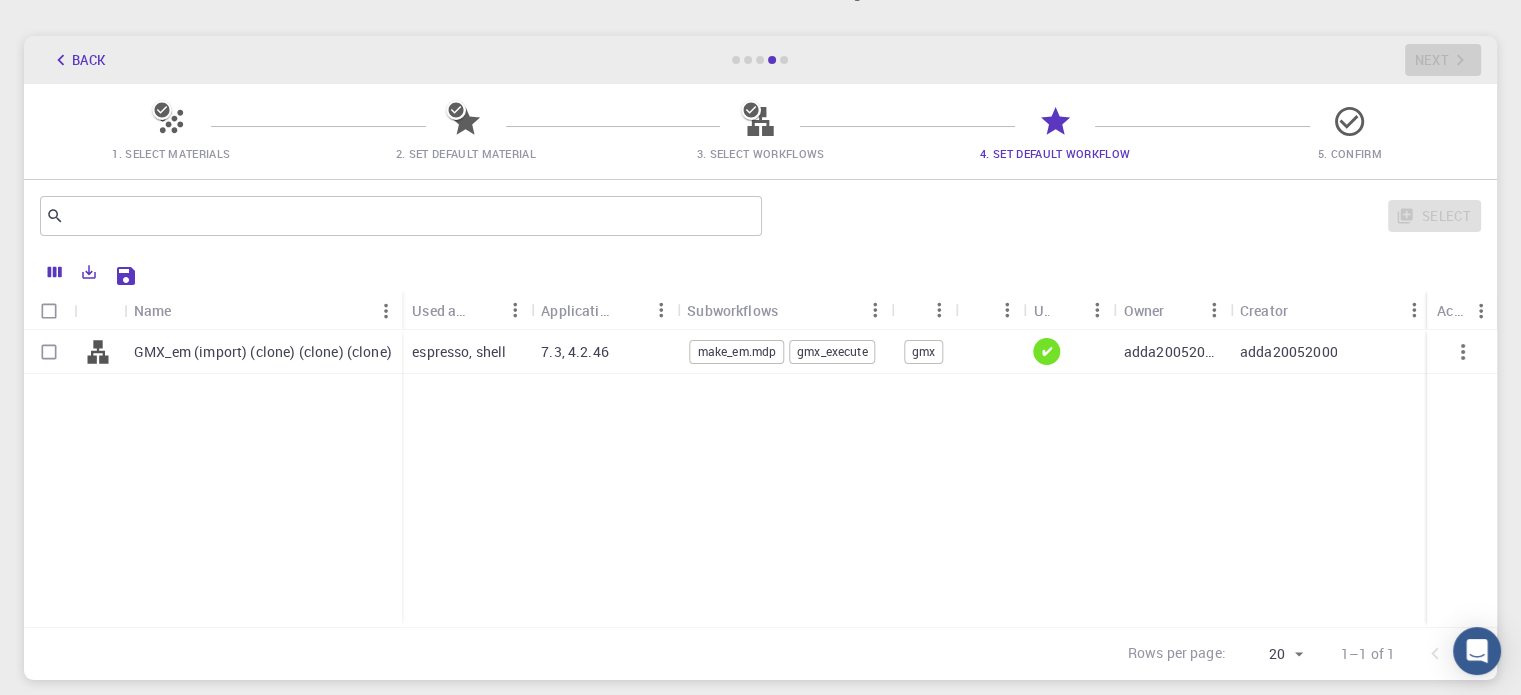 click at bounding box center [49, 352] 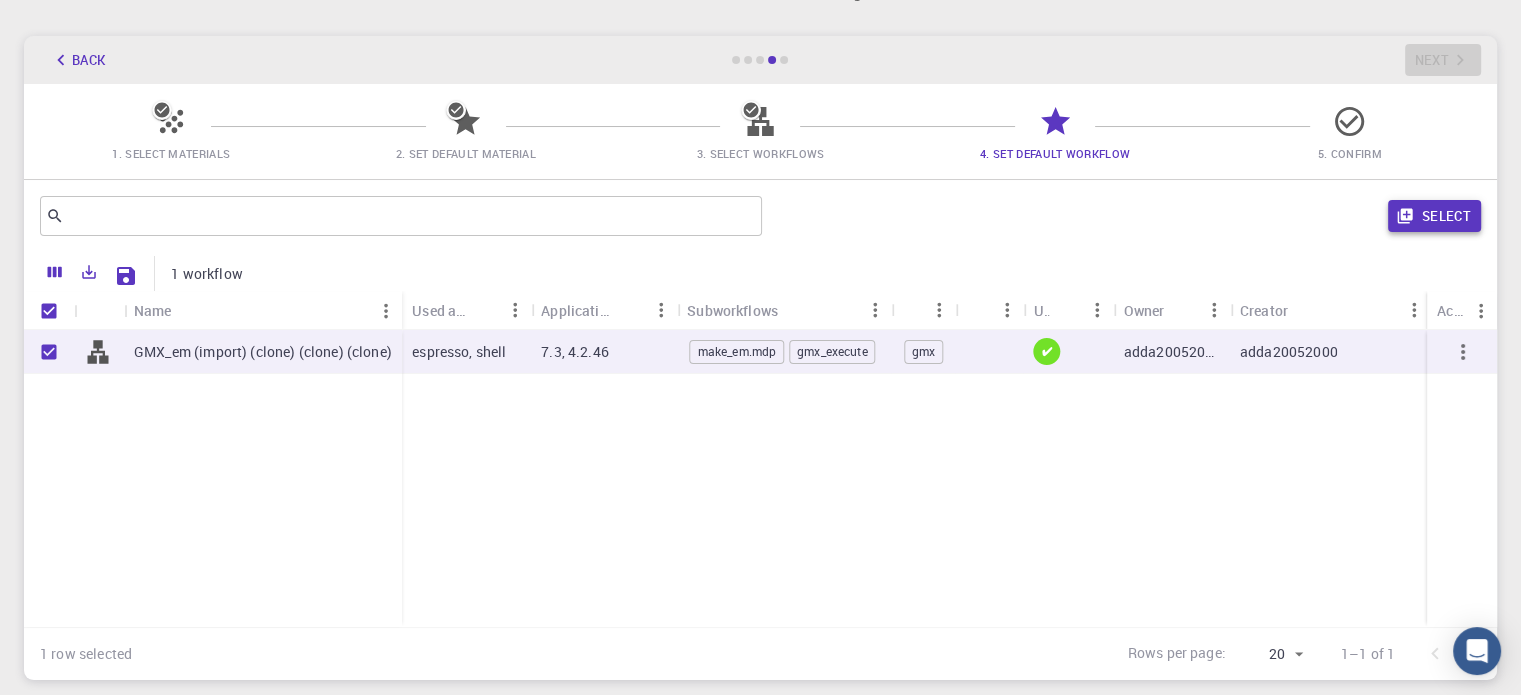 click on "Select" at bounding box center (1434, 216) 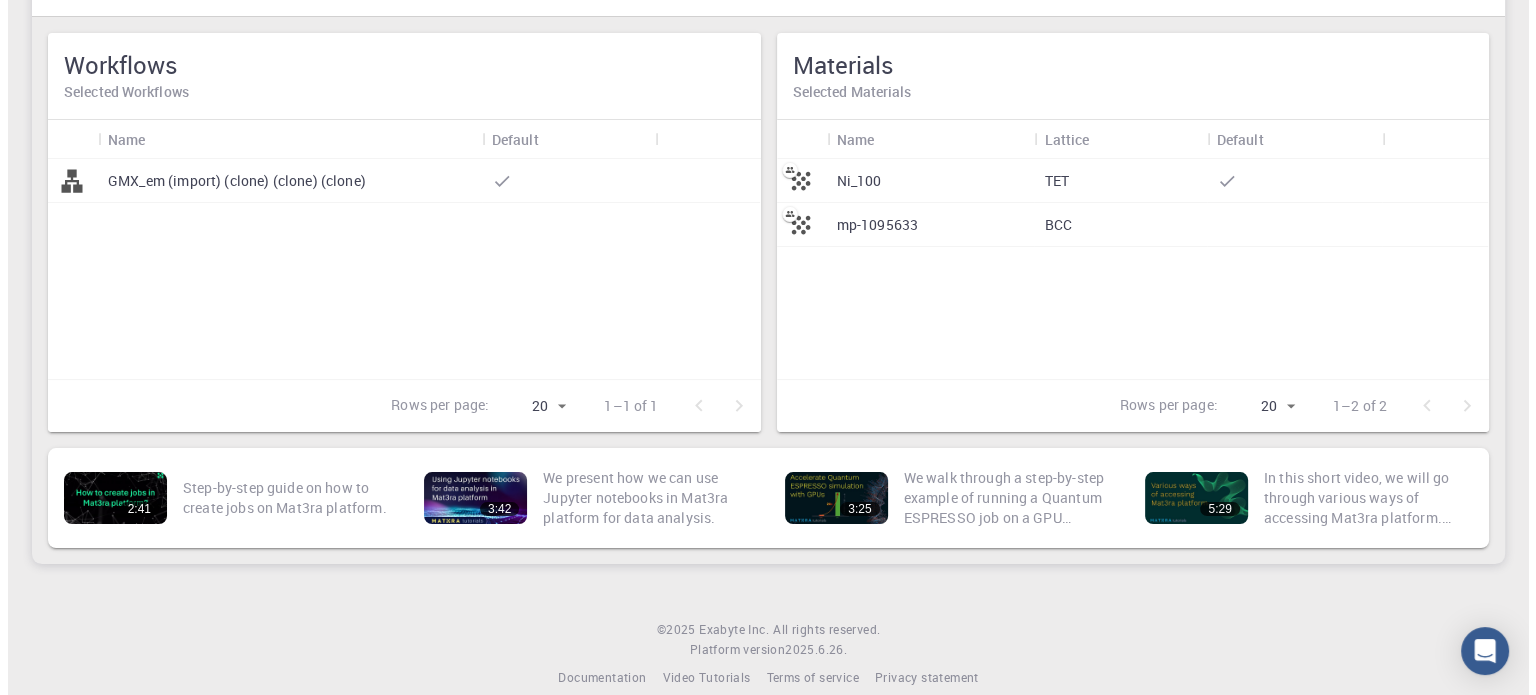 scroll, scrollTop: 0, scrollLeft: 0, axis: both 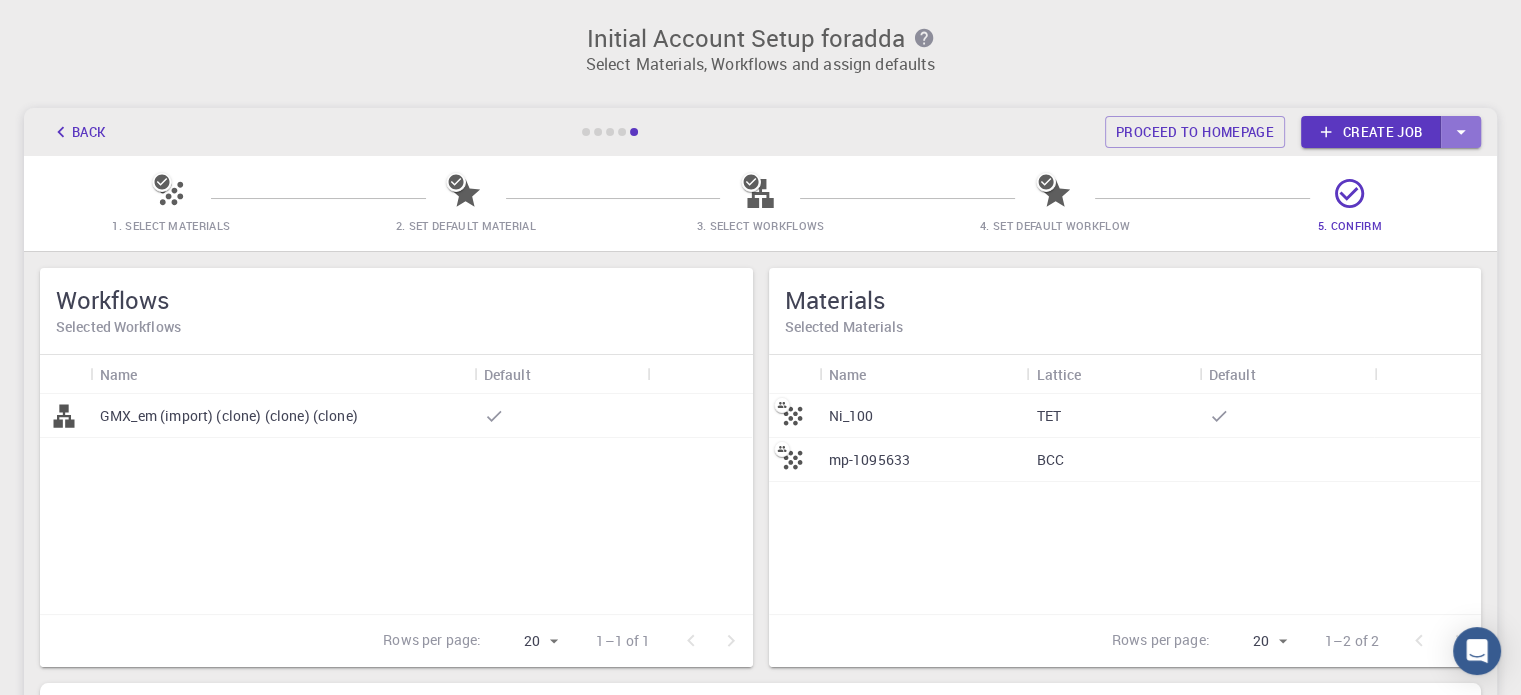 click 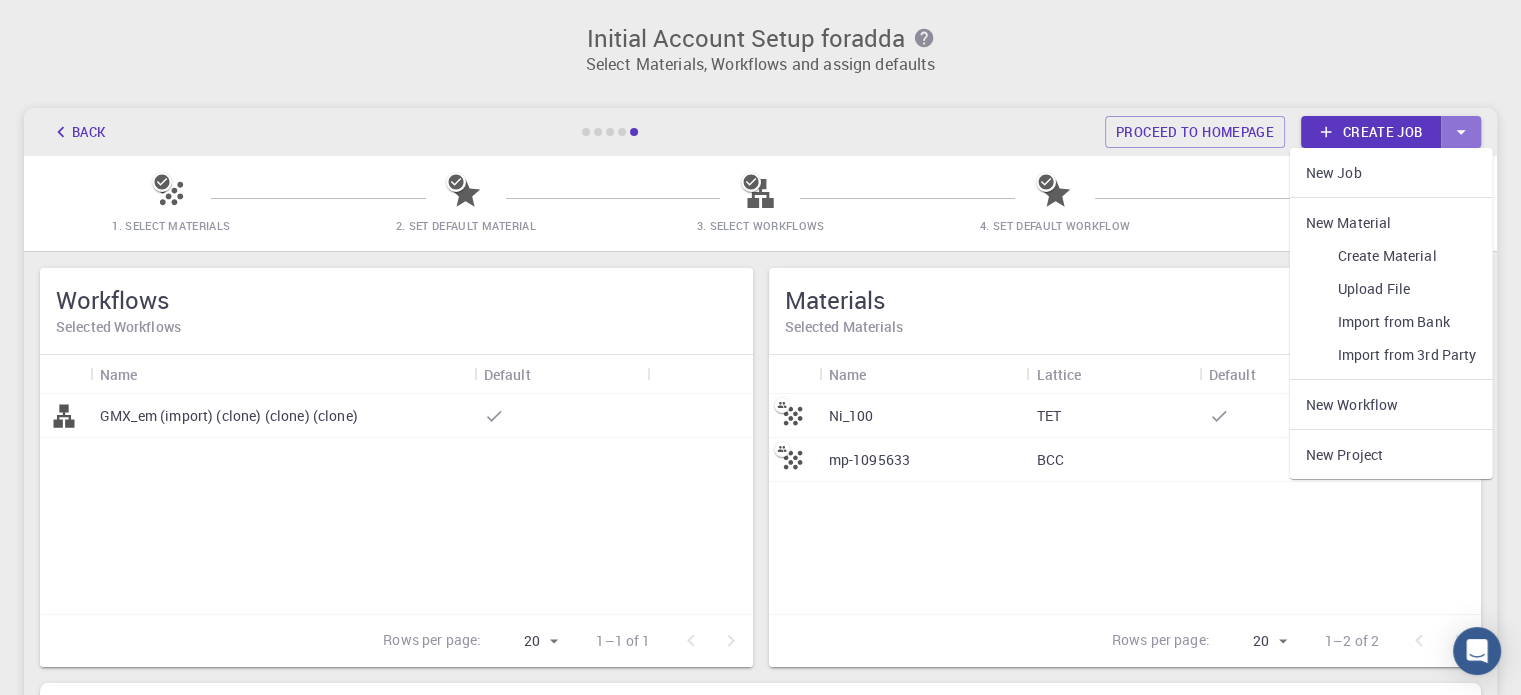 click 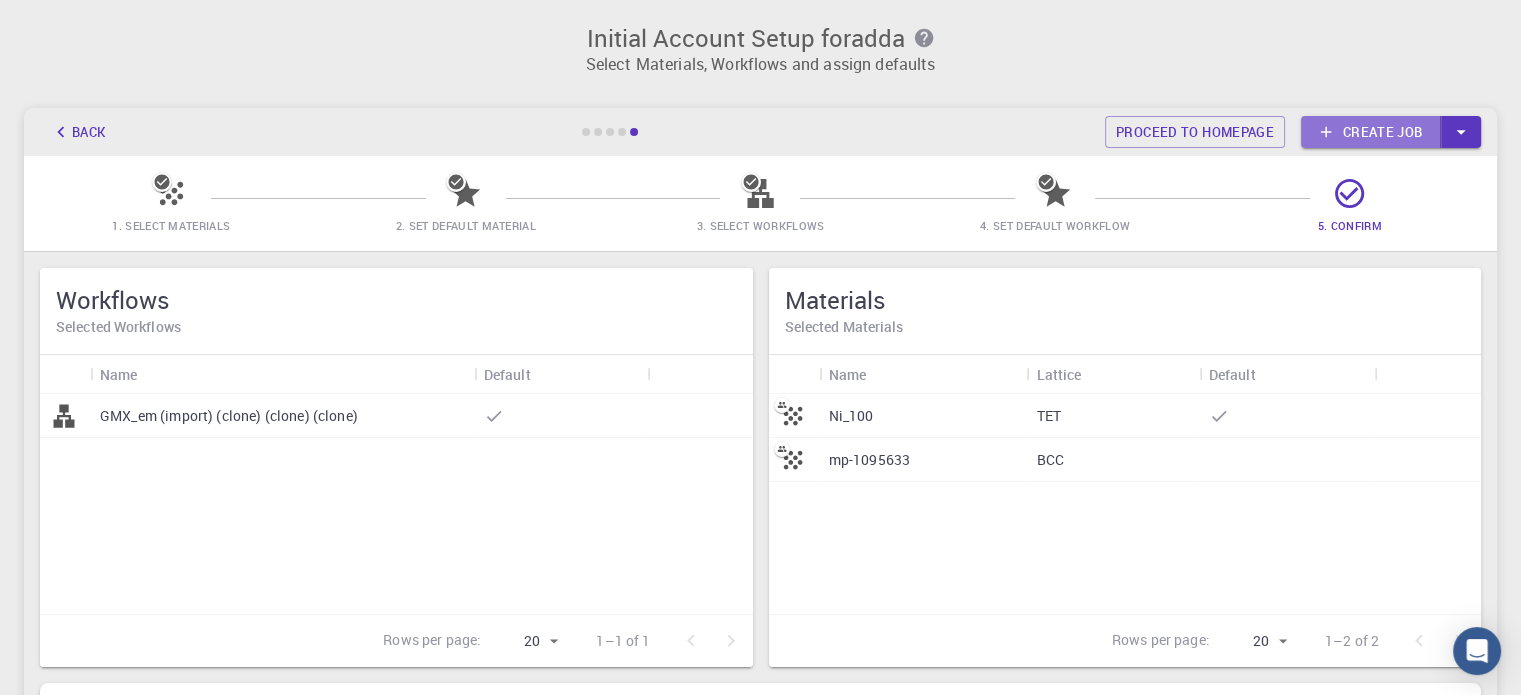 click on "Create job" at bounding box center (1371, 132) 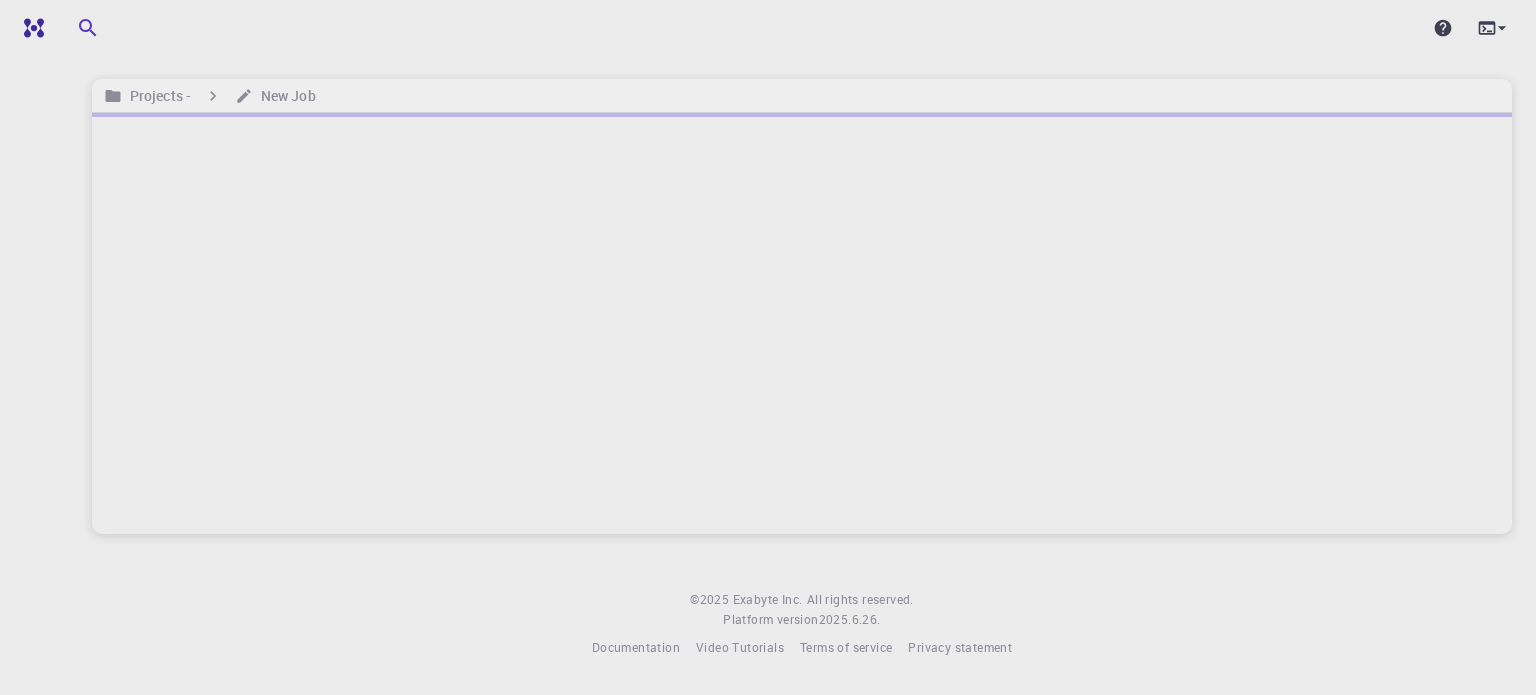 scroll, scrollTop: 0, scrollLeft: 0, axis: both 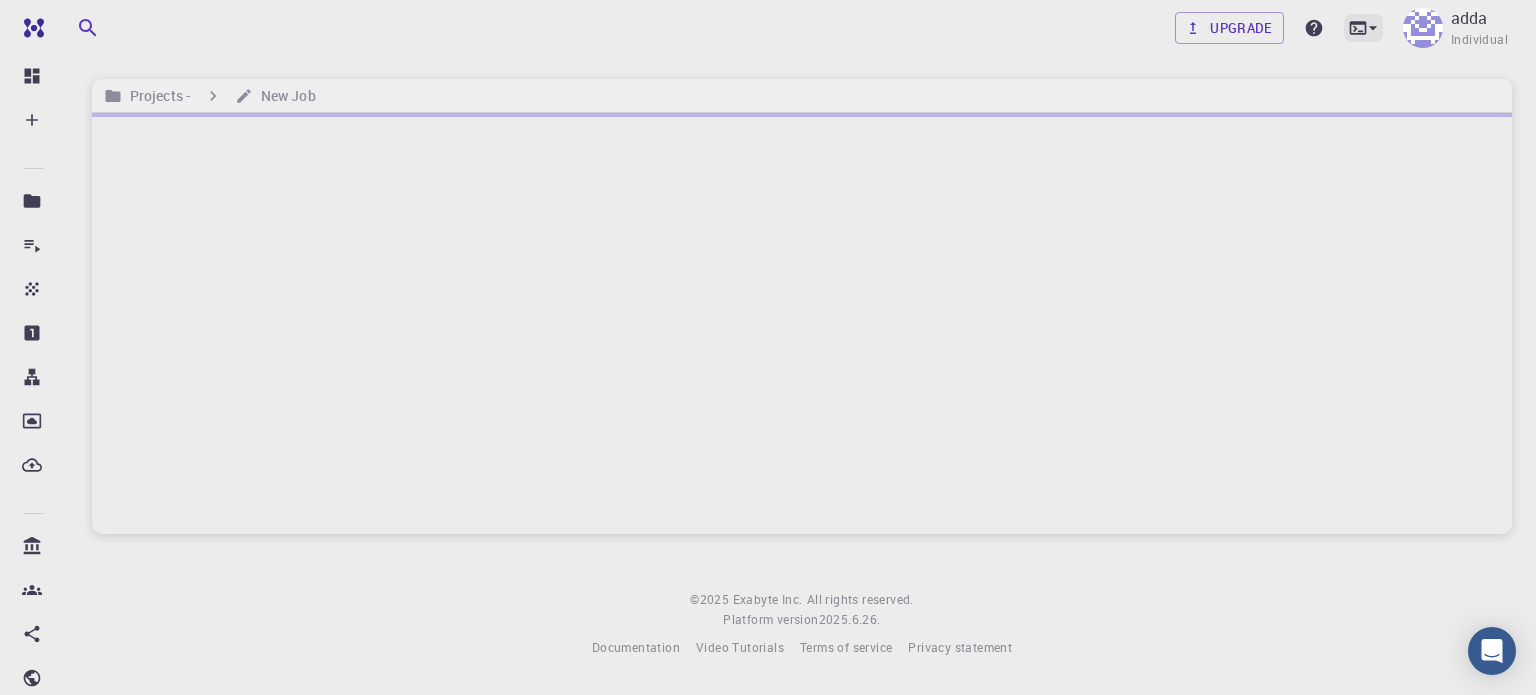 click 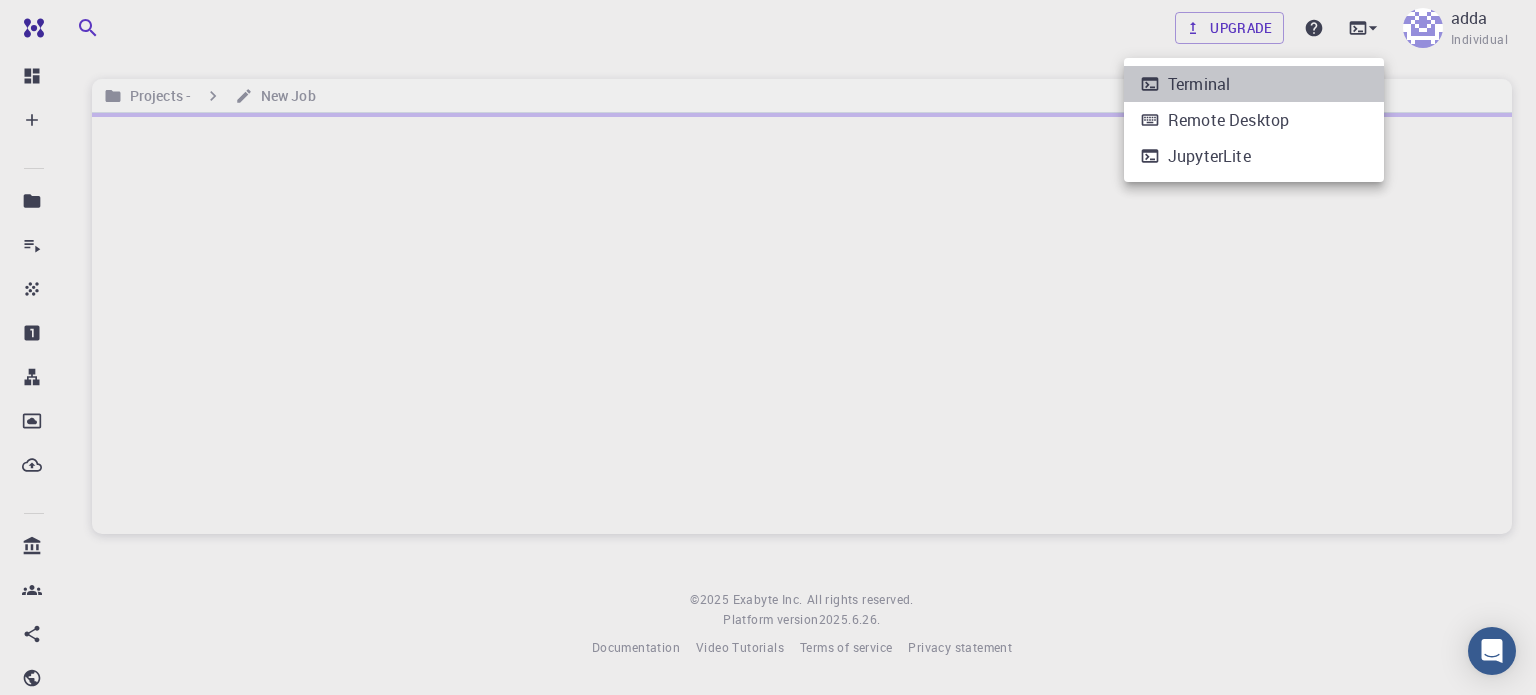 click on "Terminal" at bounding box center [1199, 84] 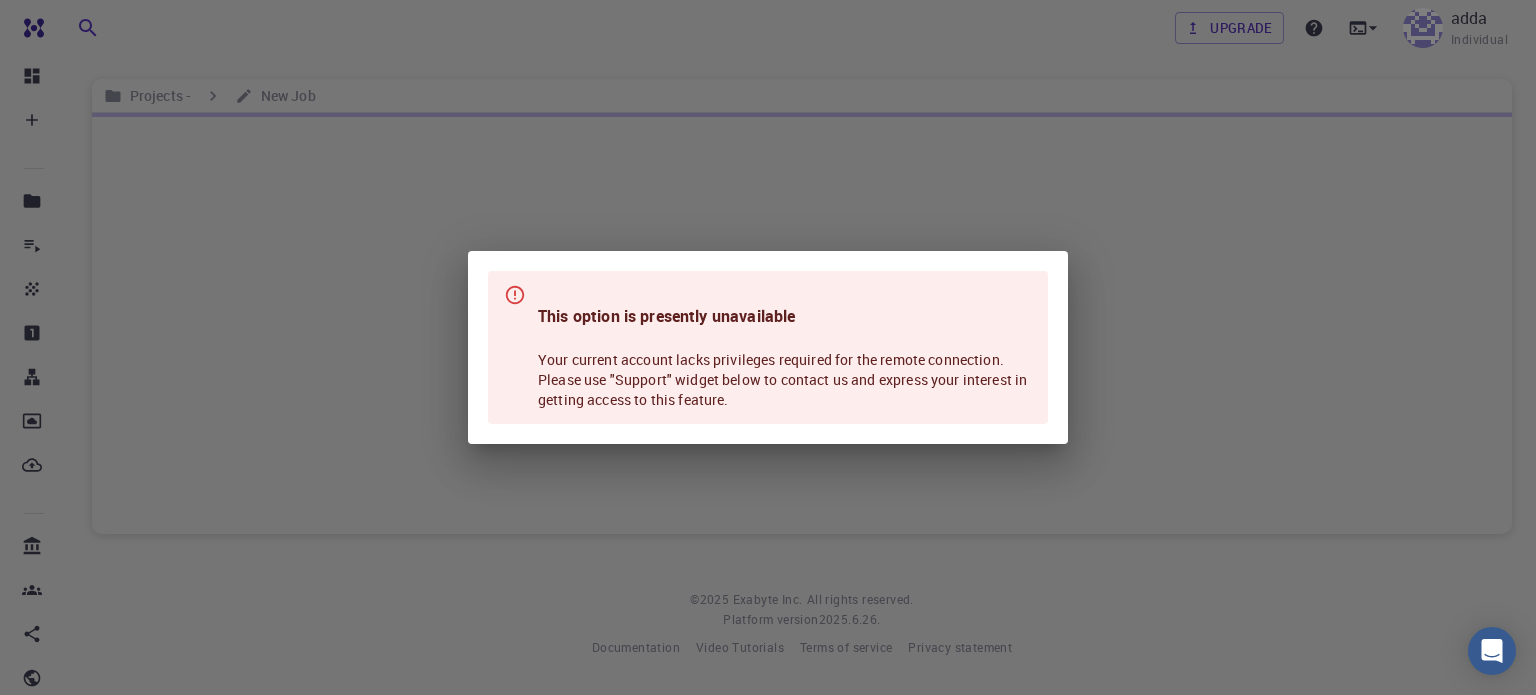 click on "This option is presently unavailable Your current account lacks privileges required for the remote connection. Please use "Support" widget below to contact us and express your interest in getting access to this feature." at bounding box center (768, 347) 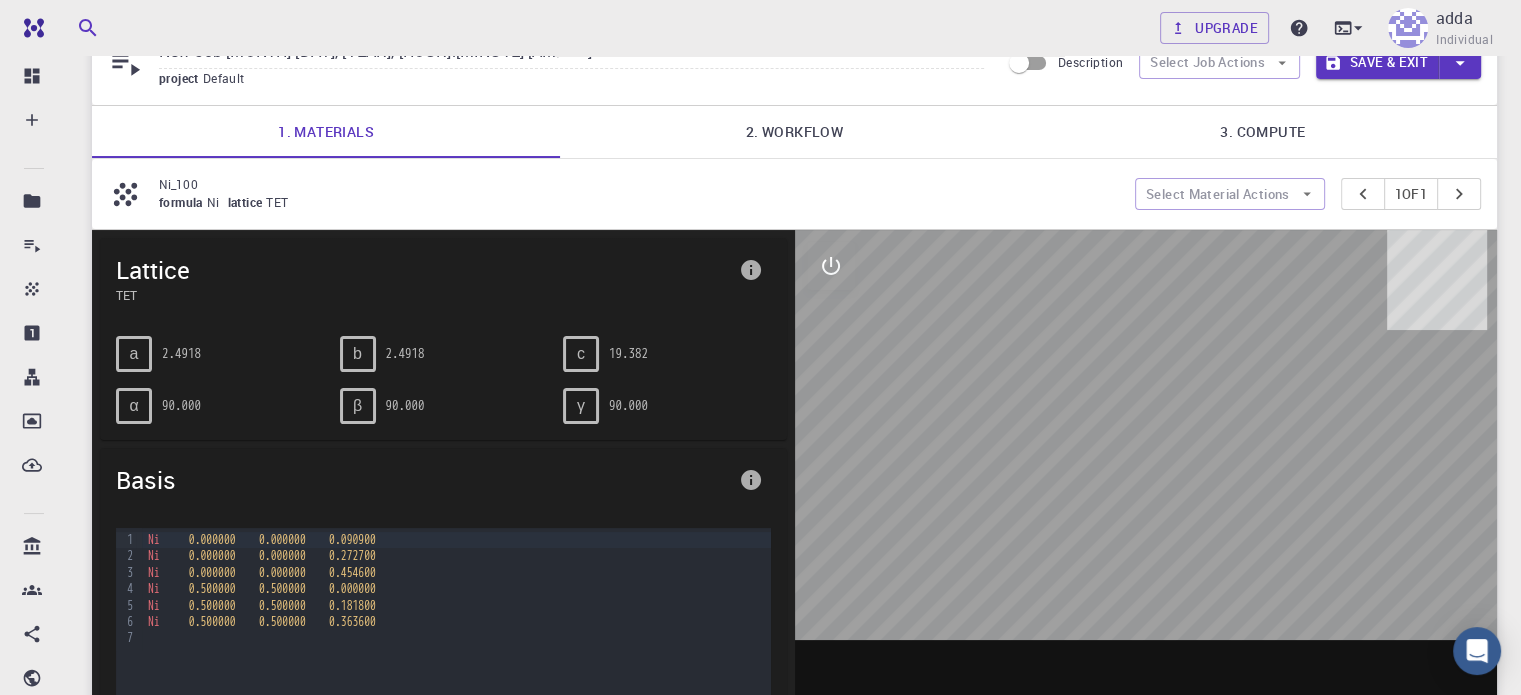 scroll, scrollTop: 0, scrollLeft: 0, axis: both 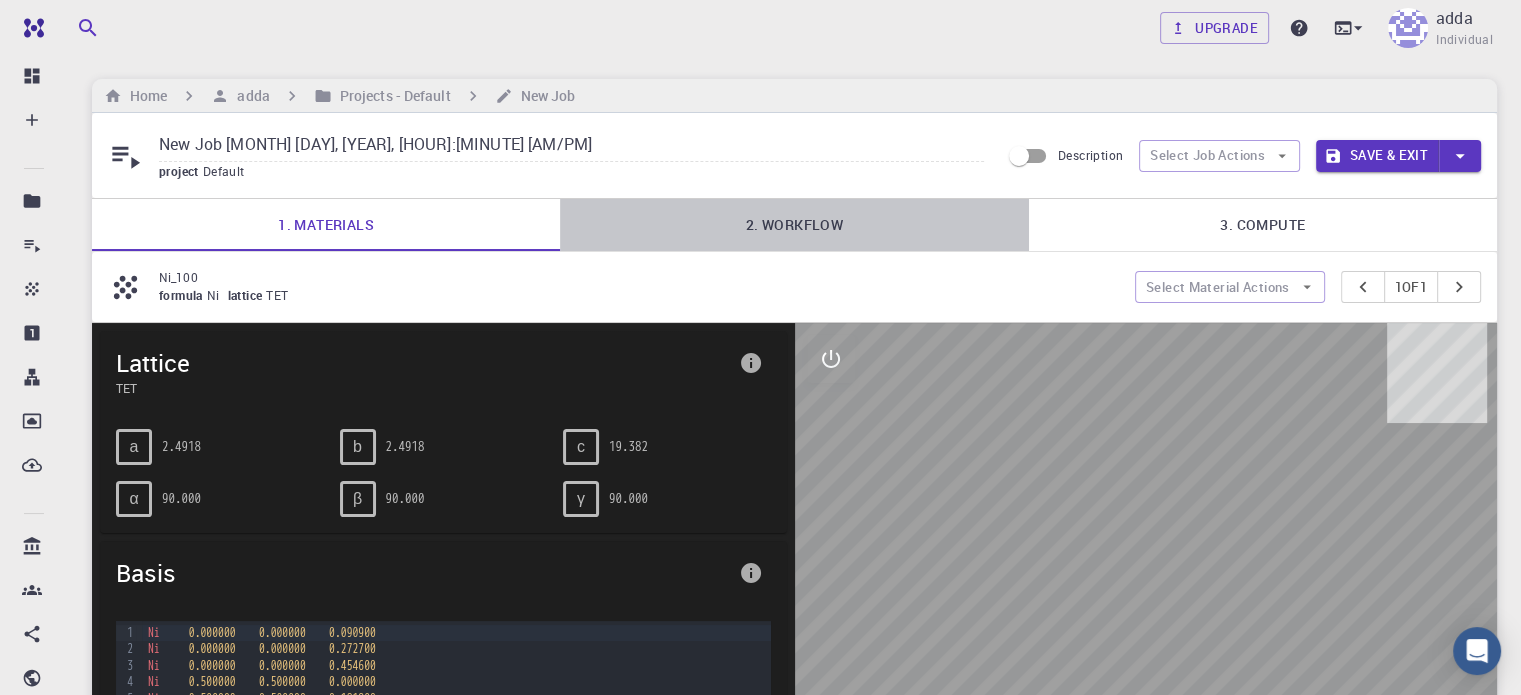 click on "2. Workflow" at bounding box center [794, 225] 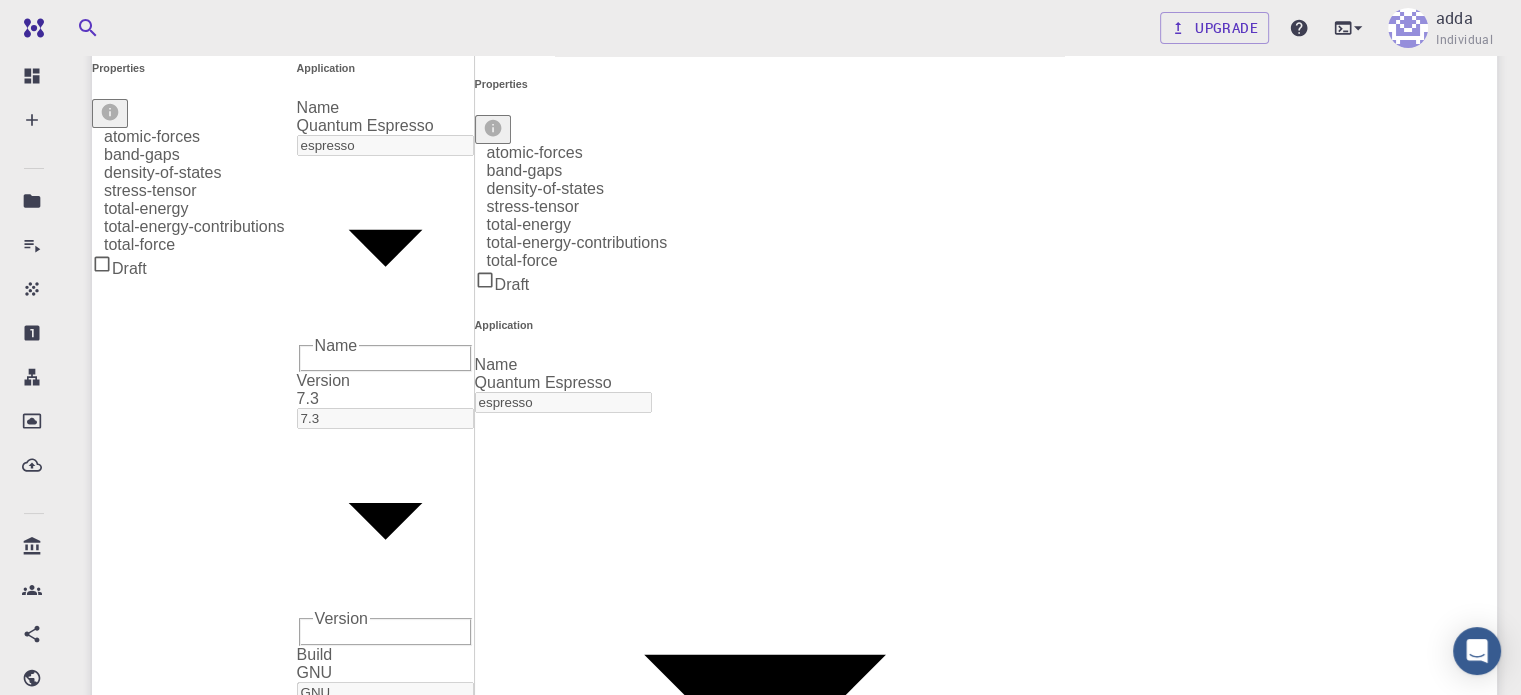 scroll, scrollTop: 0, scrollLeft: 0, axis: both 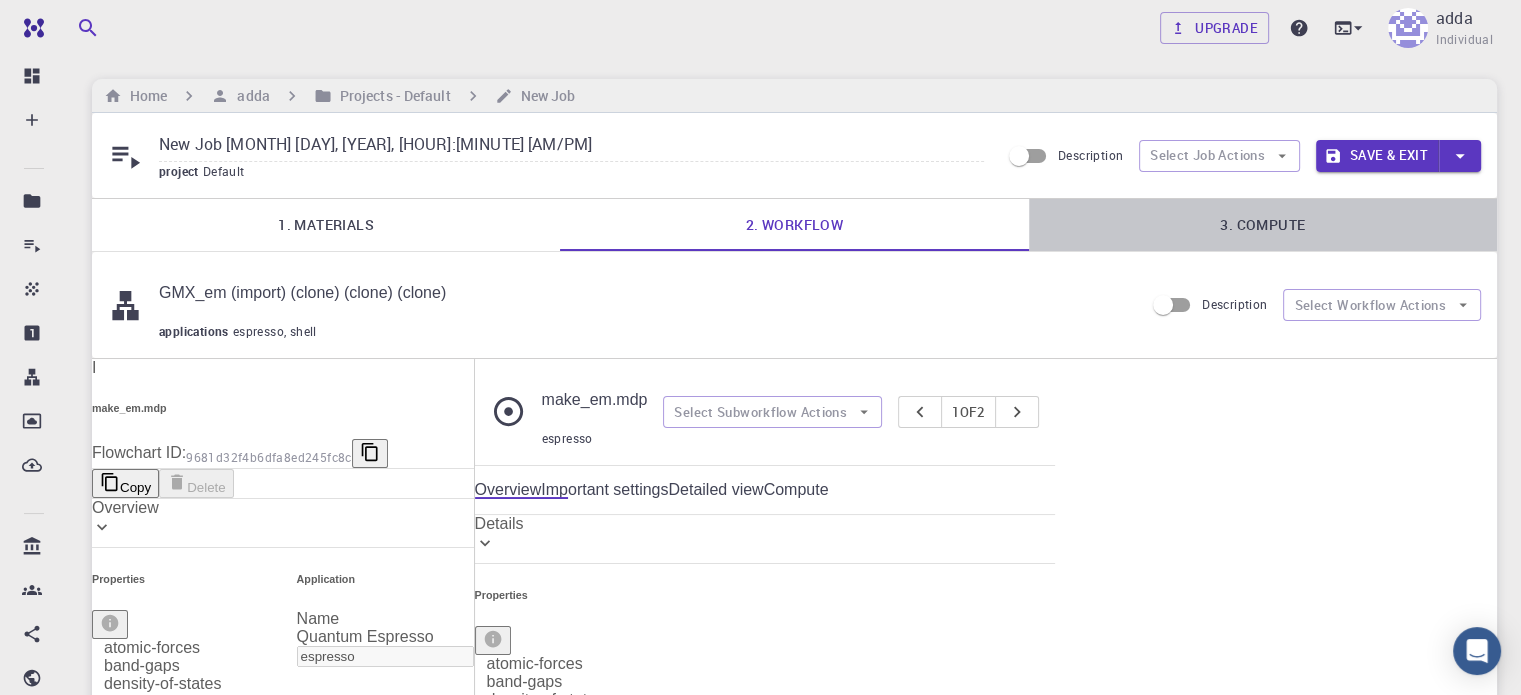 click on "3. Compute" at bounding box center [1263, 225] 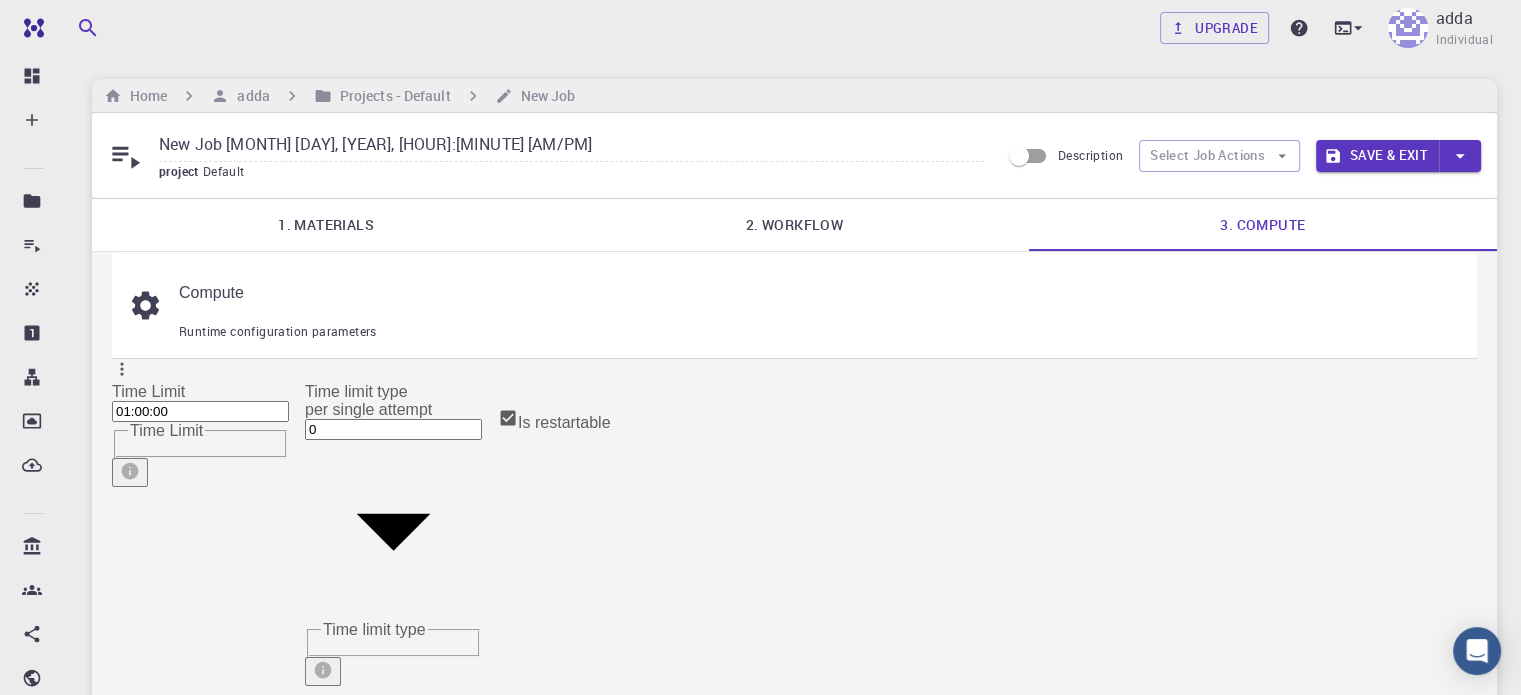 click on "2" at bounding box center (779, 800) 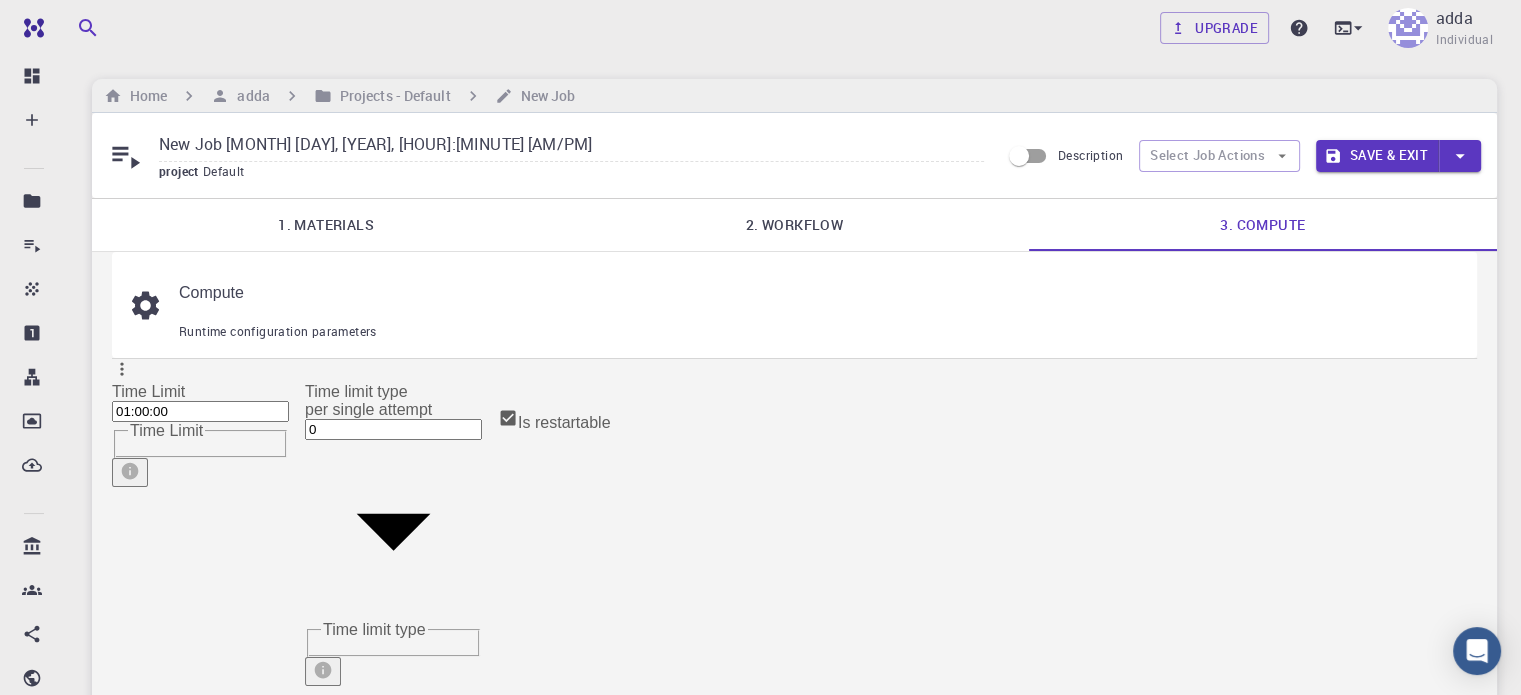 click on "7" at bounding box center [586, 800] 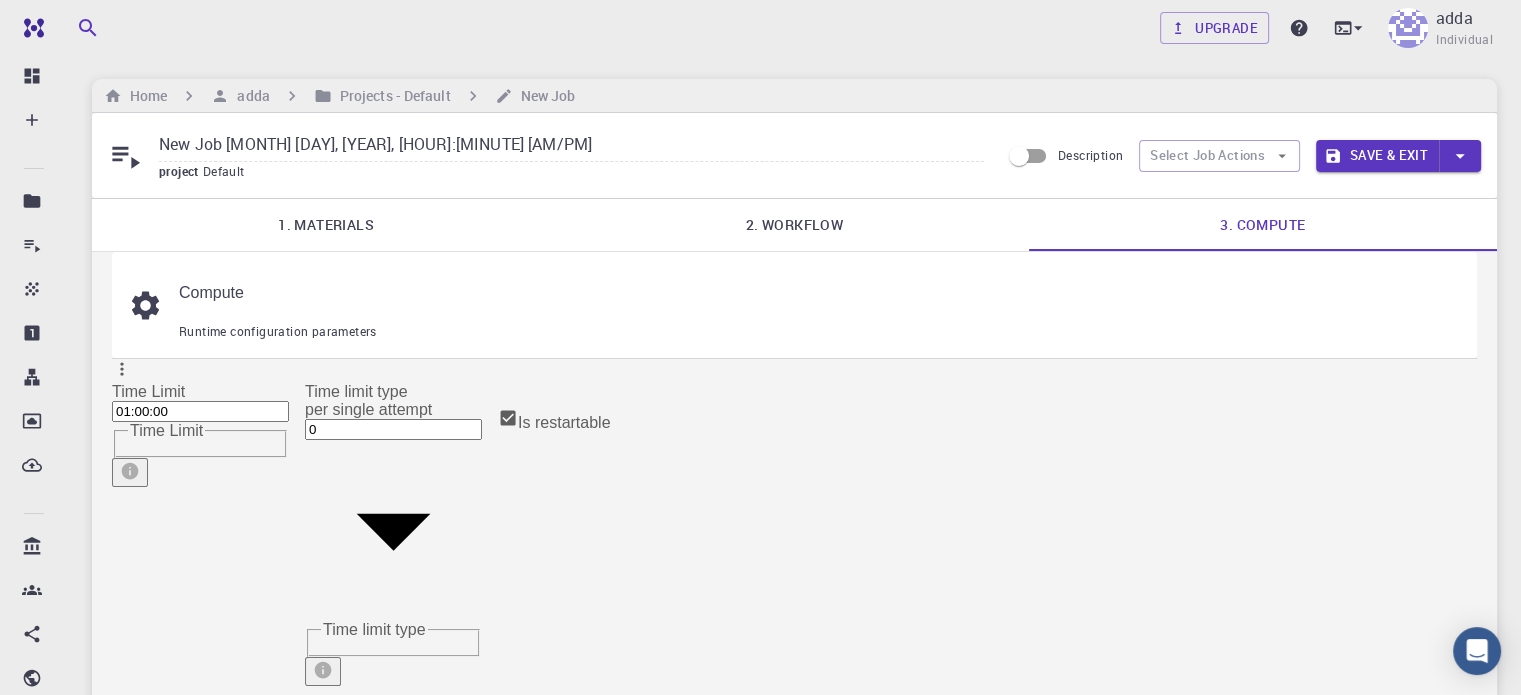 click on "6" at bounding box center (586, 800) 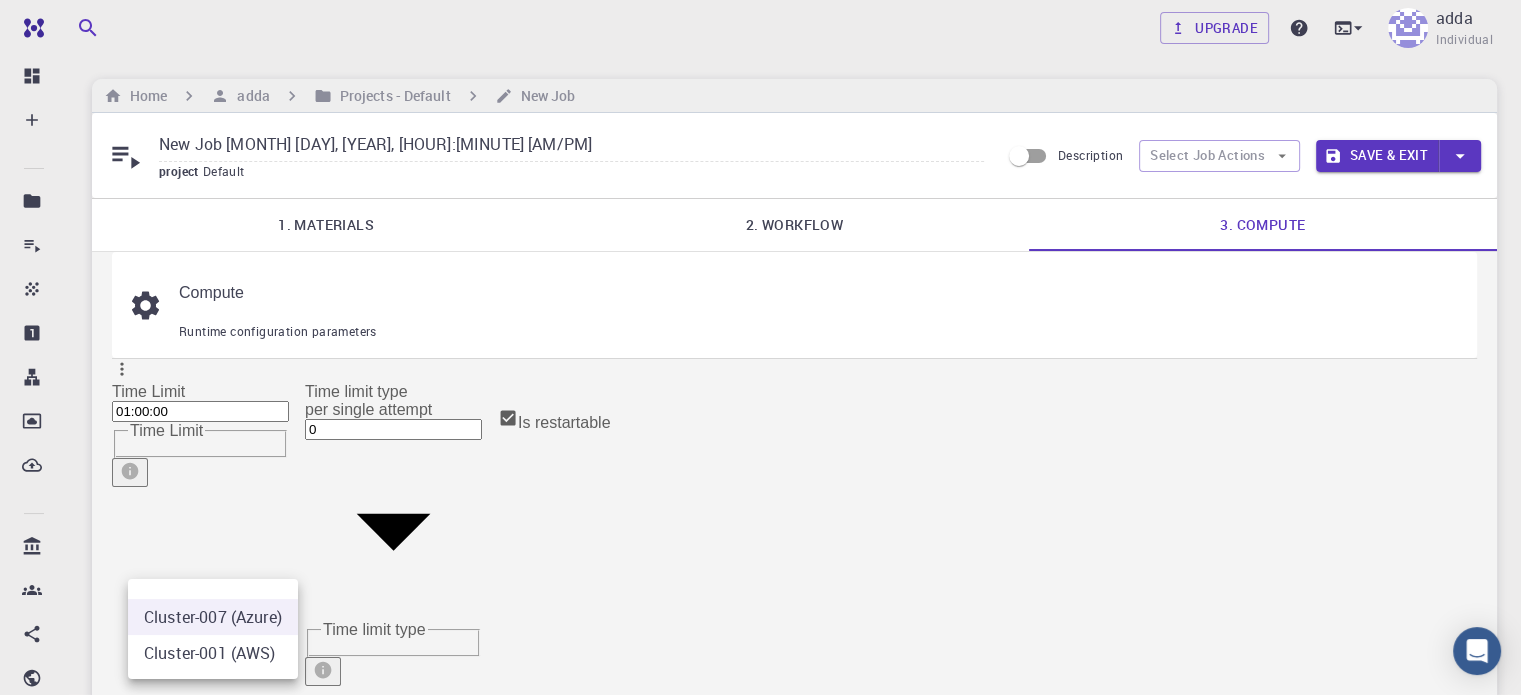 click at bounding box center [760, 347] 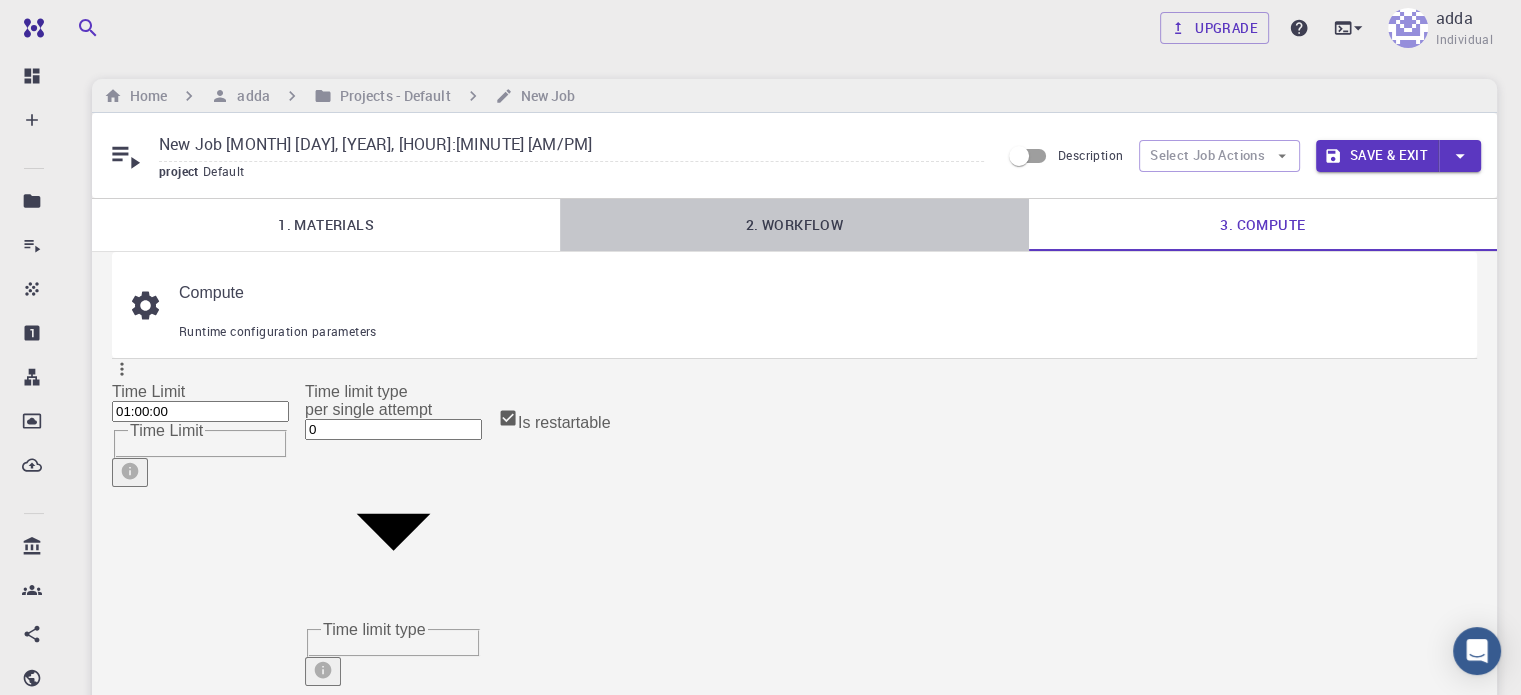 click on "2. Workflow" at bounding box center [794, 225] 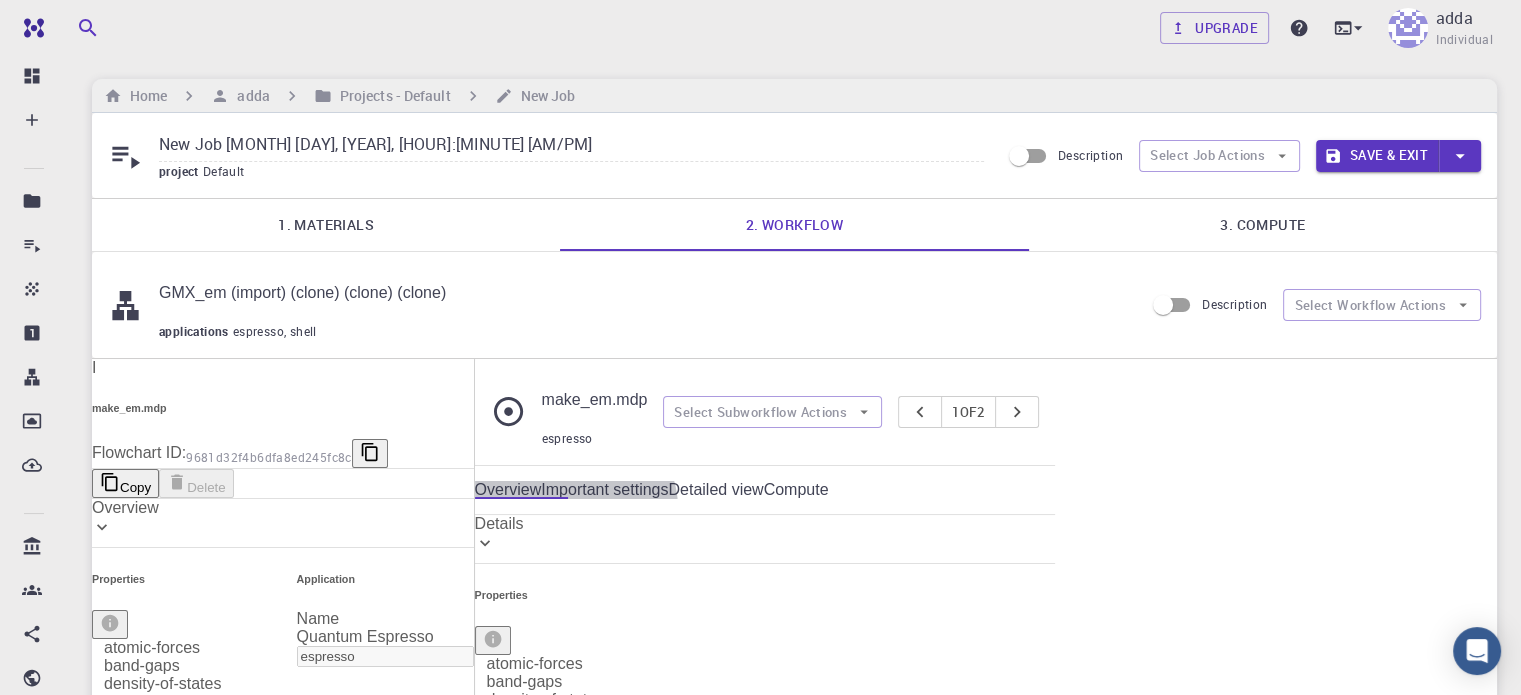 click on "Important settings" at bounding box center (604, 490) 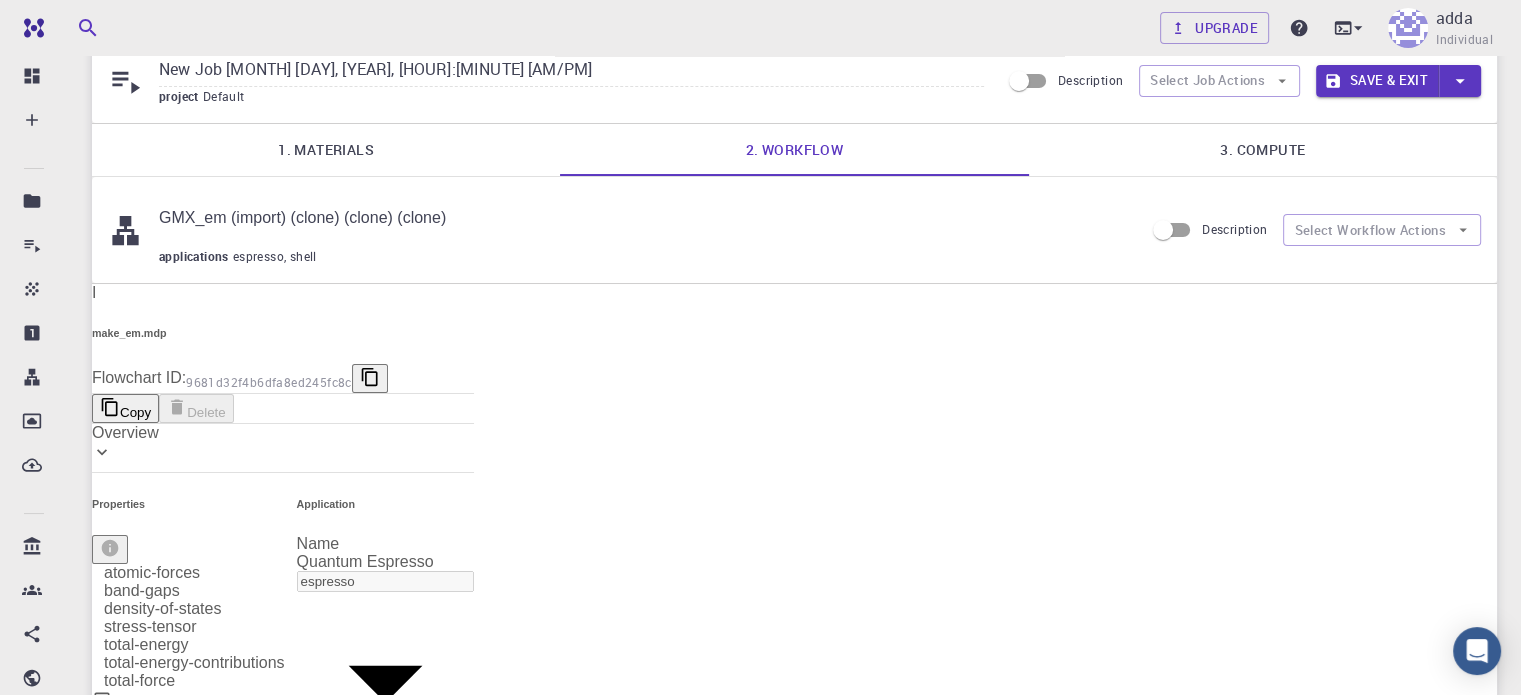 scroll, scrollTop: 72, scrollLeft: 0, axis: vertical 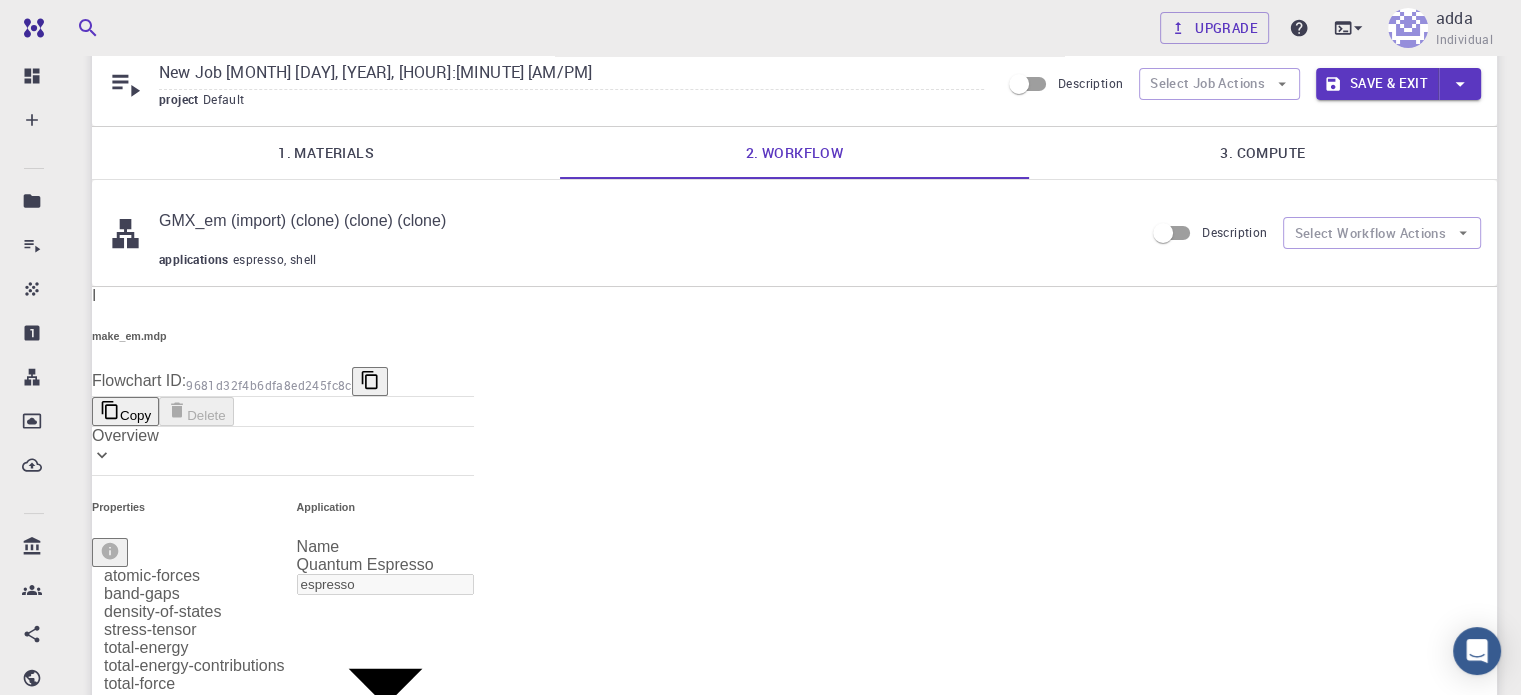 click on "Detailed view" at bounding box center [334, 2878] 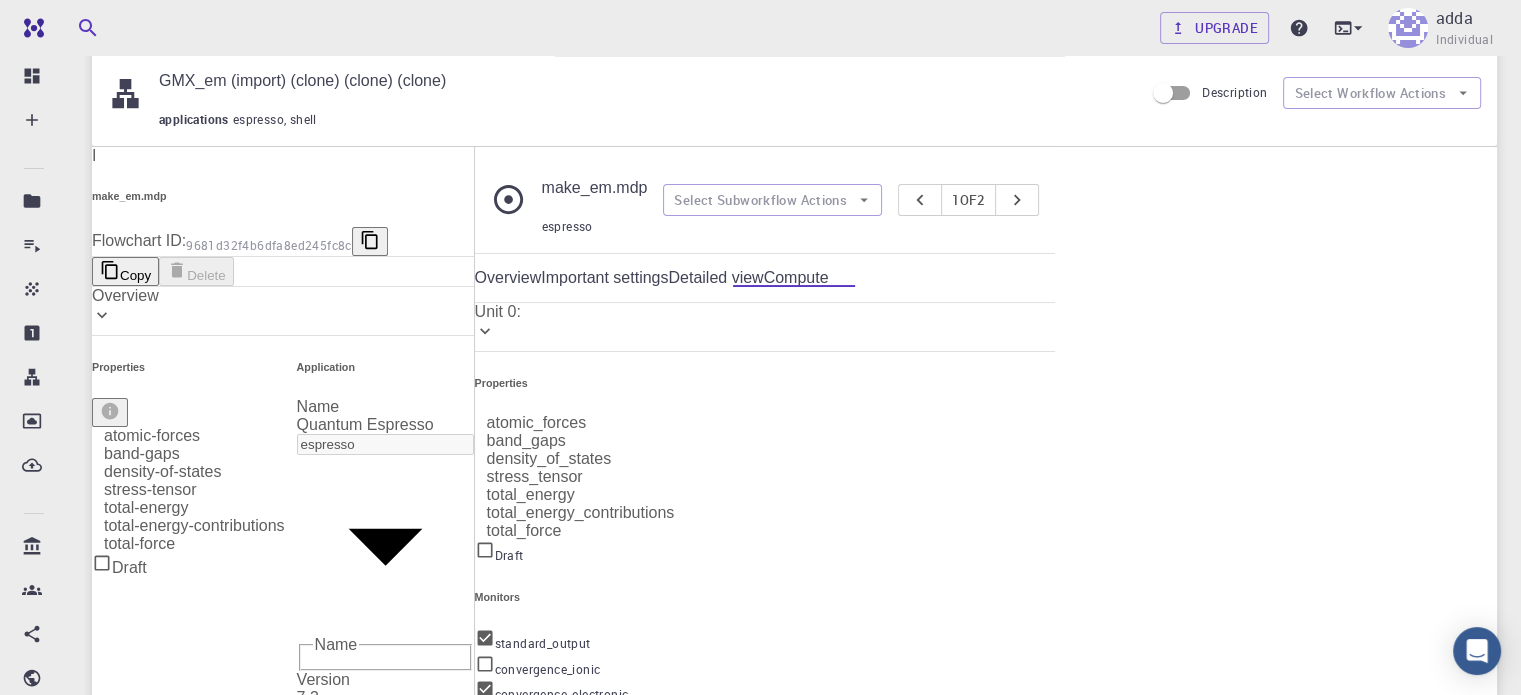 scroll, scrollTop: 212, scrollLeft: 0, axis: vertical 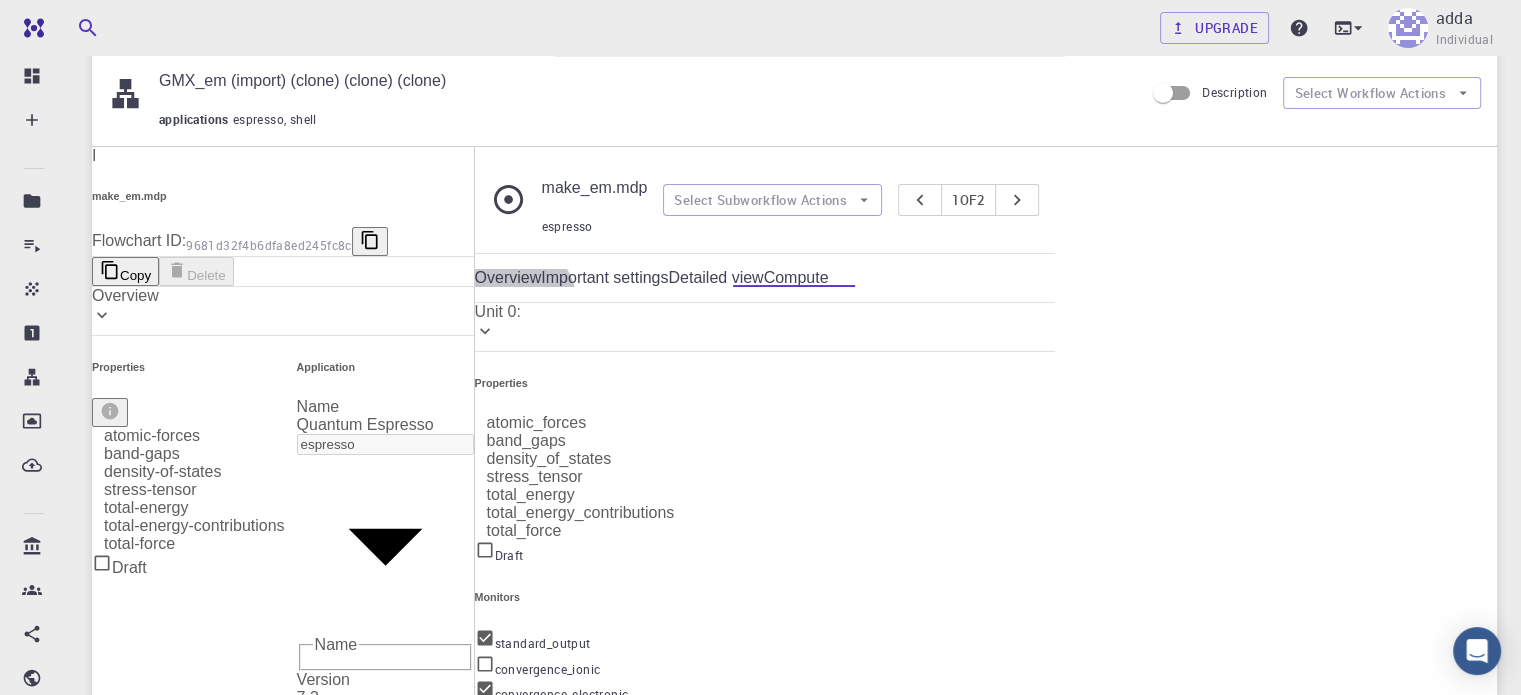 click on "Compute" at bounding box center (796, 278) 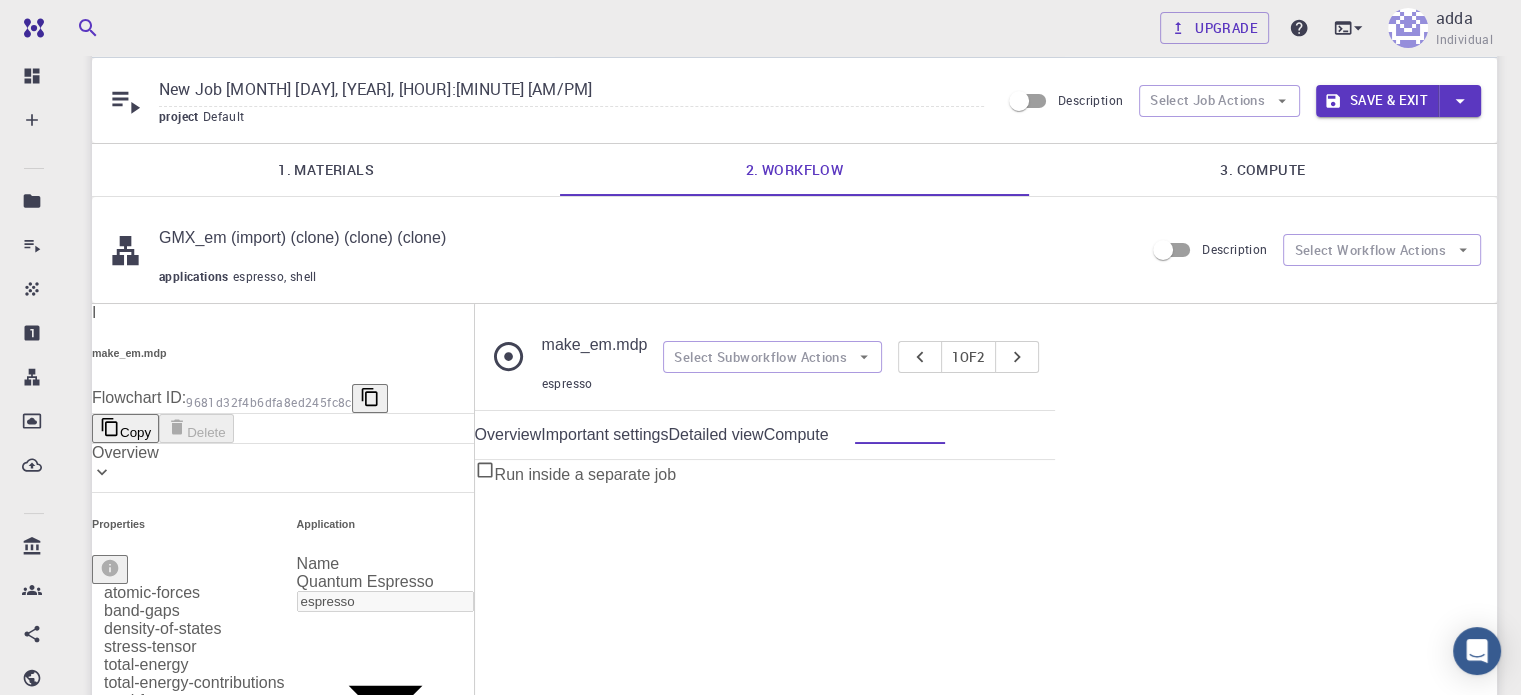 scroll, scrollTop: 0, scrollLeft: 0, axis: both 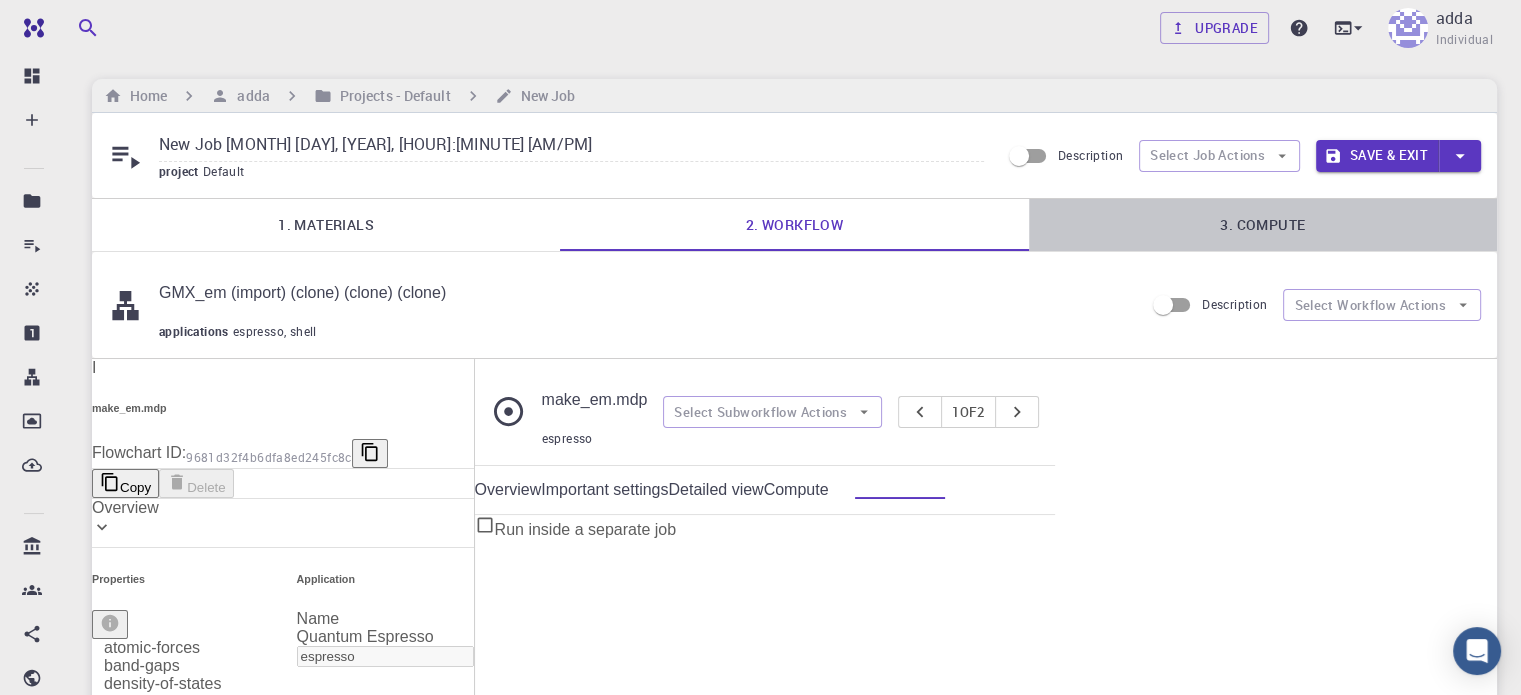 click on "3. Compute" at bounding box center [1263, 225] 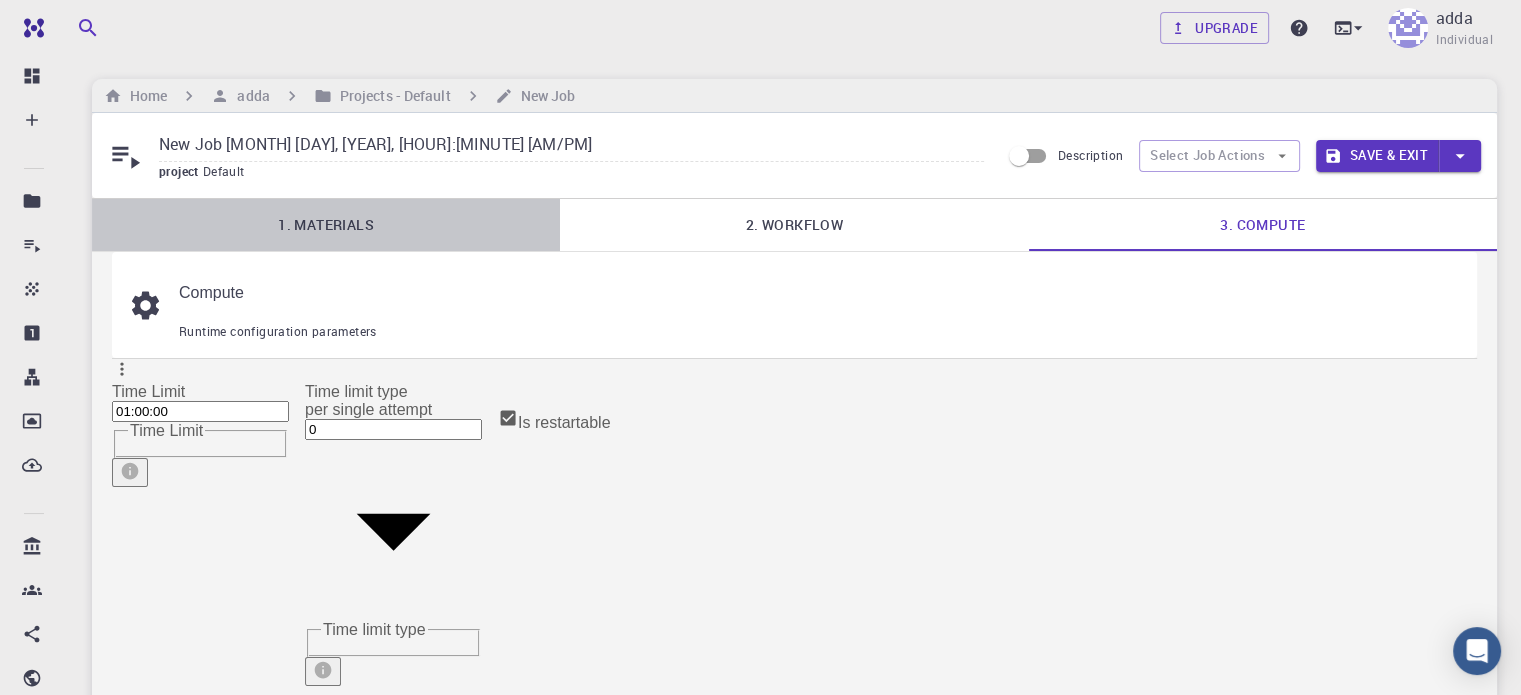 click on "1. Materials" at bounding box center [326, 225] 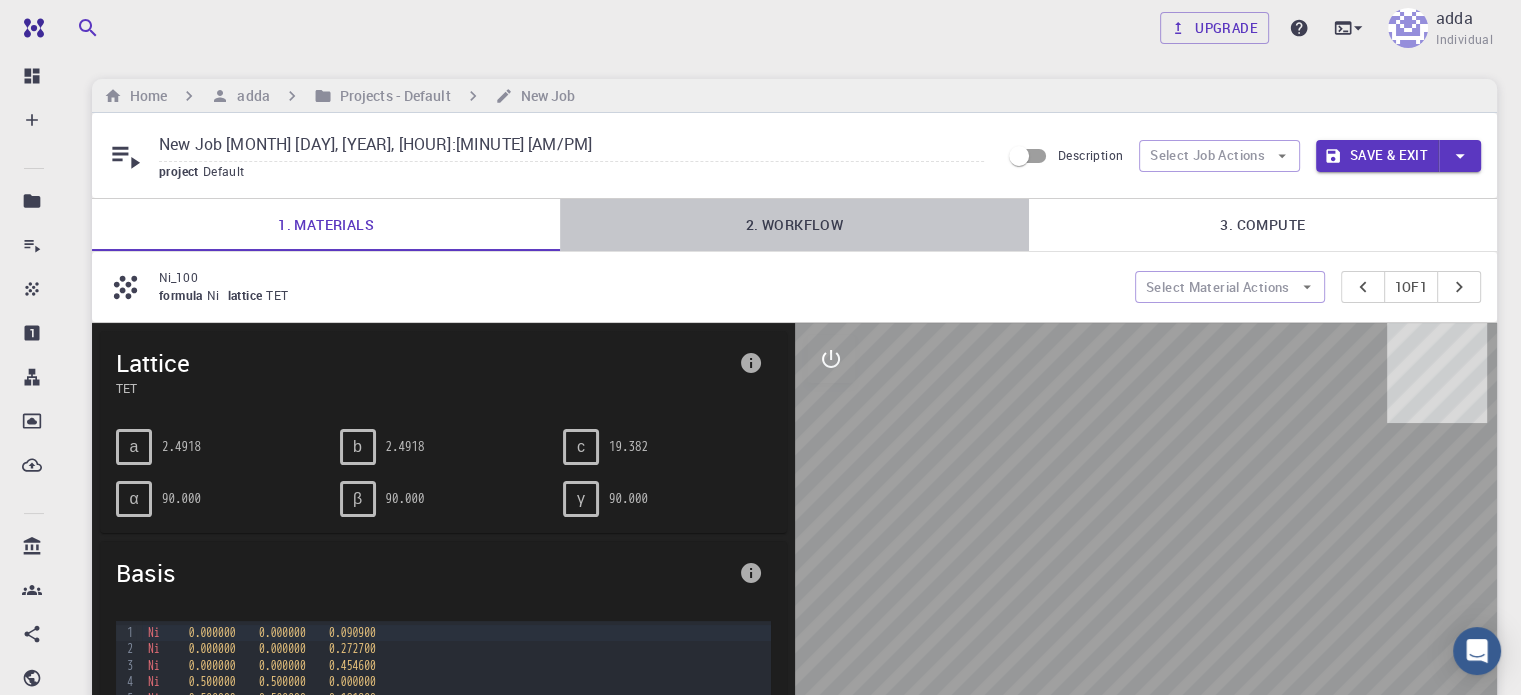 click on "2. Workflow" at bounding box center (794, 225) 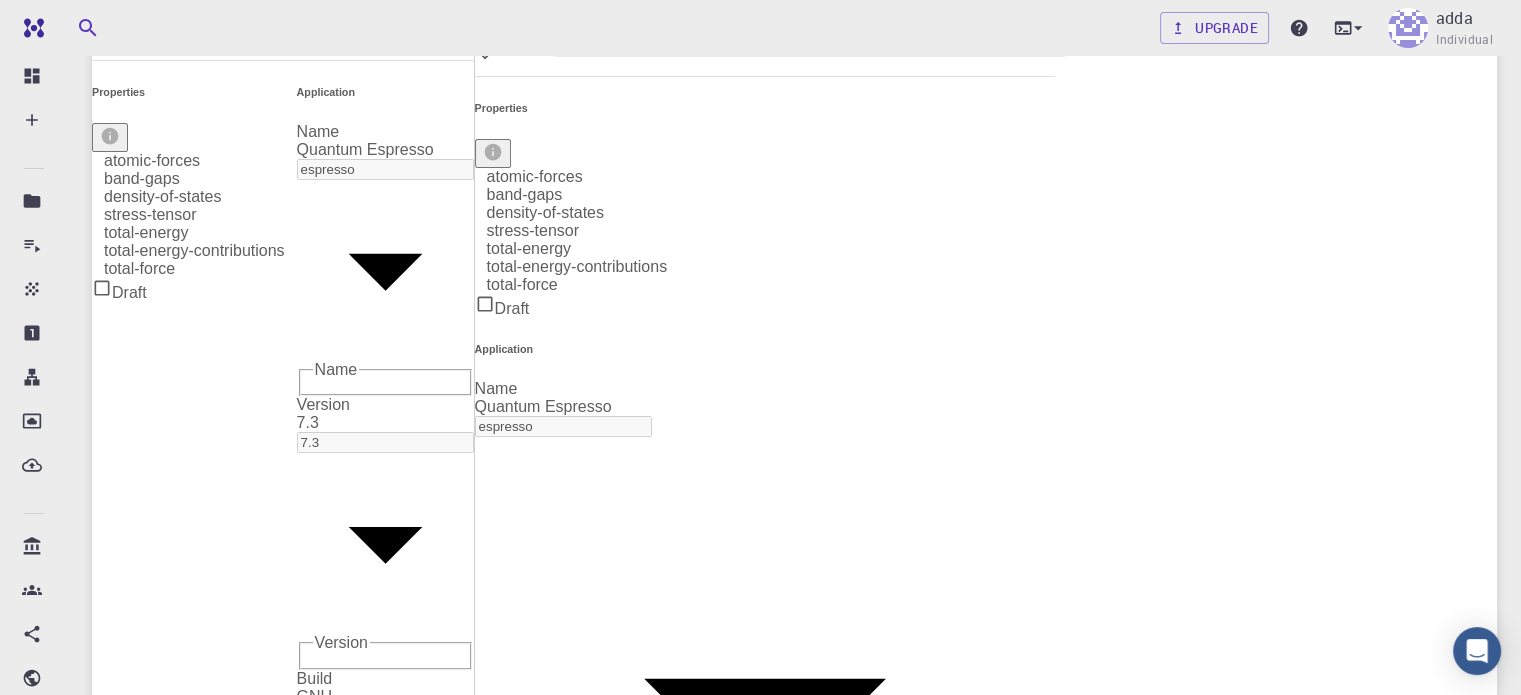 scroll, scrollTop: 488, scrollLeft: 0, axis: vertical 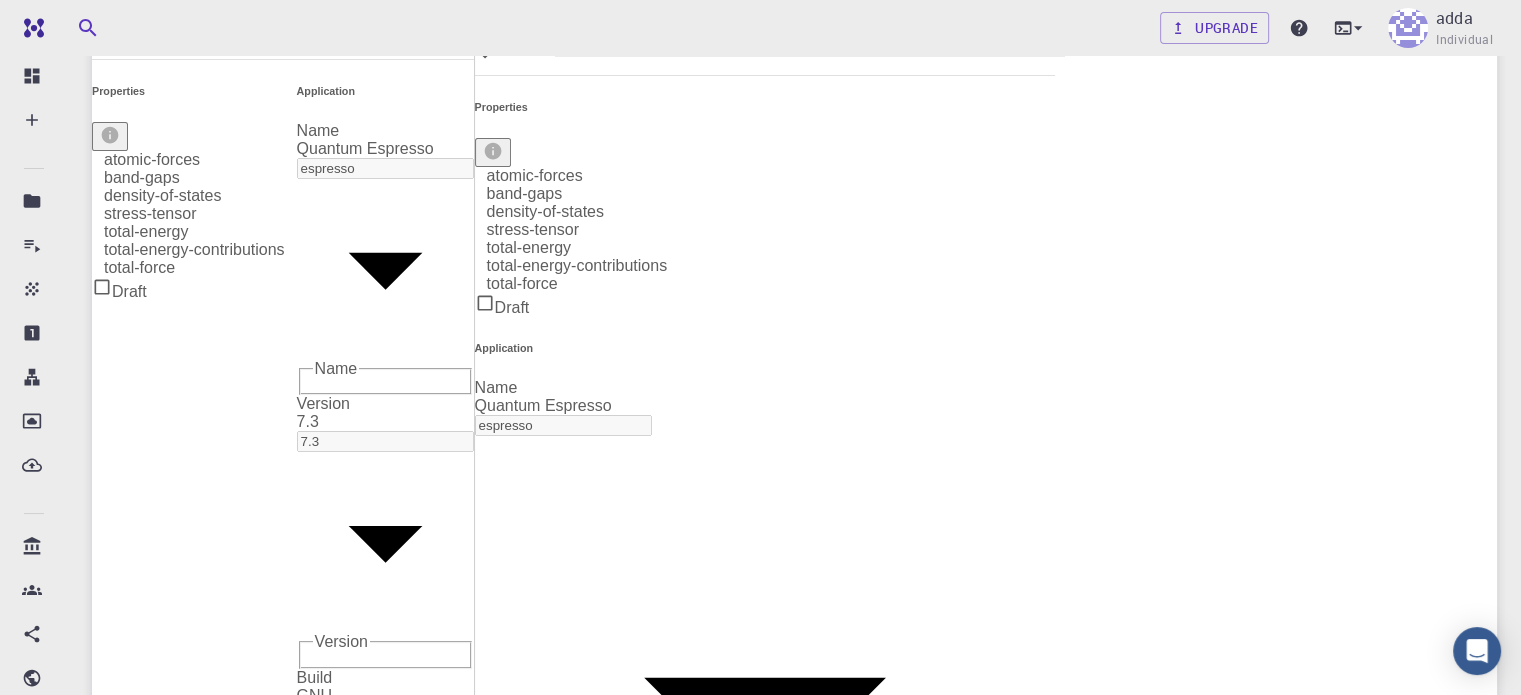 click on "Flowchart ID:" at bounding box center (772, 3375) 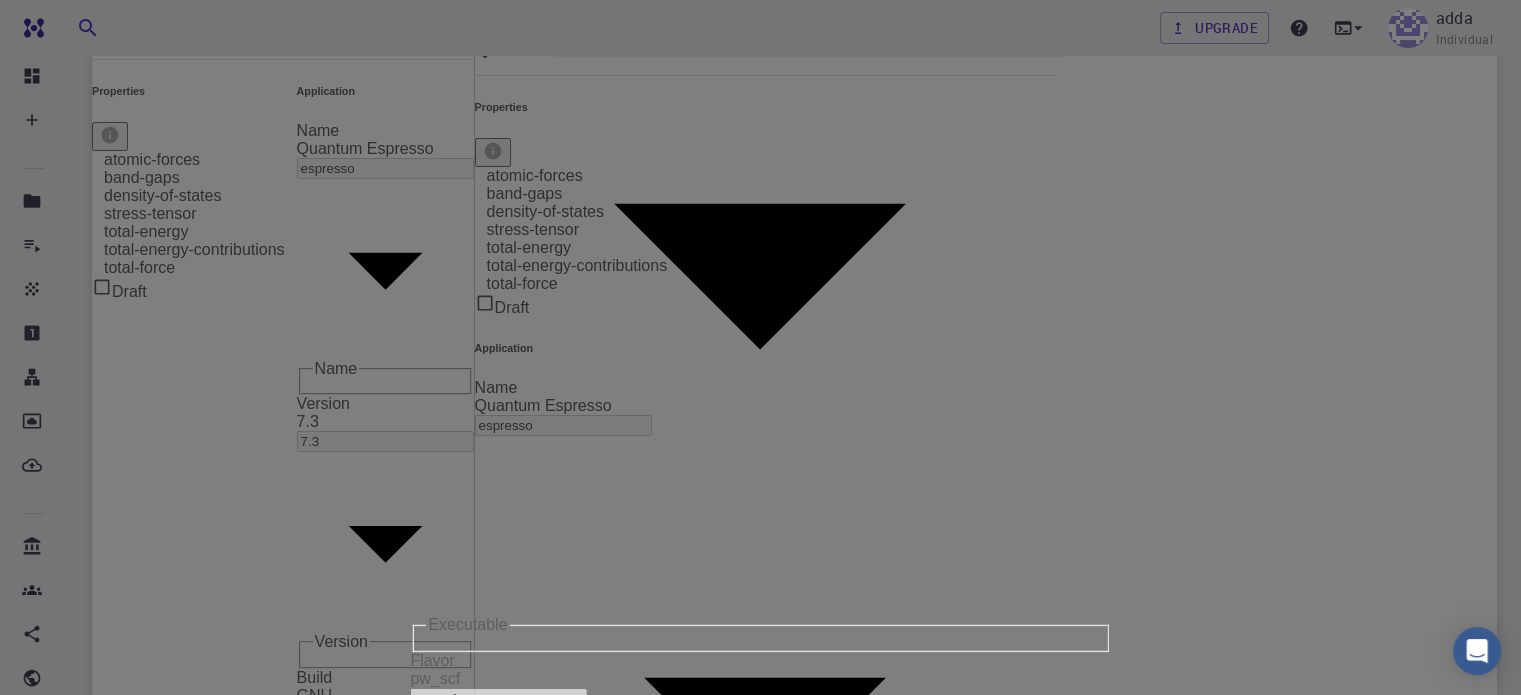 scroll, scrollTop: 0, scrollLeft: 0, axis: both 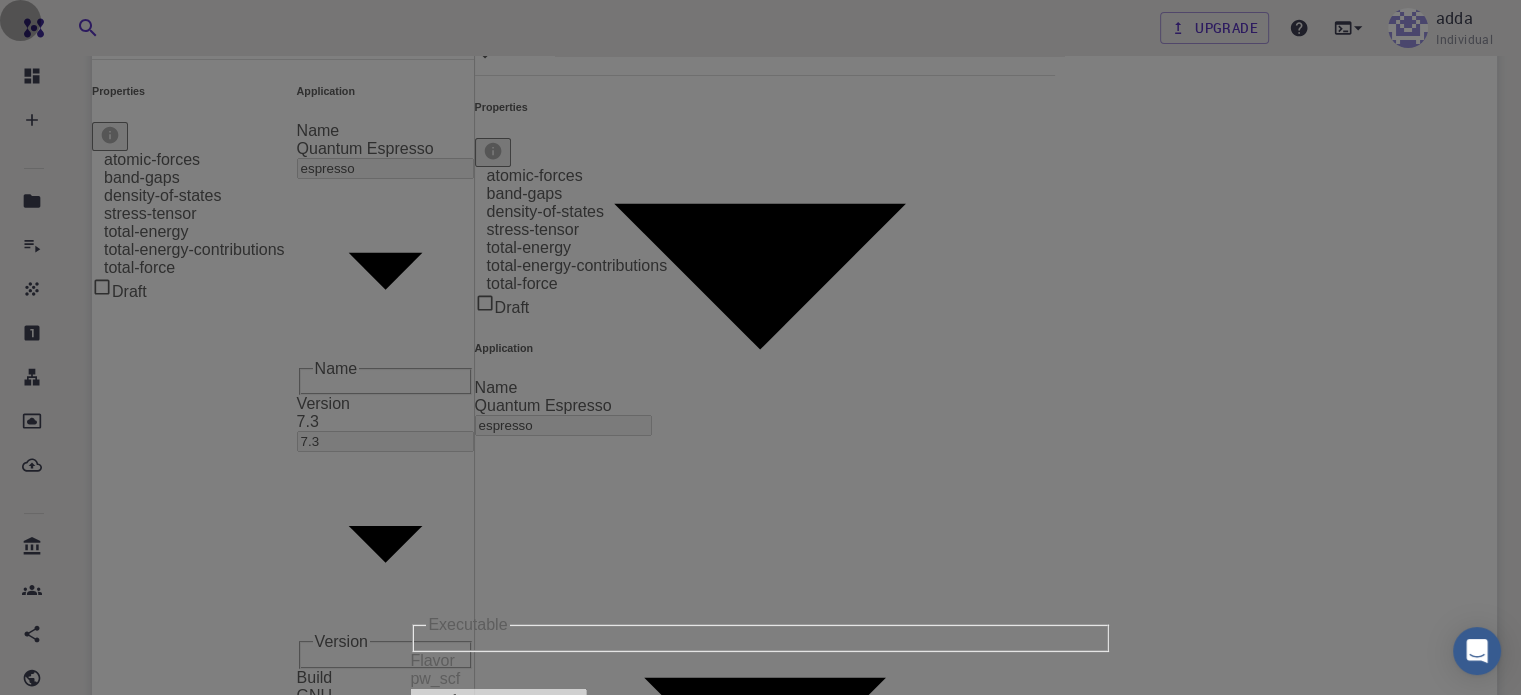 click 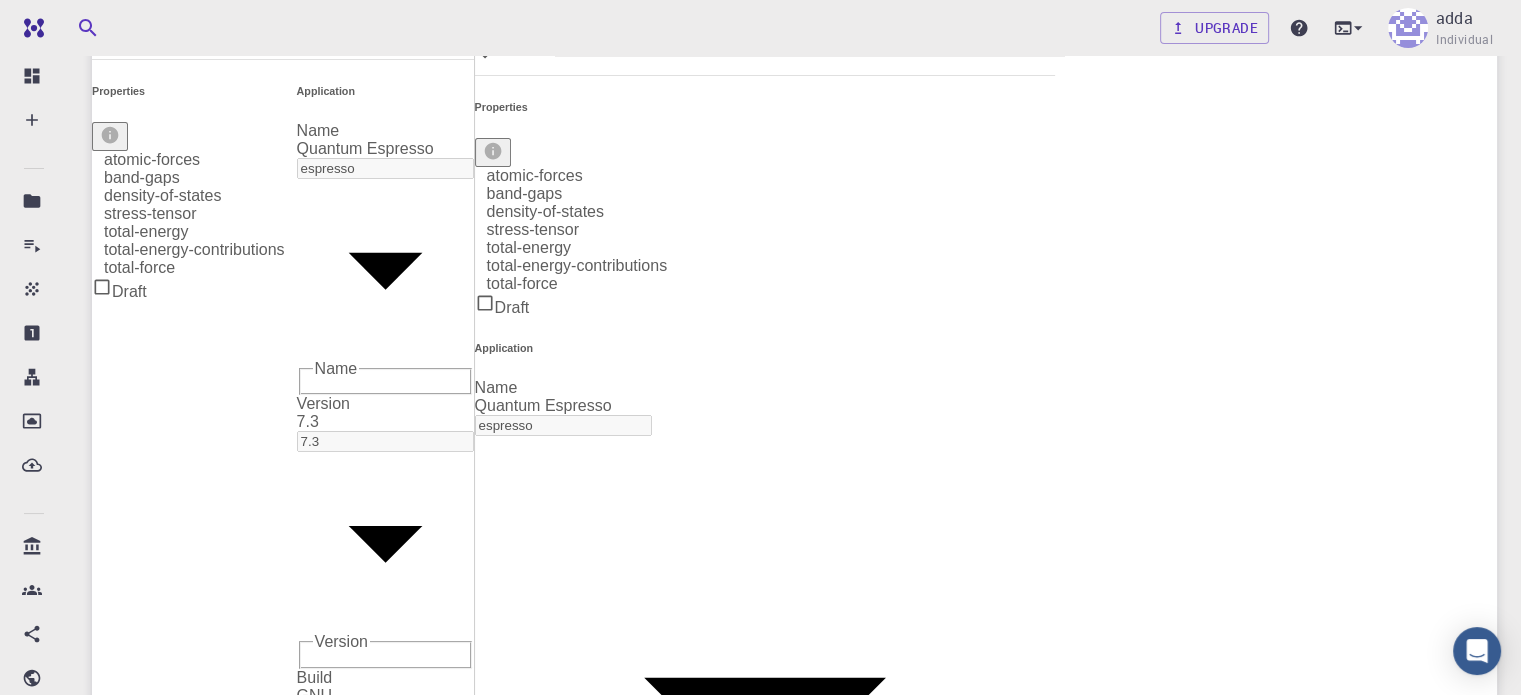 scroll, scrollTop: 0, scrollLeft: 0, axis: both 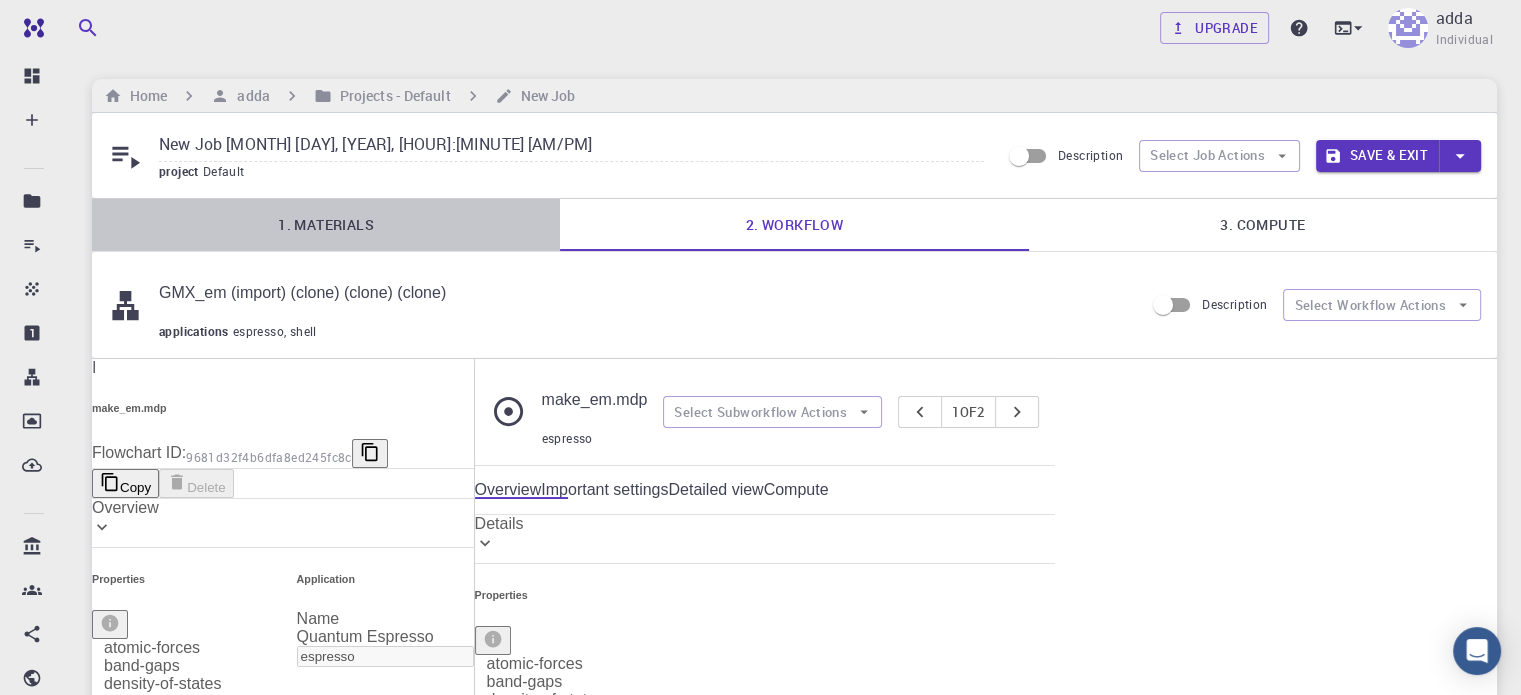 click on "1. Materials" at bounding box center (326, 225) 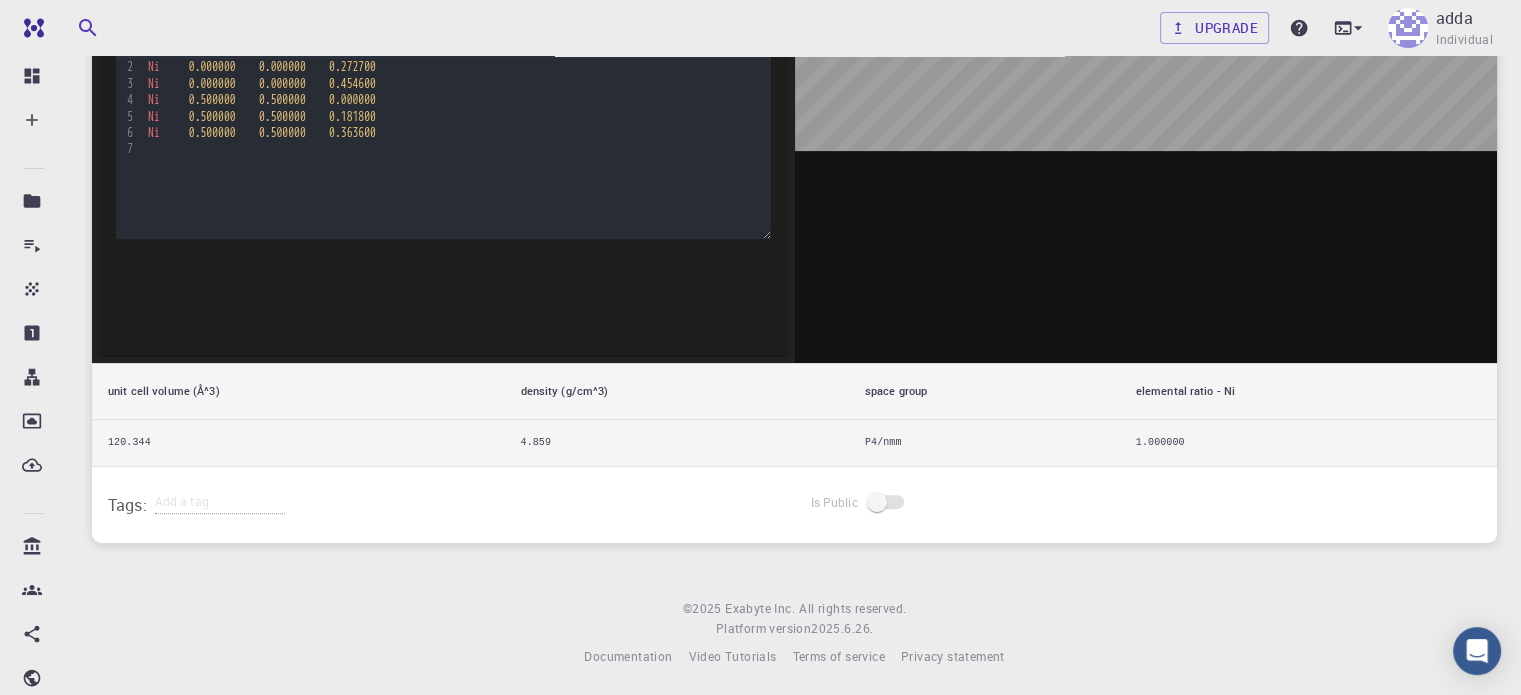 scroll, scrollTop: 0, scrollLeft: 0, axis: both 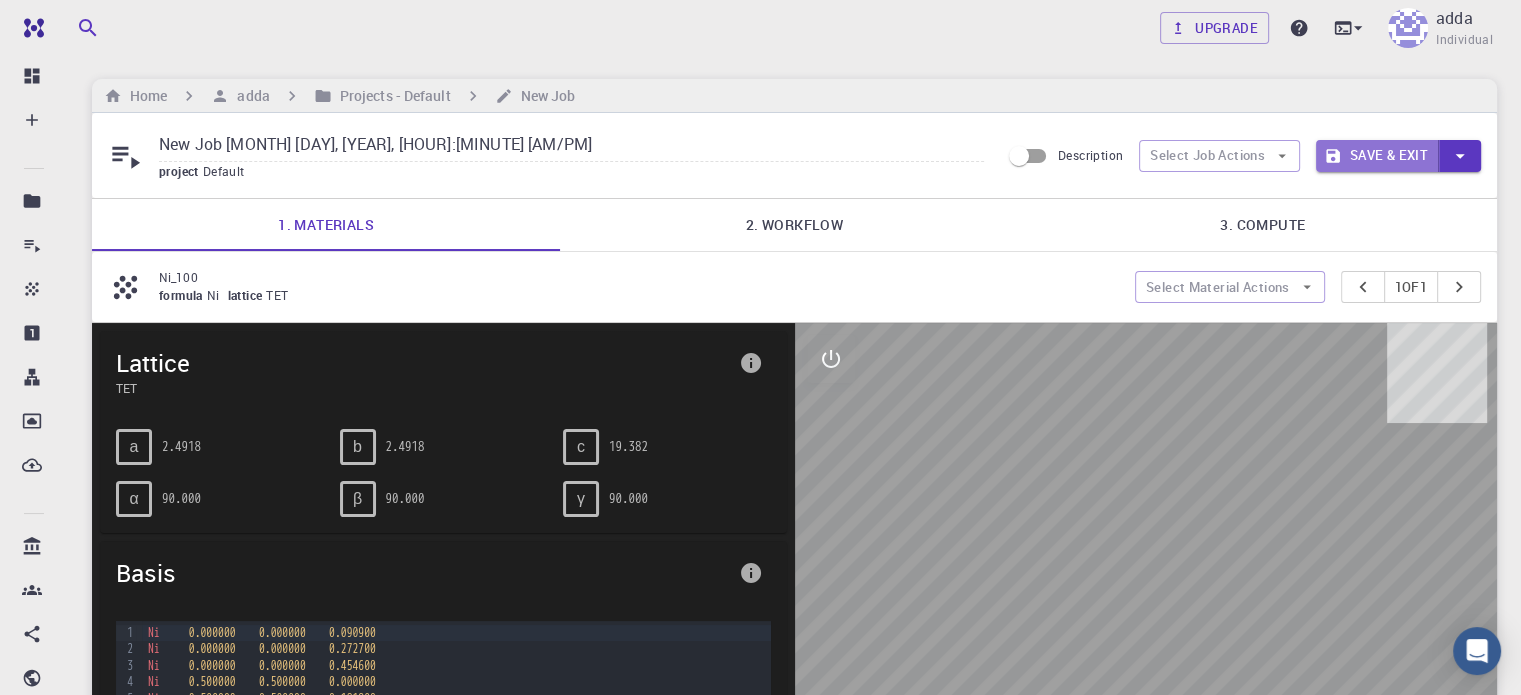 click on "Save & Exit" at bounding box center (1377, 156) 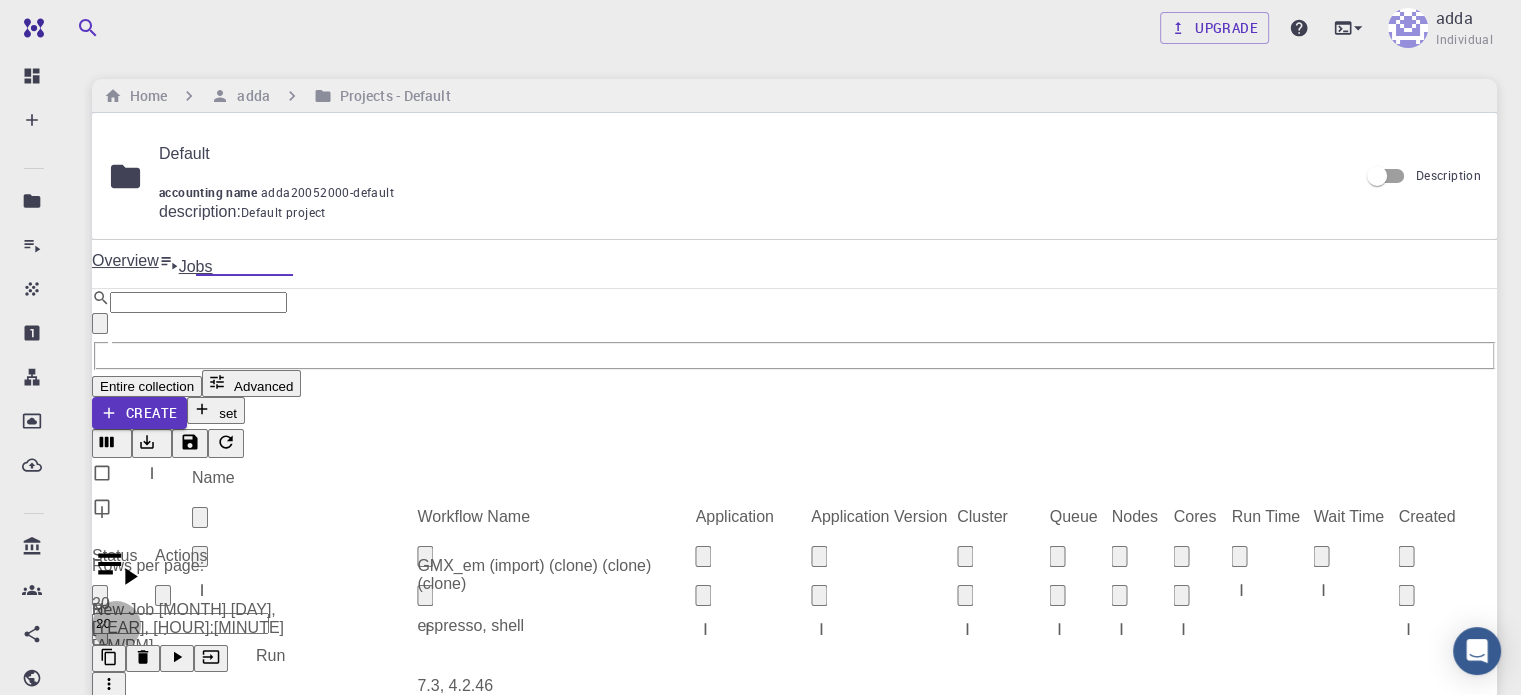 click 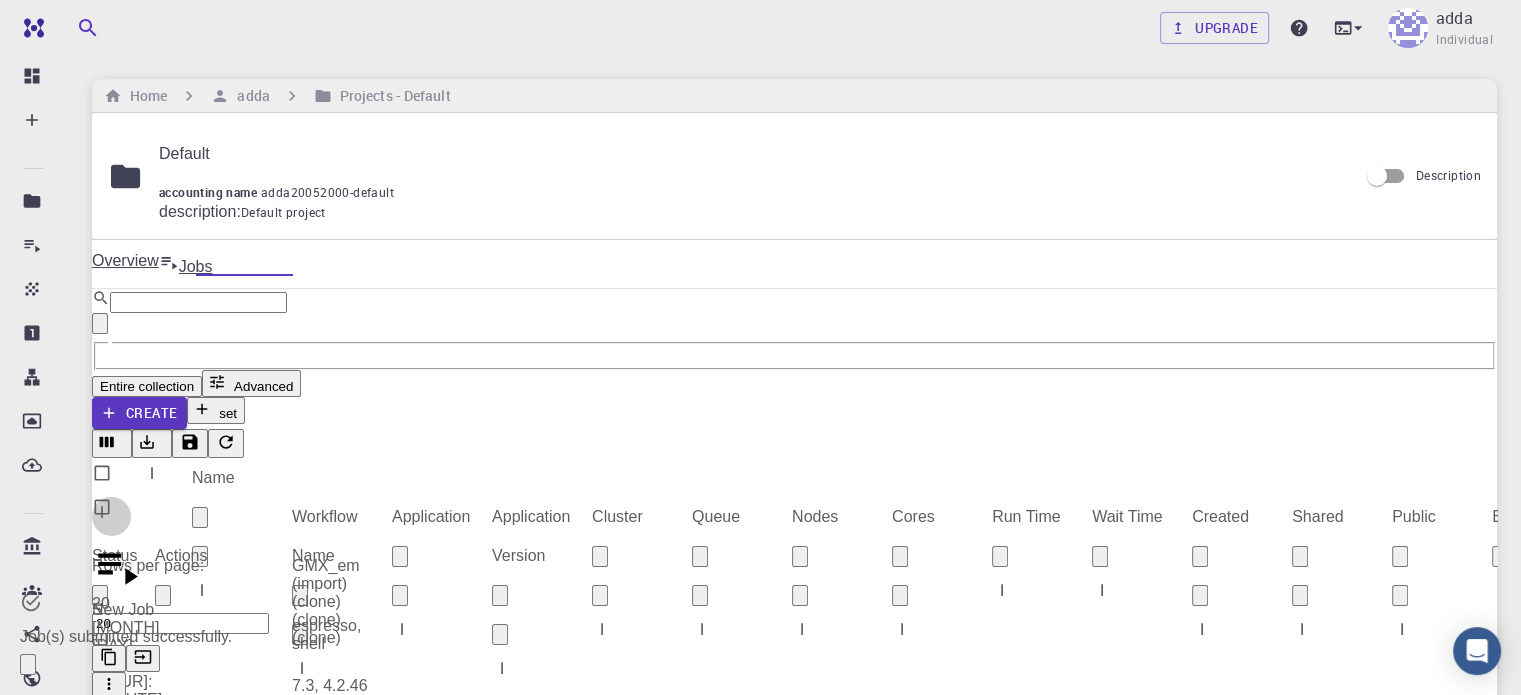 click at bounding box center [973, 519] 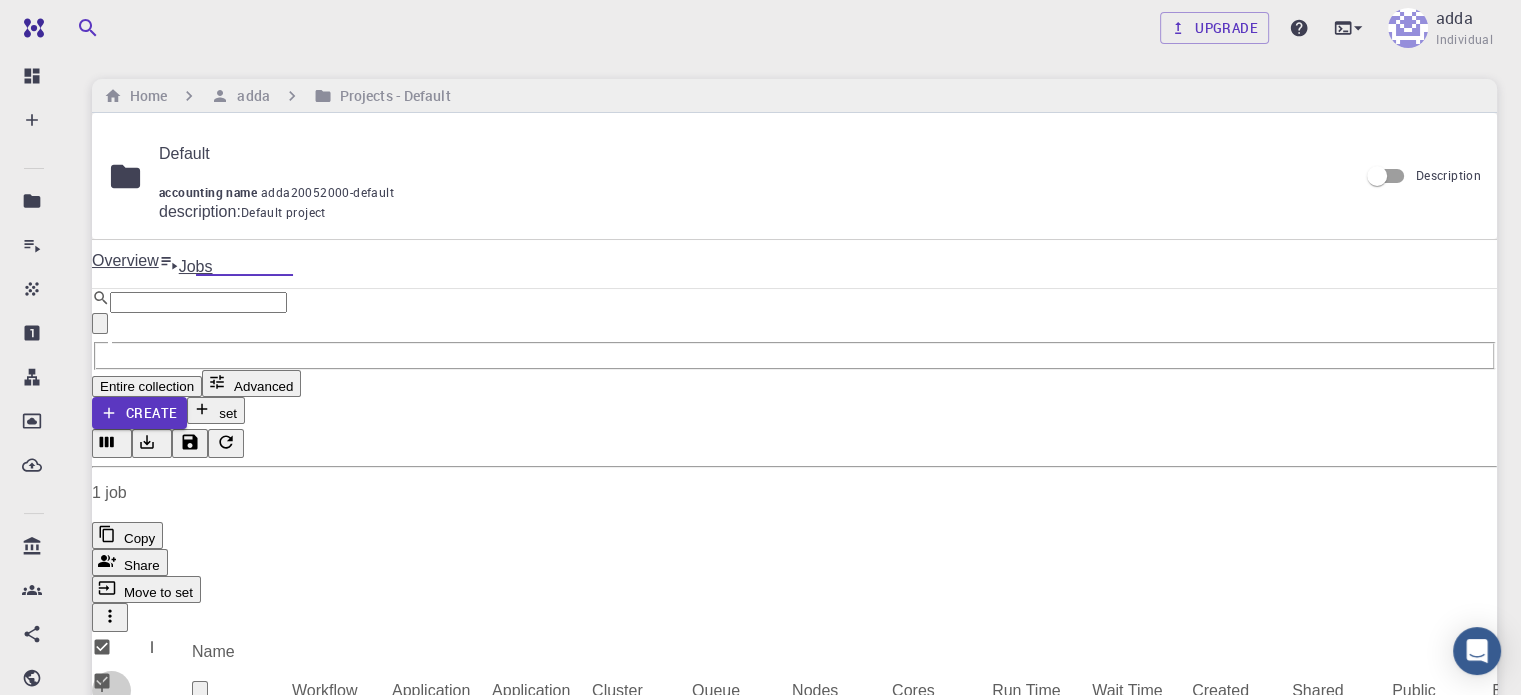 click at bounding box center [973, 693] 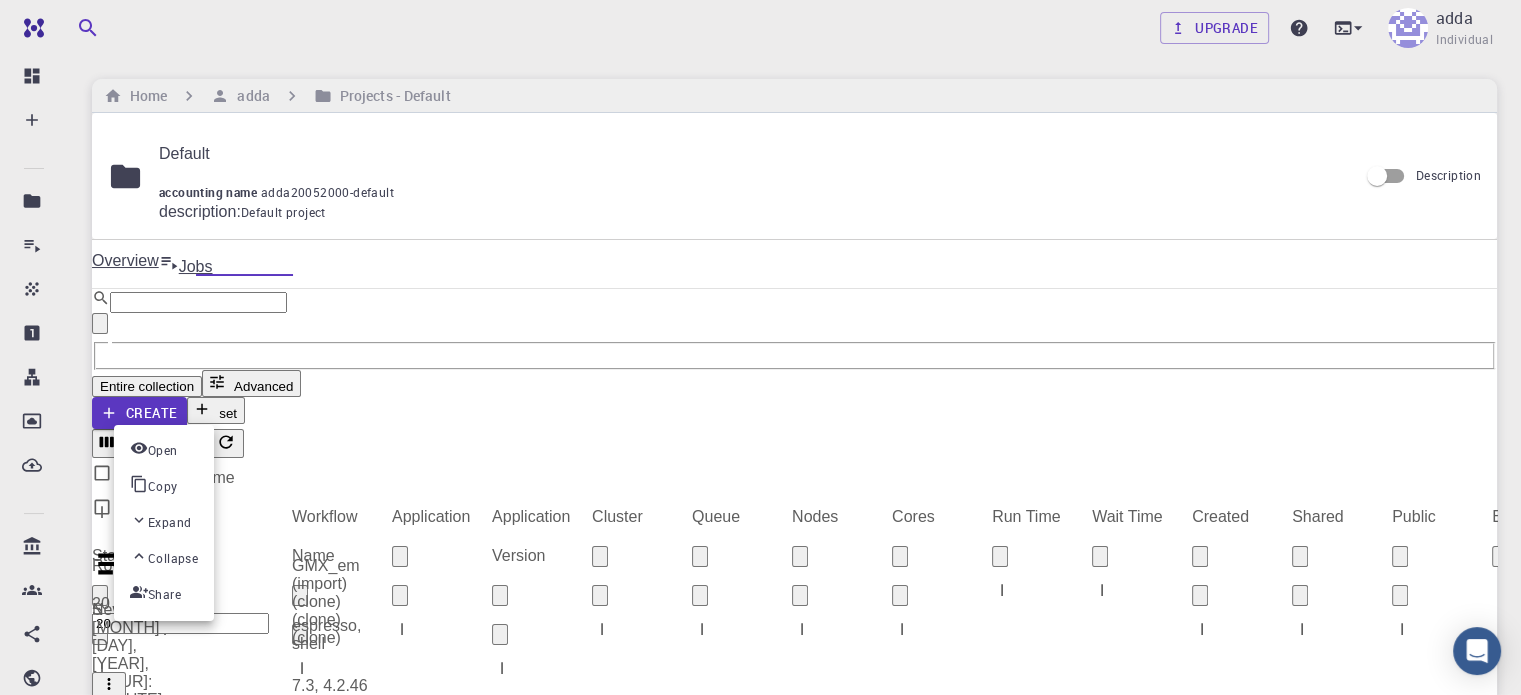 click at bounding box center [760, 347] 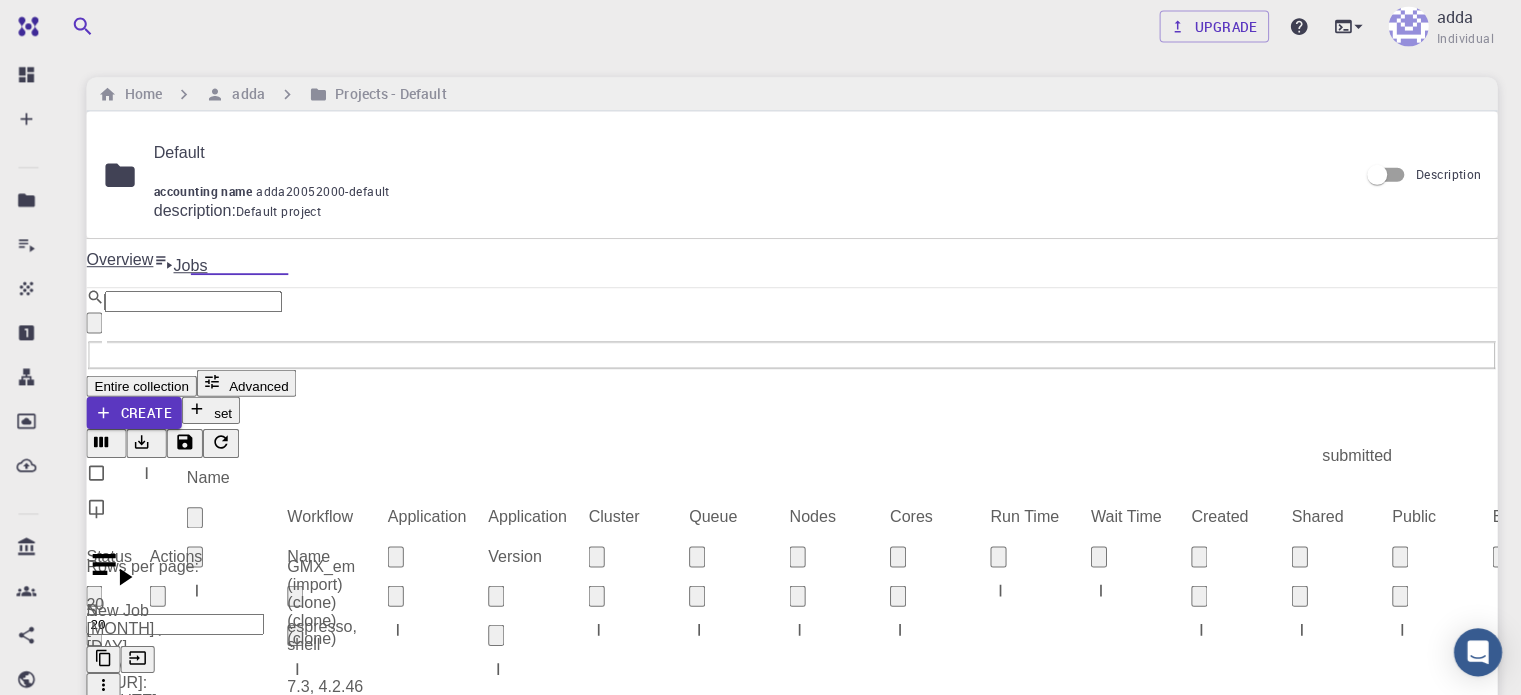 scroll, scrollTop: 0, scrollLeft: 0, axis: both 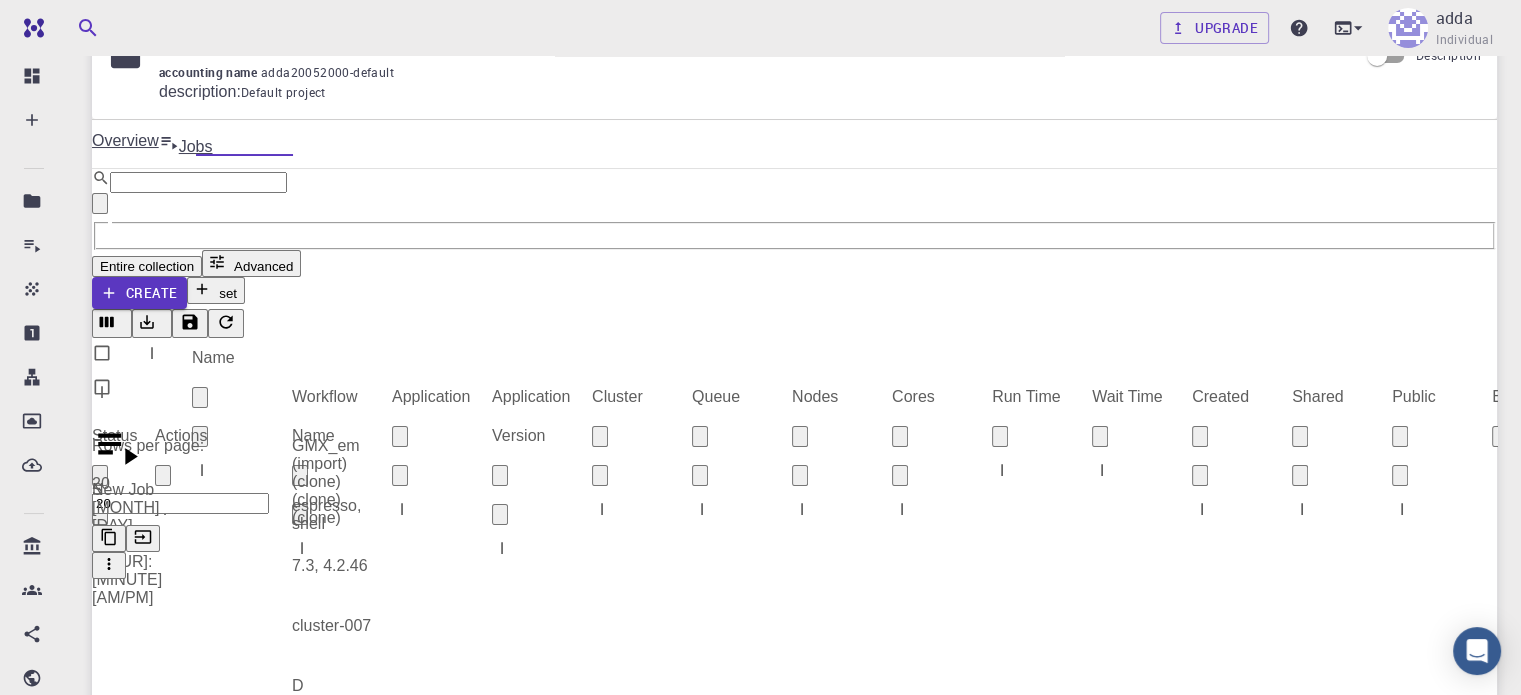 click on "-" at bounding box center (342, 879) 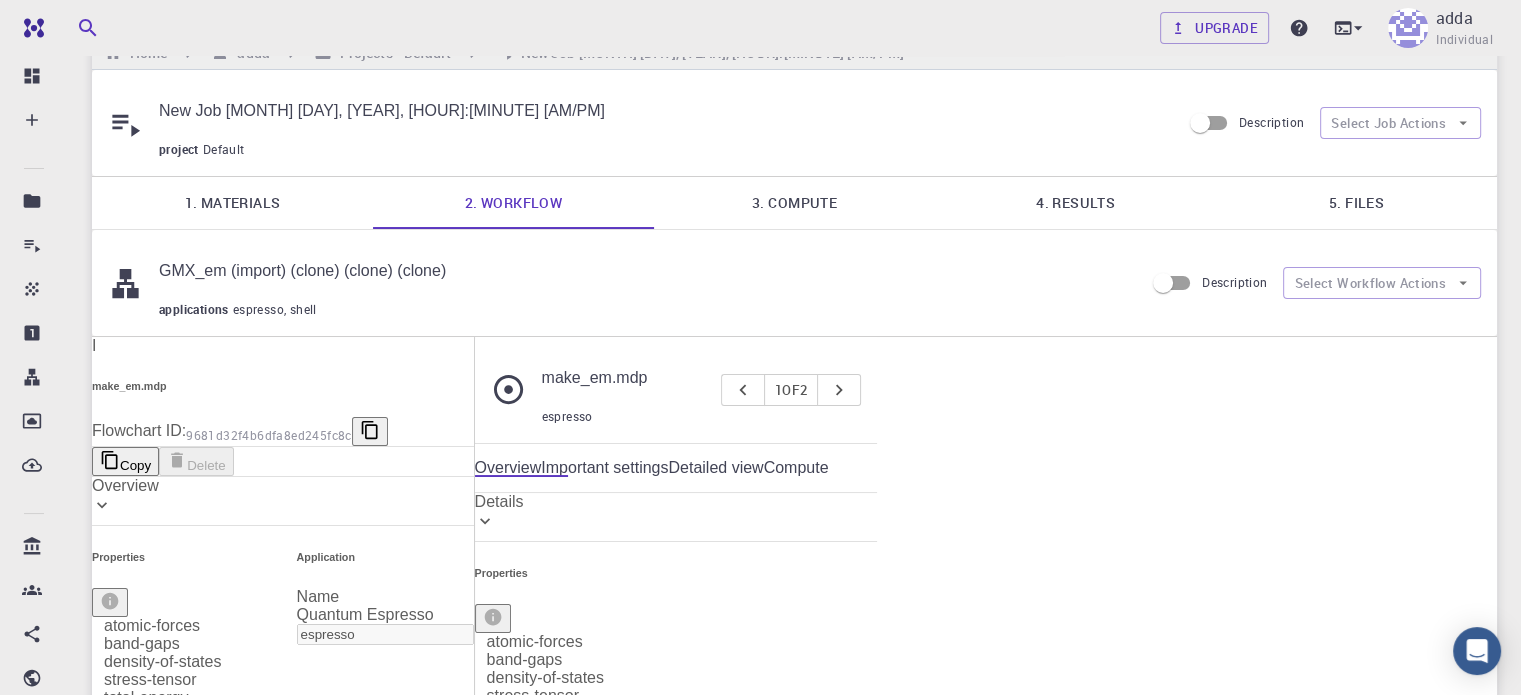 scroll, scrollTop: 42, scrollLeft: 0, axis: vertical 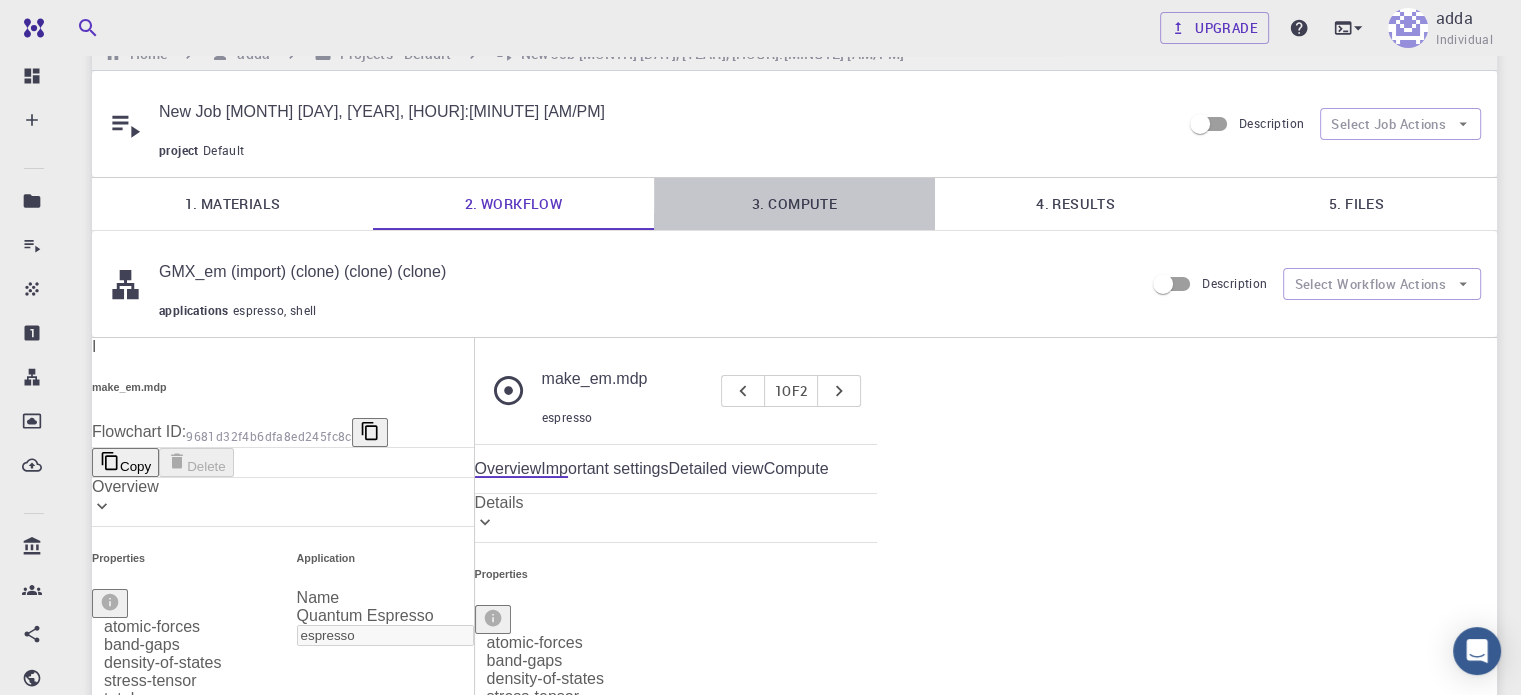 click on "3. Compute" at bounding box center (794, 204) 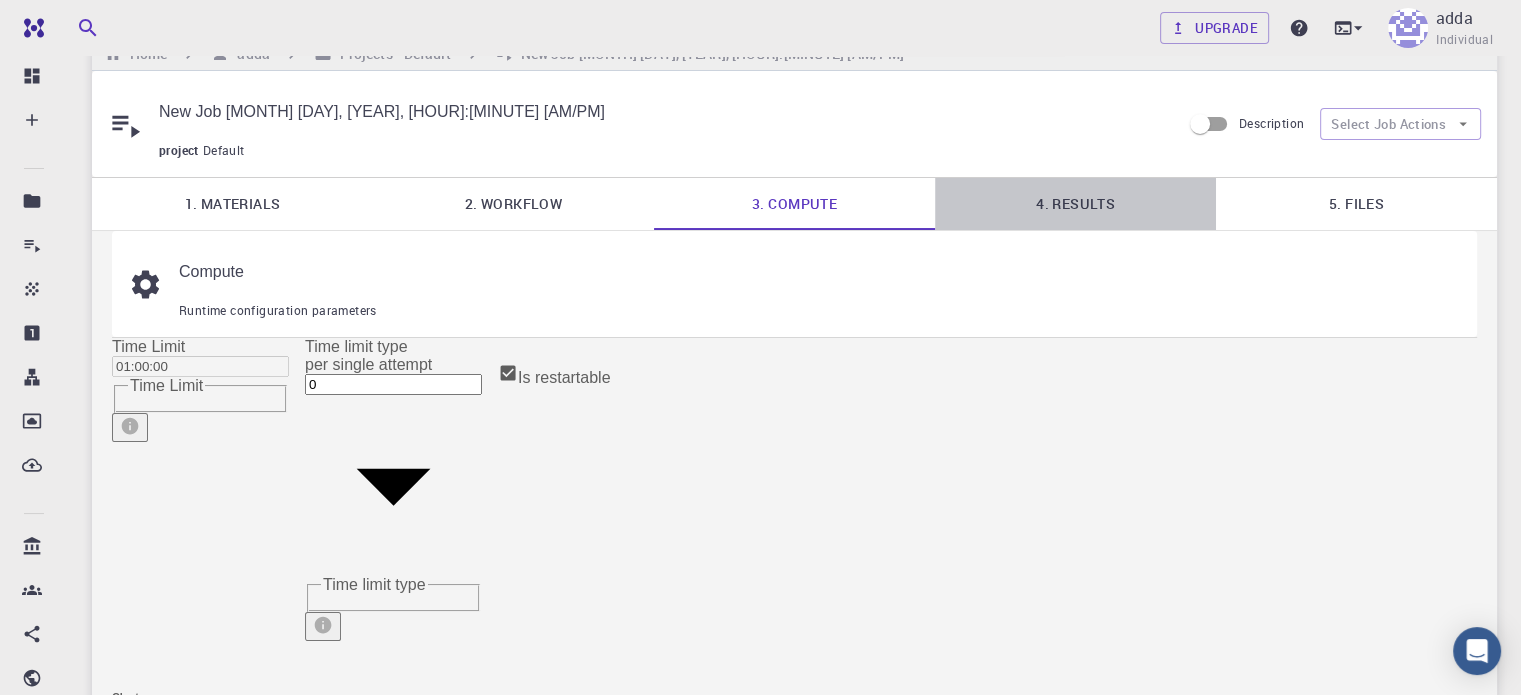 click on "4. Results" at bounding box center [1075, 204] 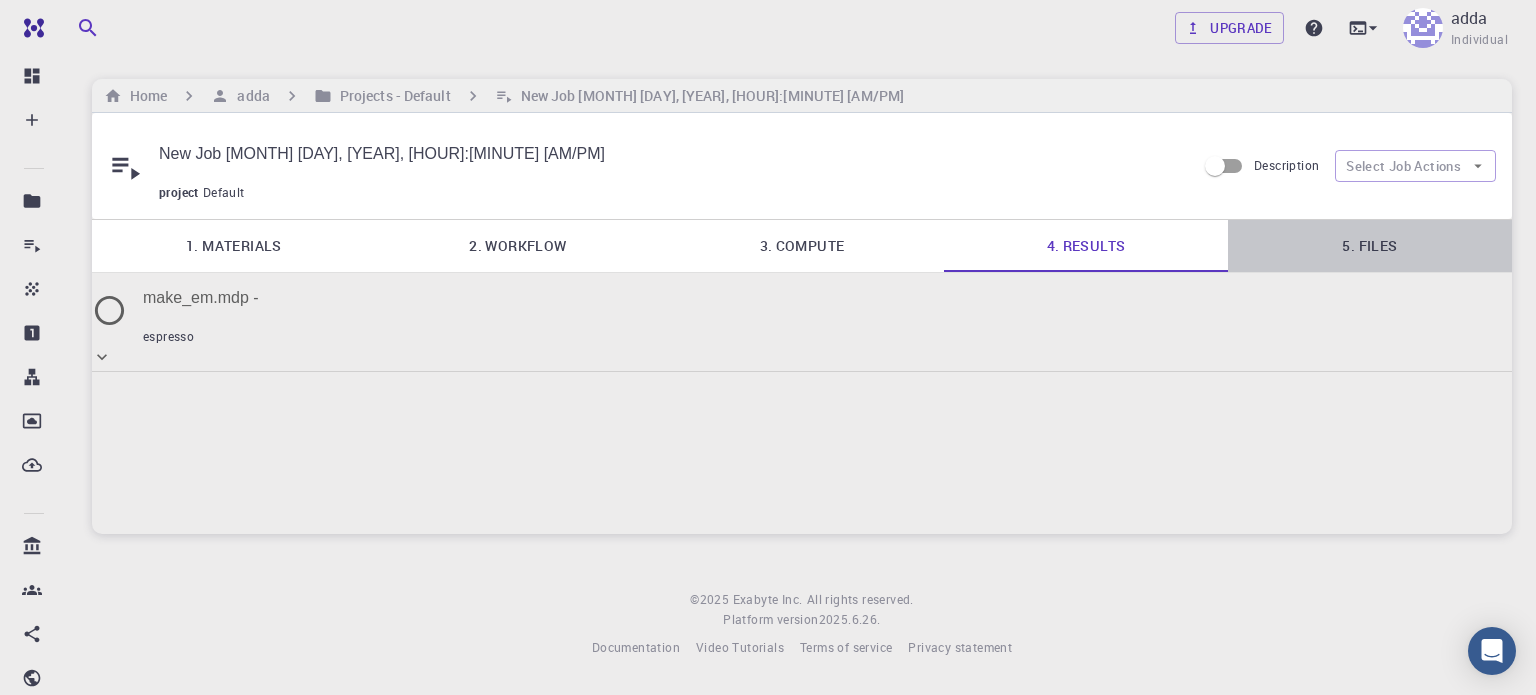 click on "5. Files" at bounding box center [1370, 246] 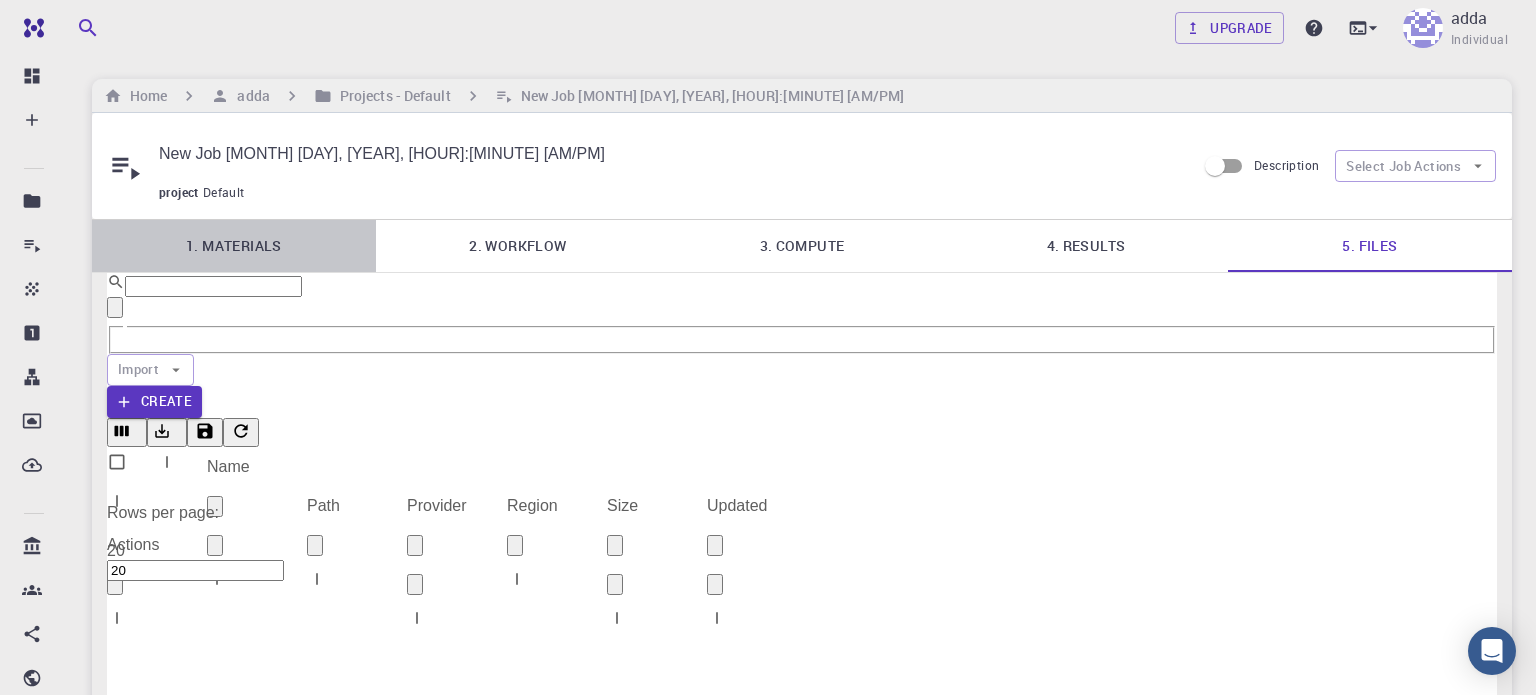 click on "1. Materials" at bounding box center (234, 246) 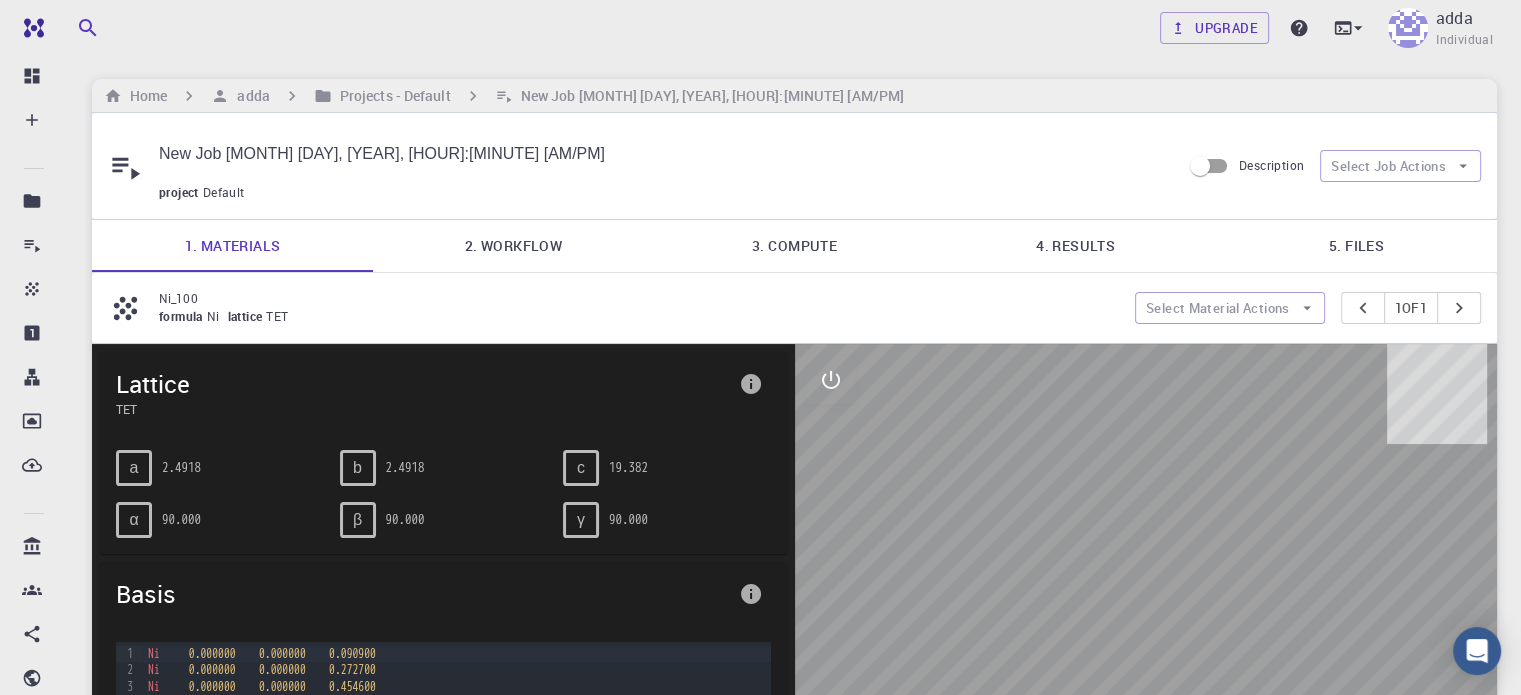 click on "1. Materials" at bounding box center (232, 246) 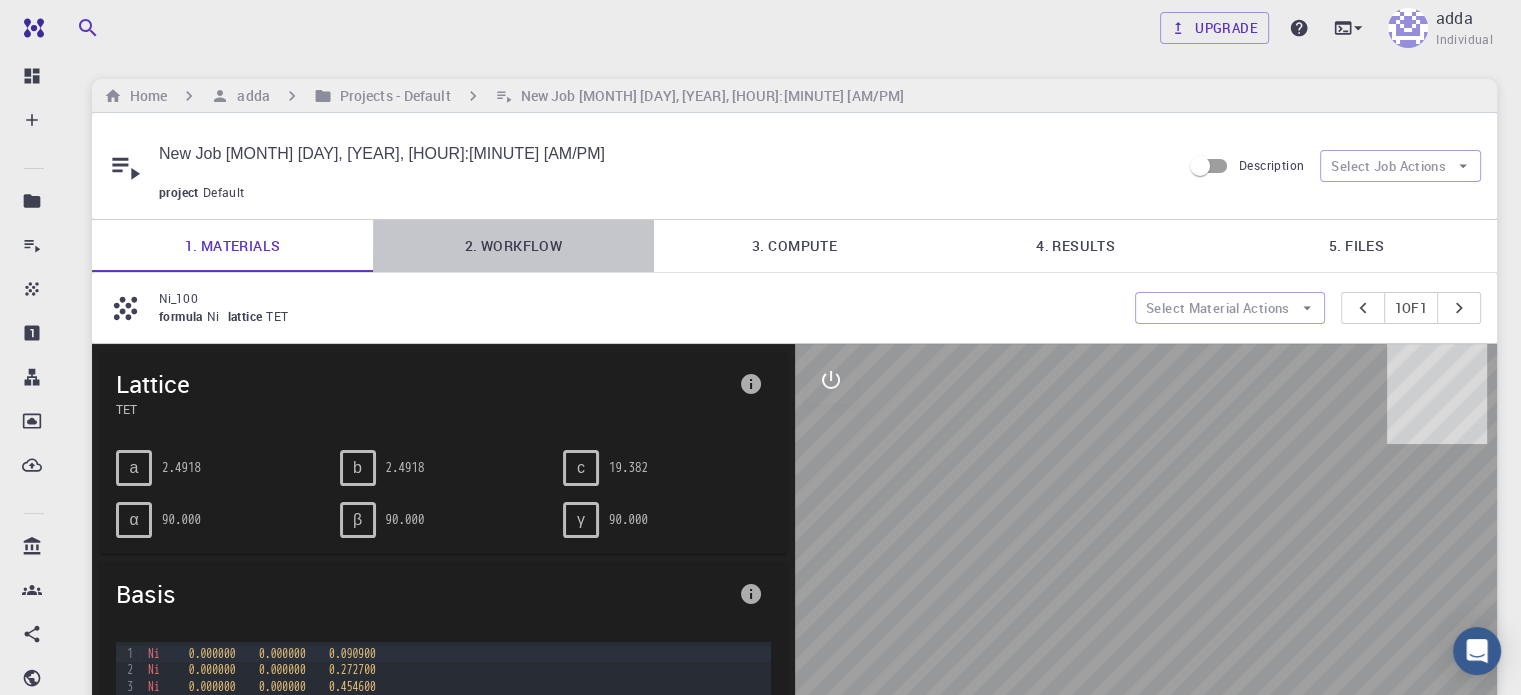 click on "2. Workflow" at bounding box center (513, 246) 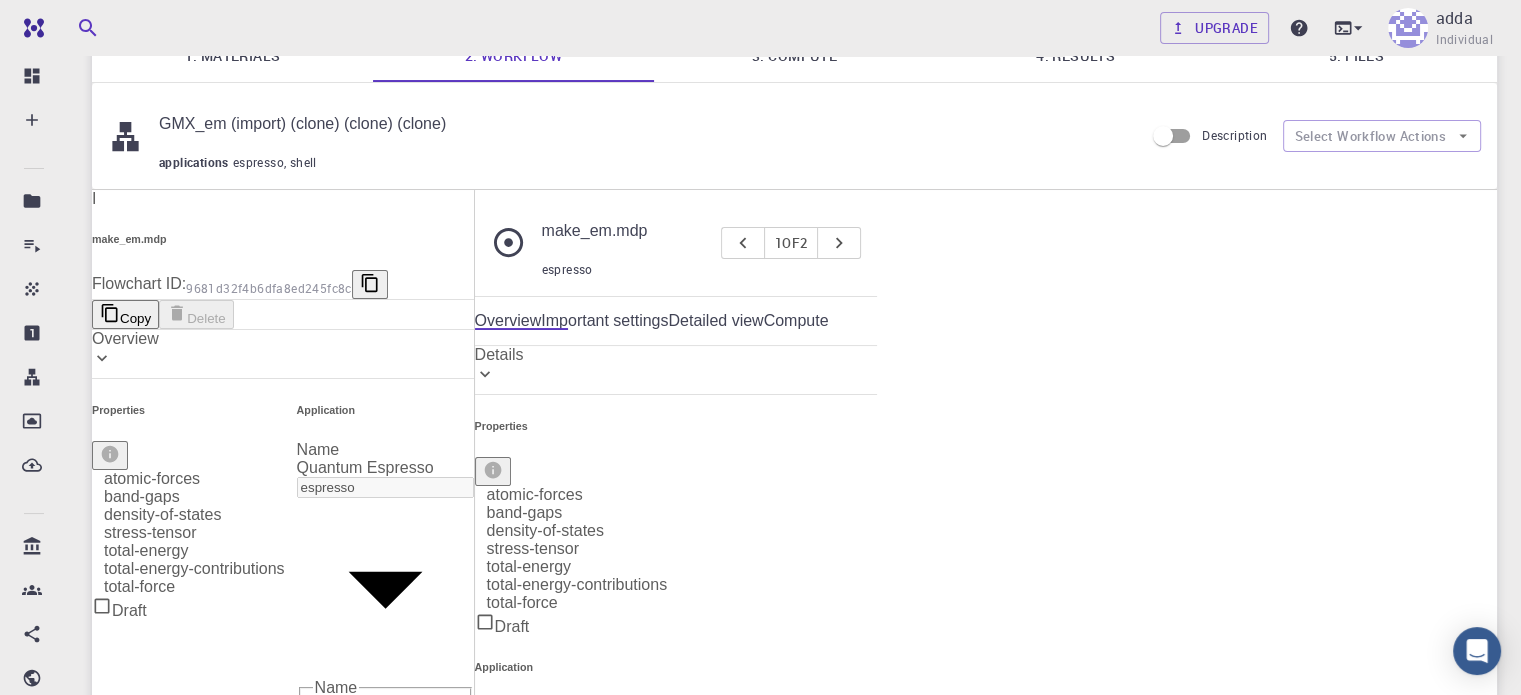 scroll, scrollTop: 0, scrollLeft: 0, axis: both 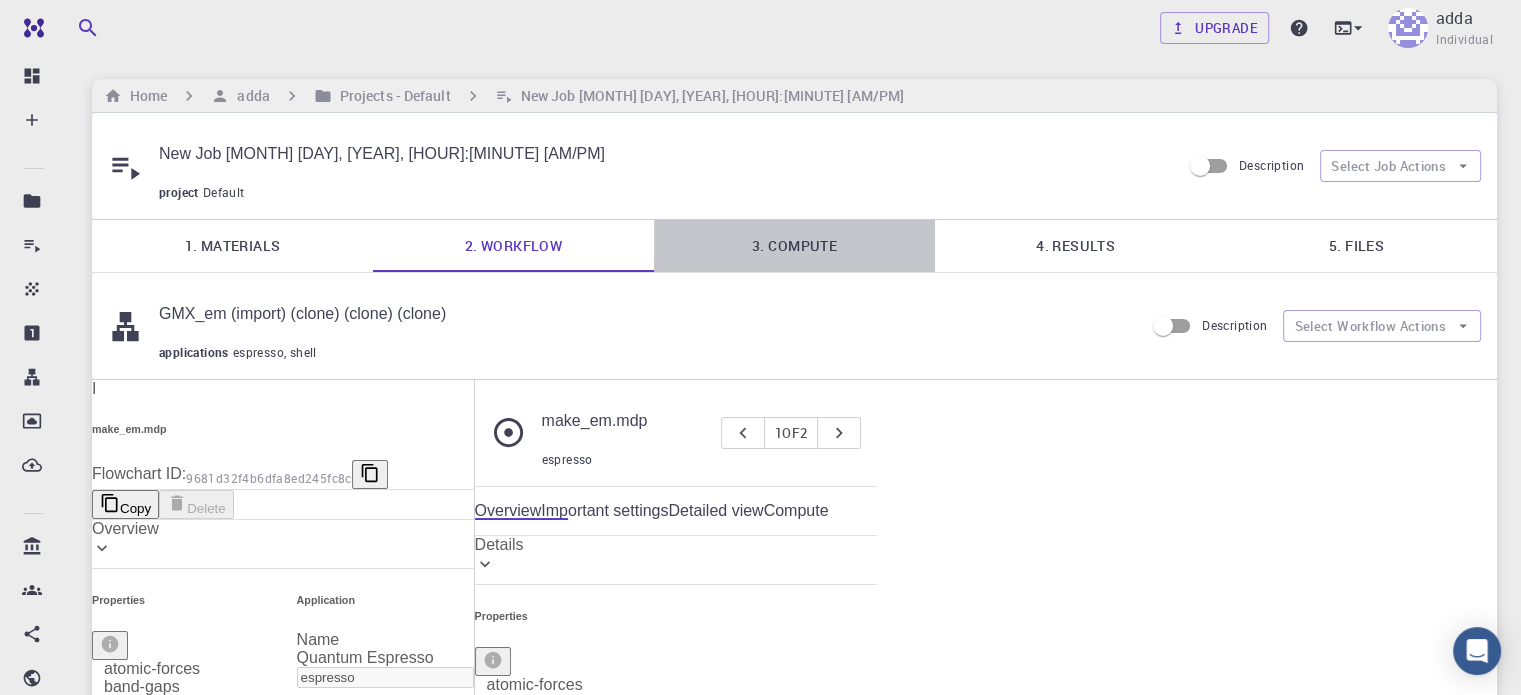 click on "3. Compute" at bounding box center [794, 246] 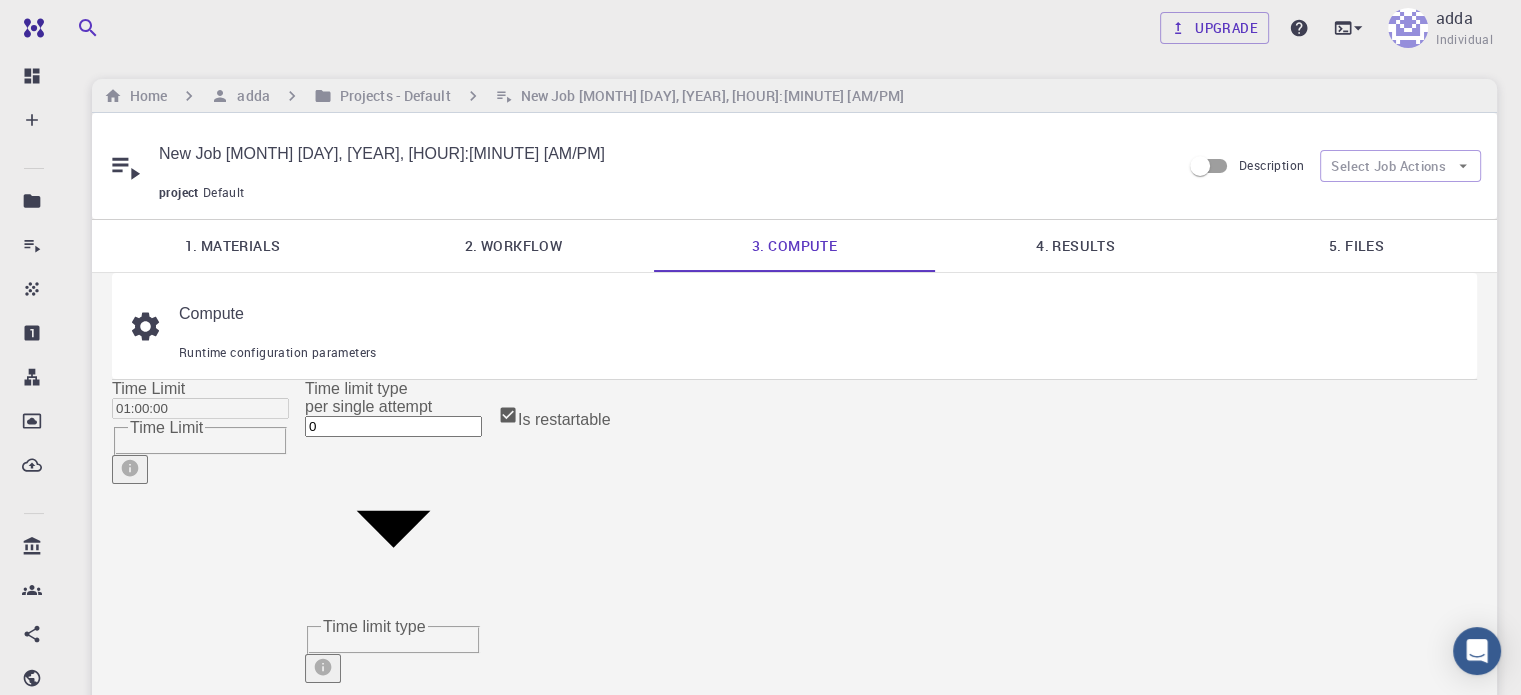 scroll, scrollTop: 251, scrollLeft: 0, axis: vertical 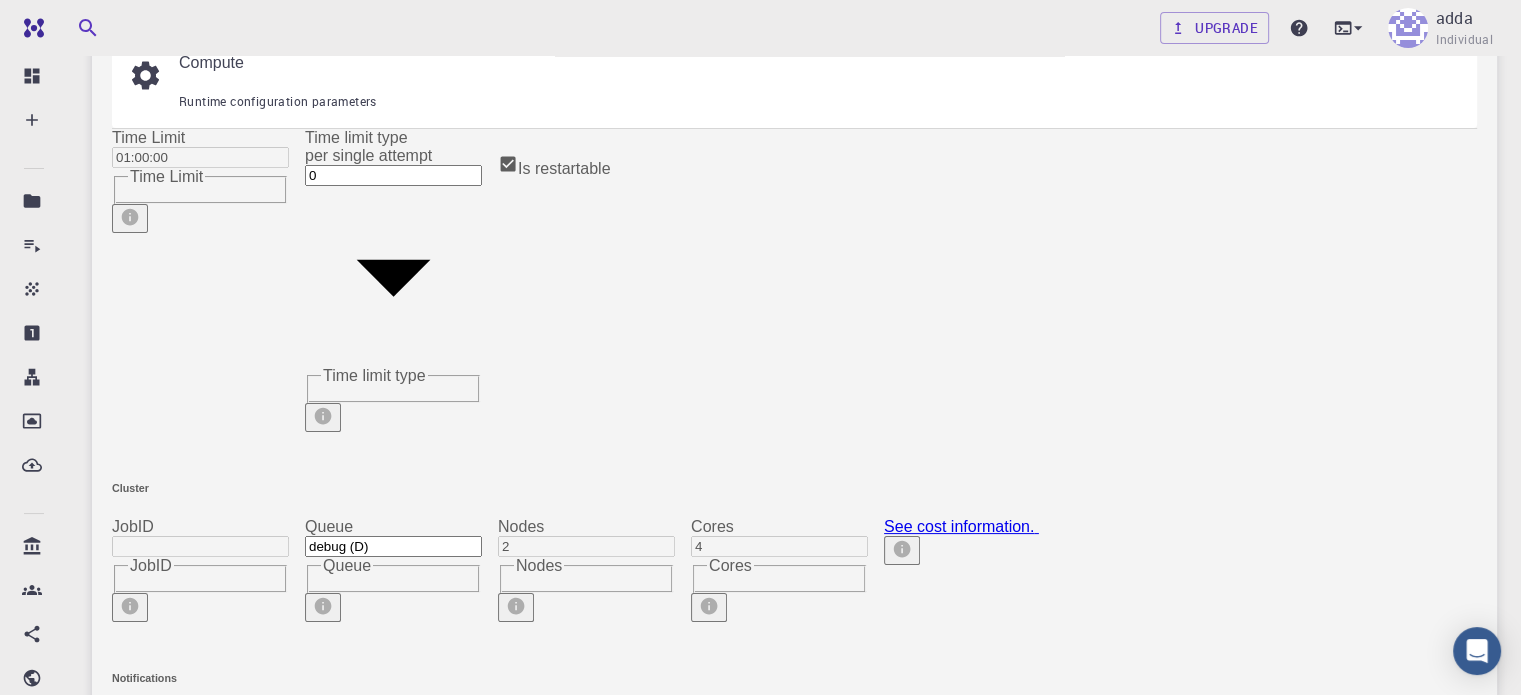 drag, startPoint x: 500, startPoint y: 495, endPoint x: 447, endPoint y: 527, distance: 61.91123 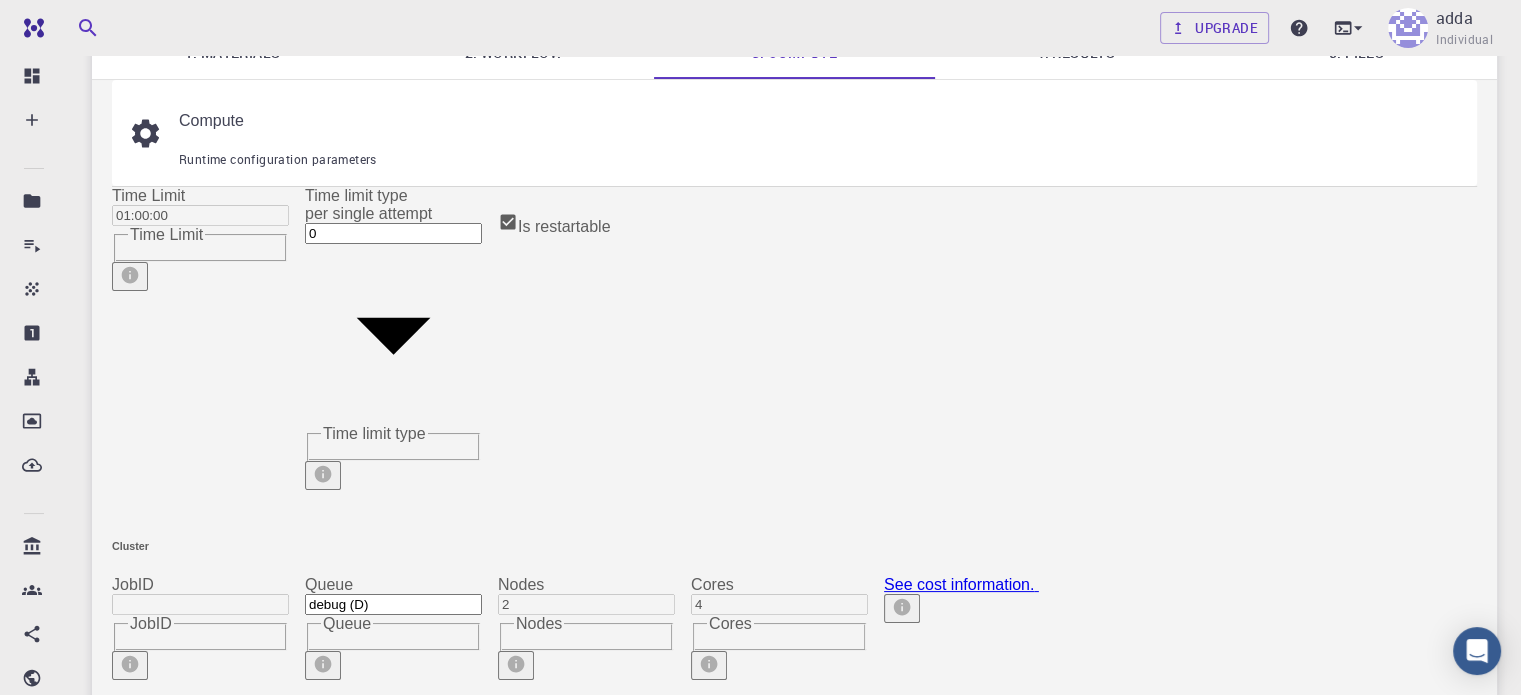 scroll, scrollTop: 0, scrollLeft: 0, axis: both 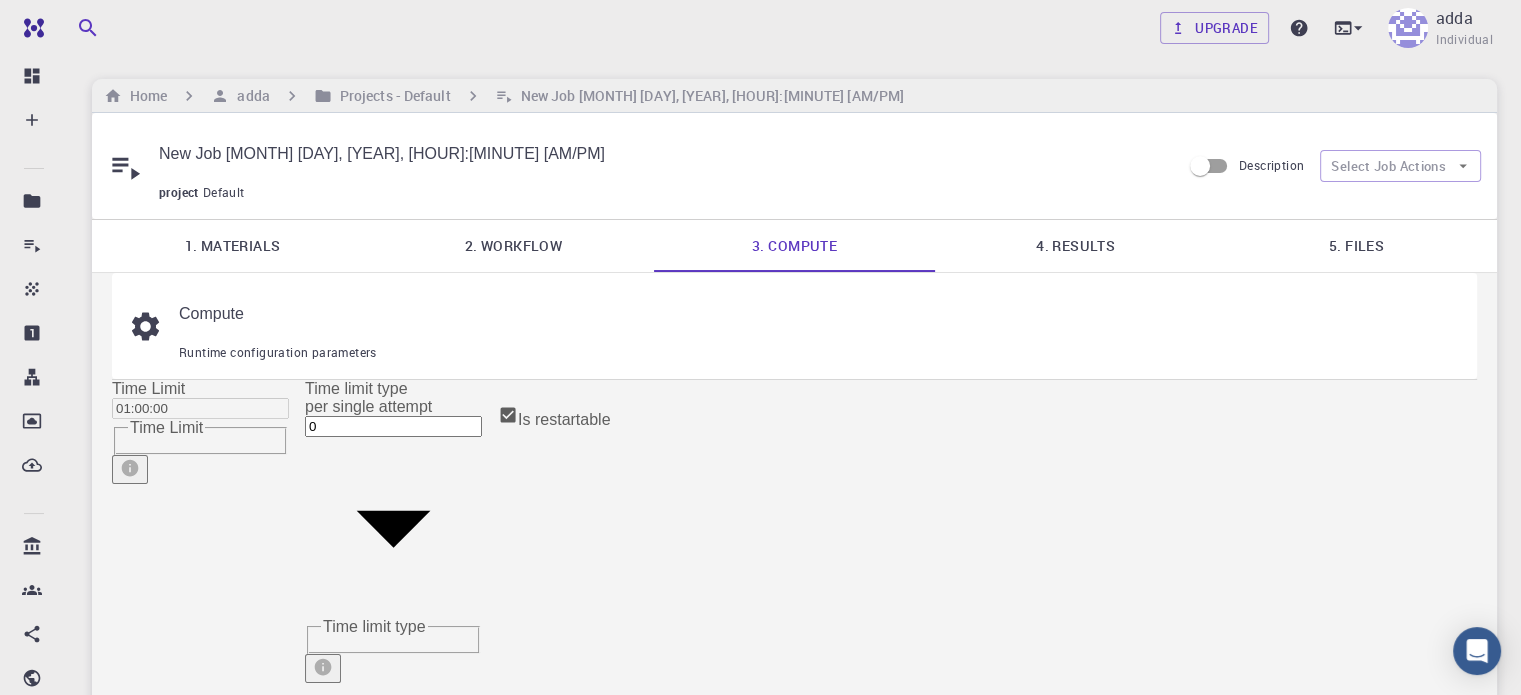 click on "1. Materials" at bounding box center (232, 246) 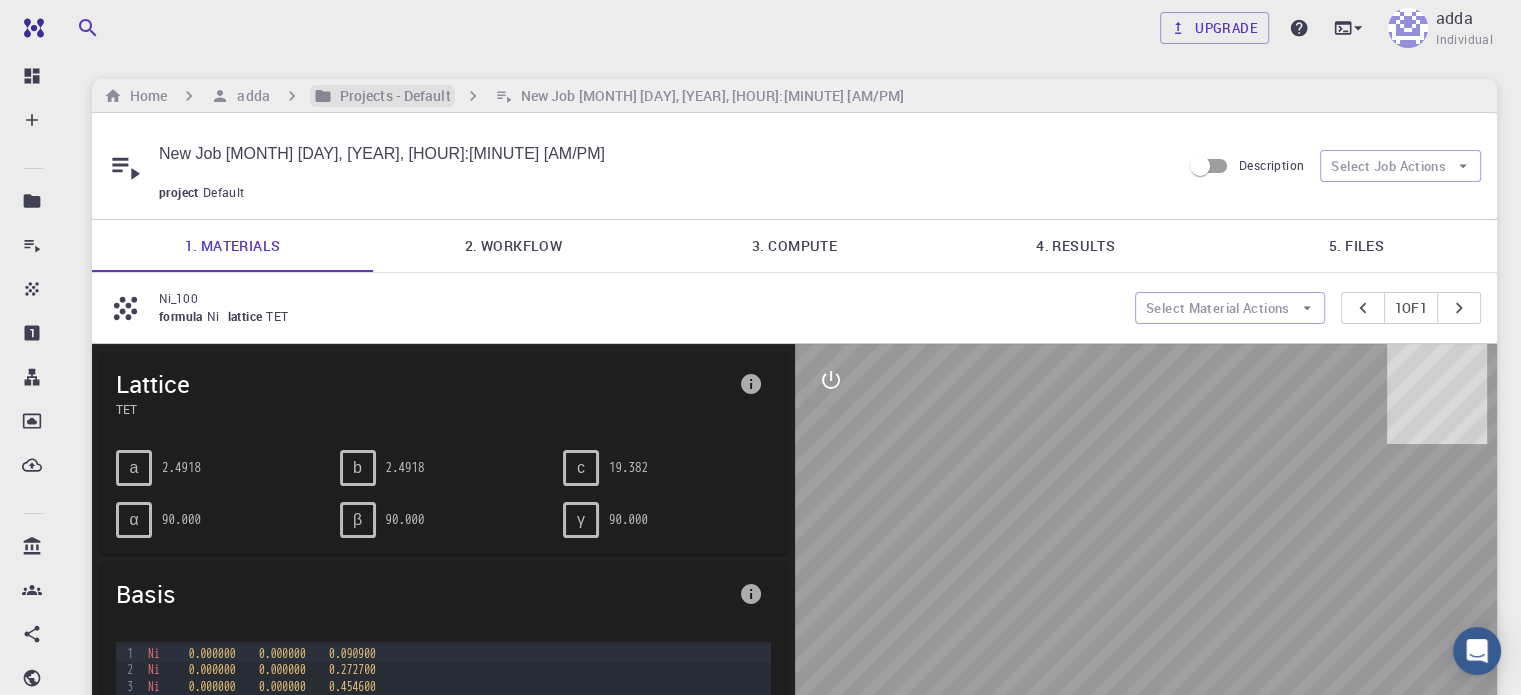 click on "Projects - Default" at bounding box center (391, 96) 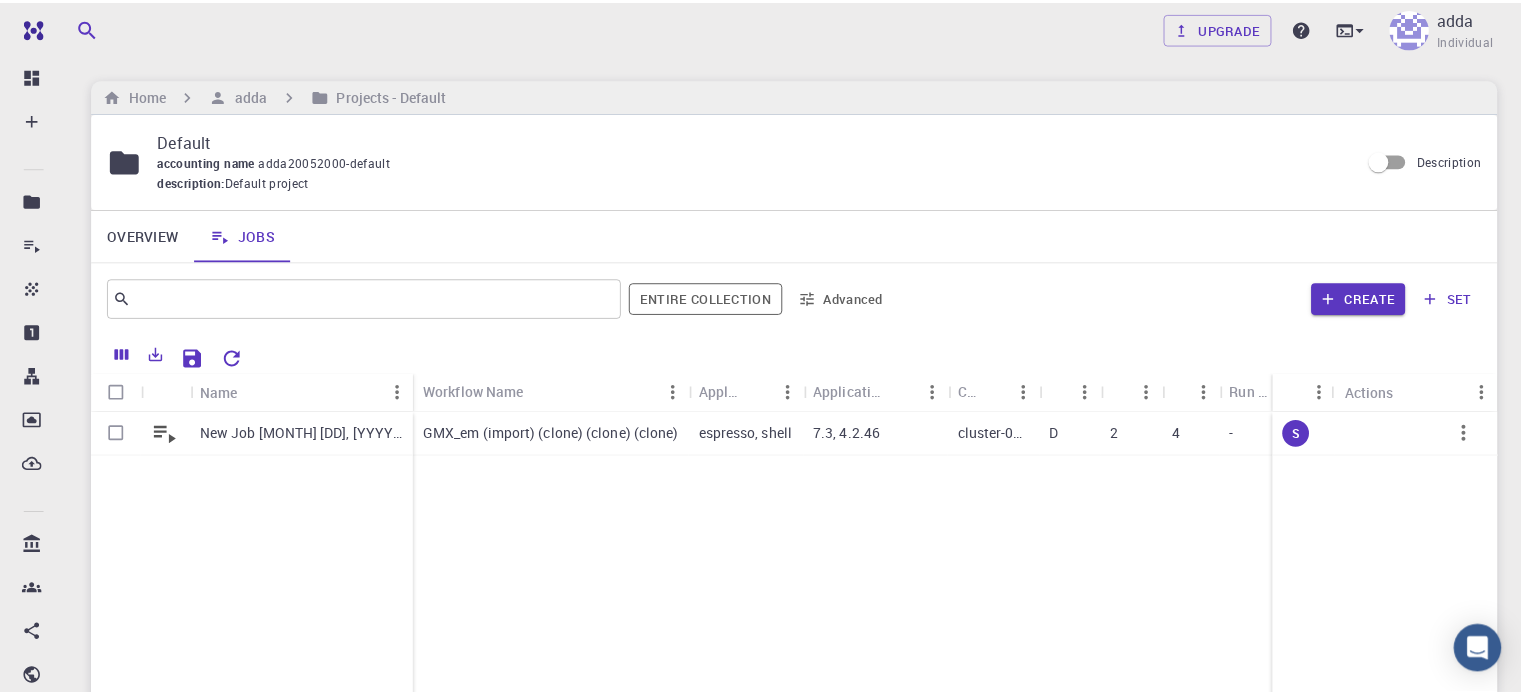 scroll, scrollTop: 0, scrollLeft: 0, axis: both 